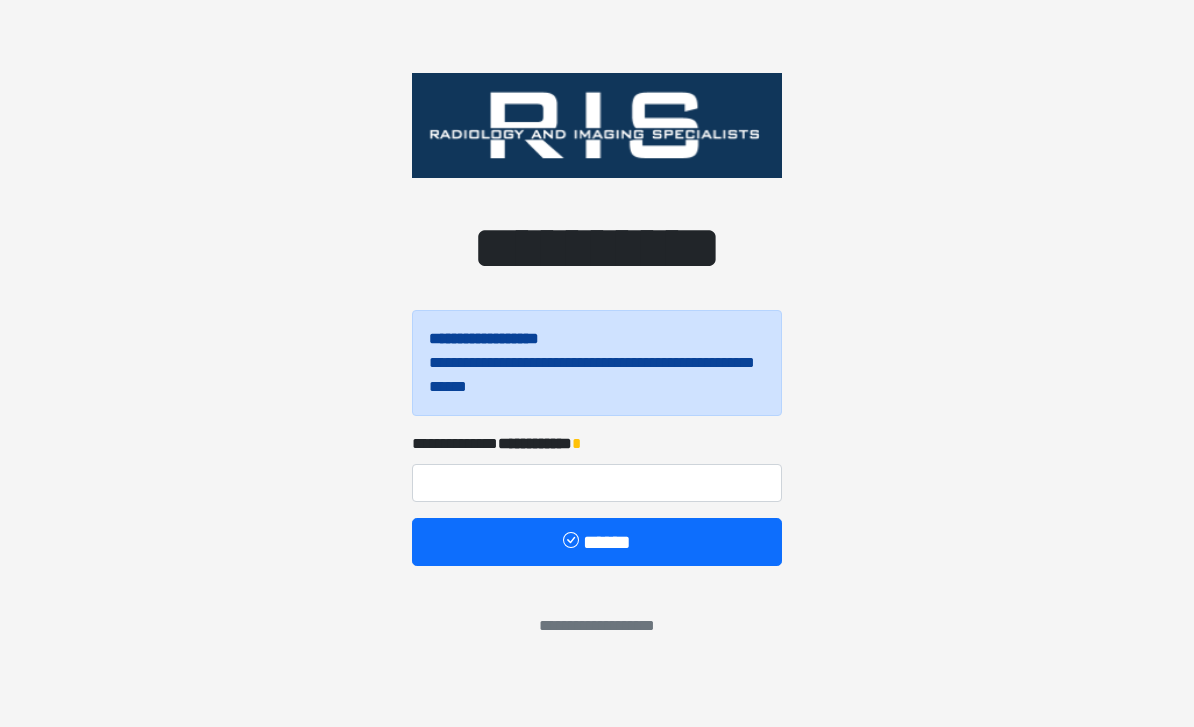 scroll, scrollTop: 0, scrollLeft: 0, axis: both 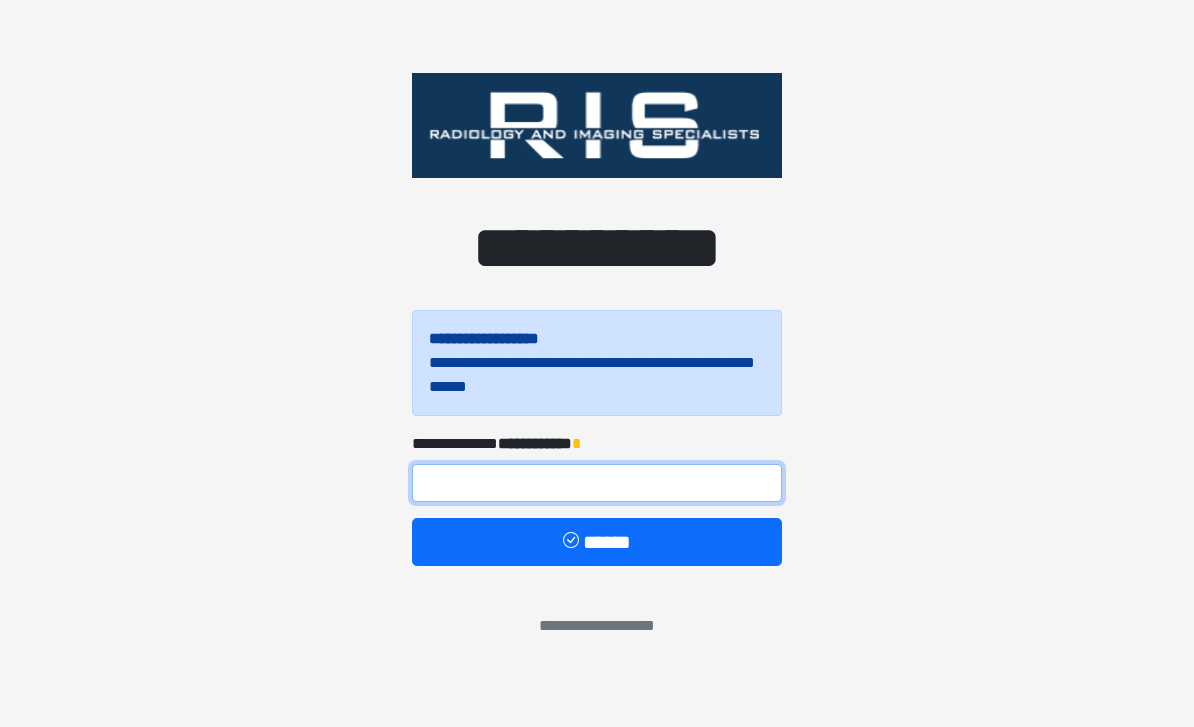 click at bounding box center [597, 483] 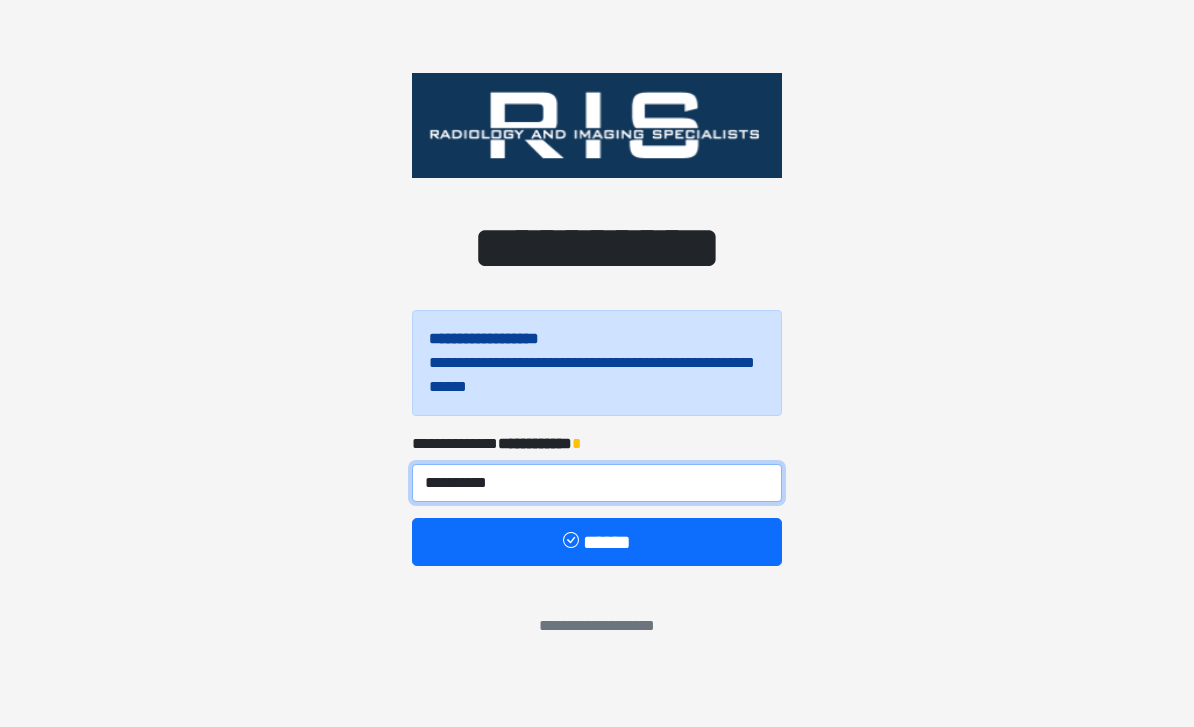 click on "**********" at bounding box center [597, 483] 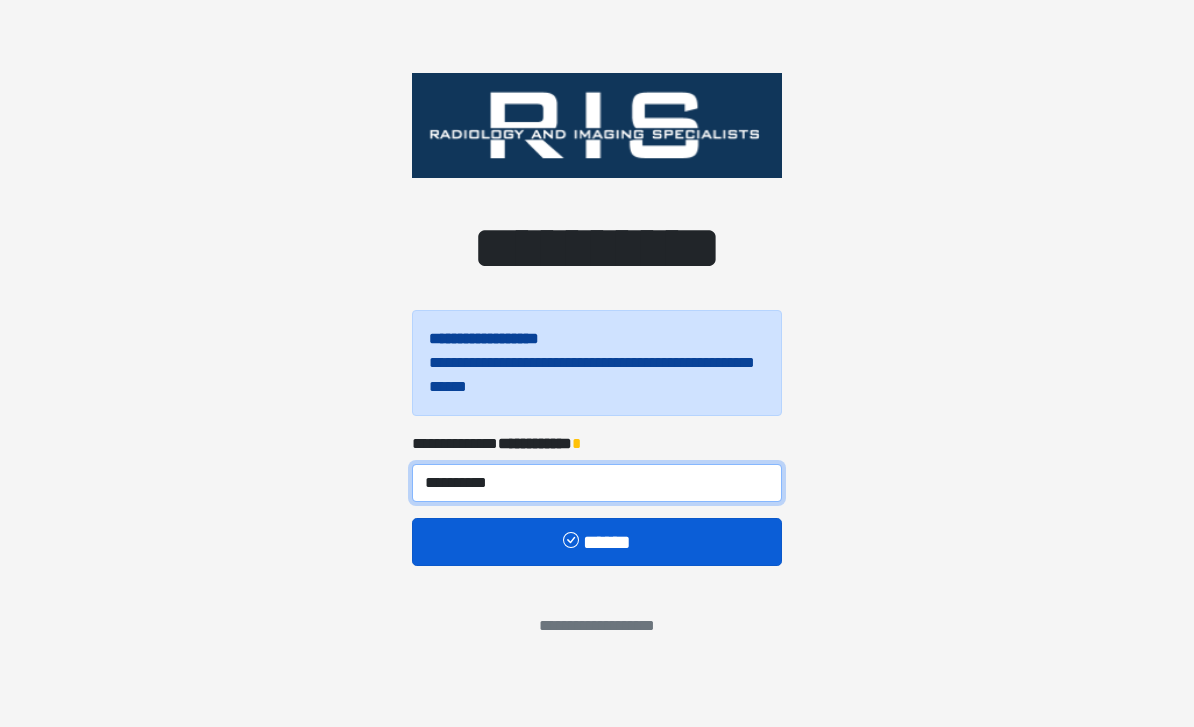 click on "******" at bounding box center (597, 542) 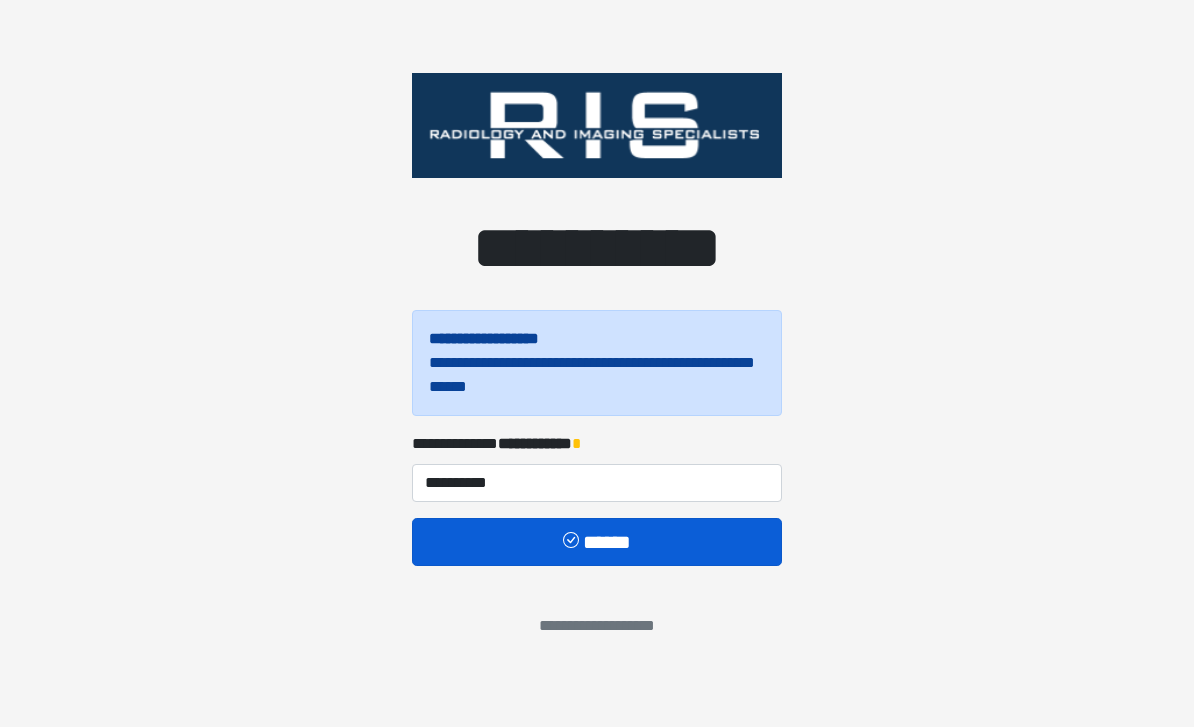 type 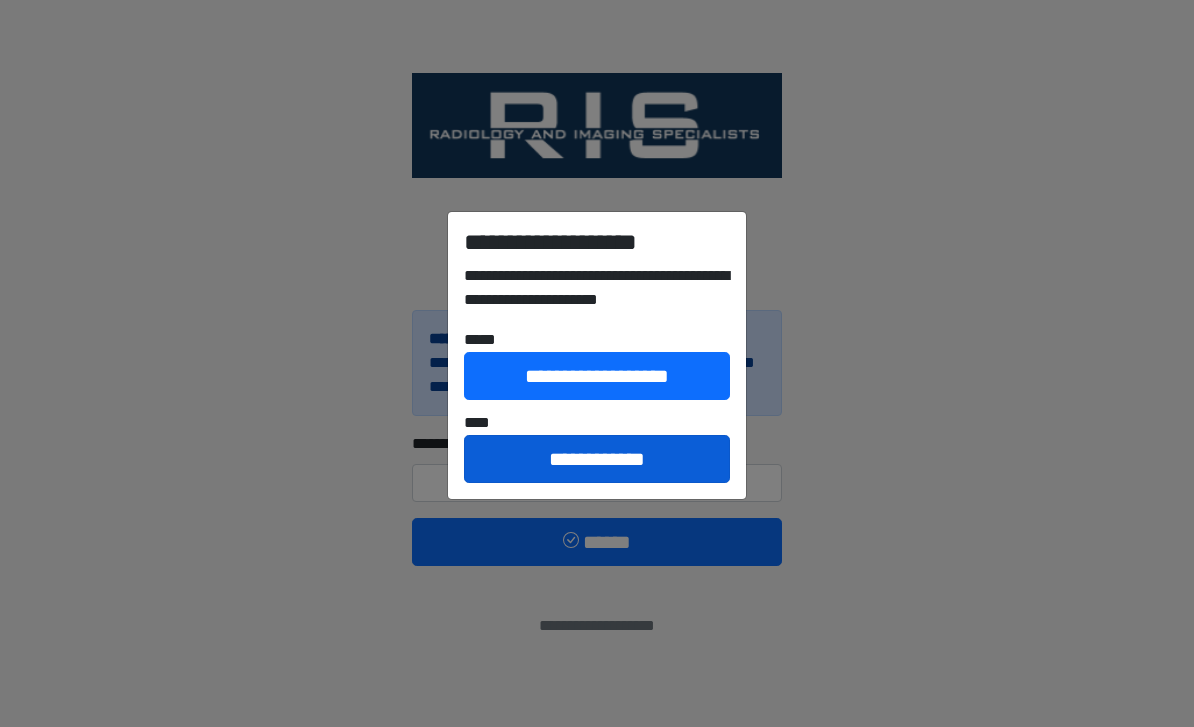 click on "**********" at bounding box center (597, 459) 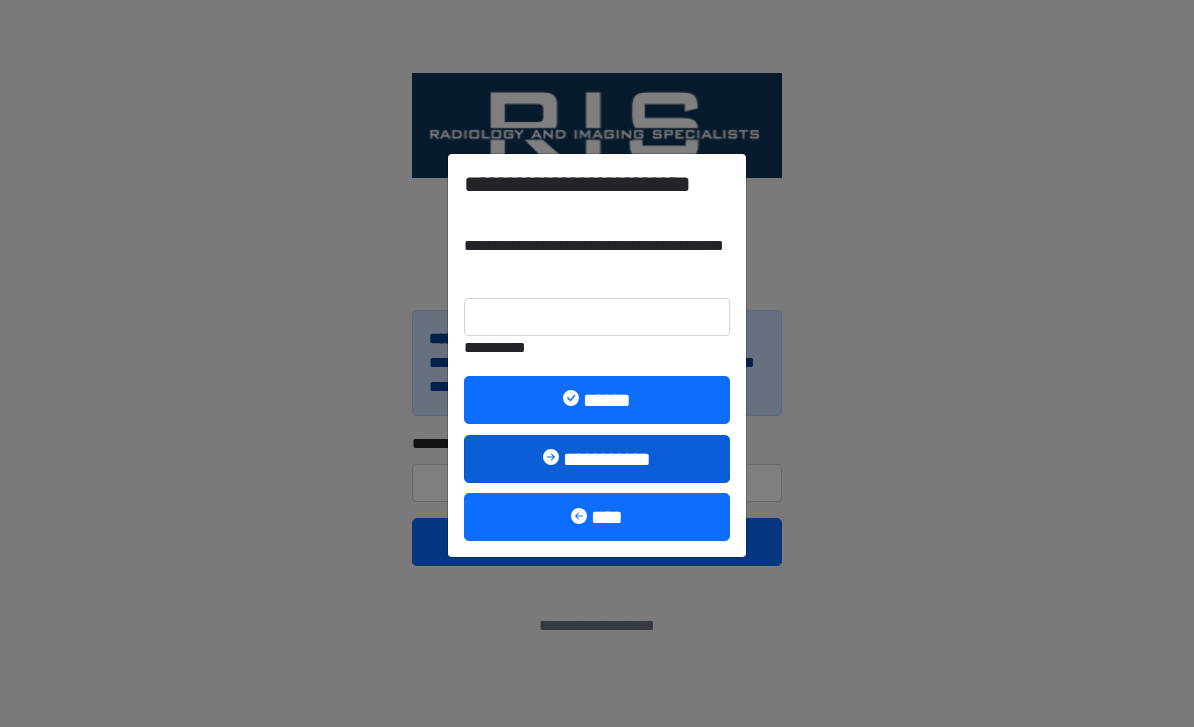click on "**********" at bounding box center [597, 459] 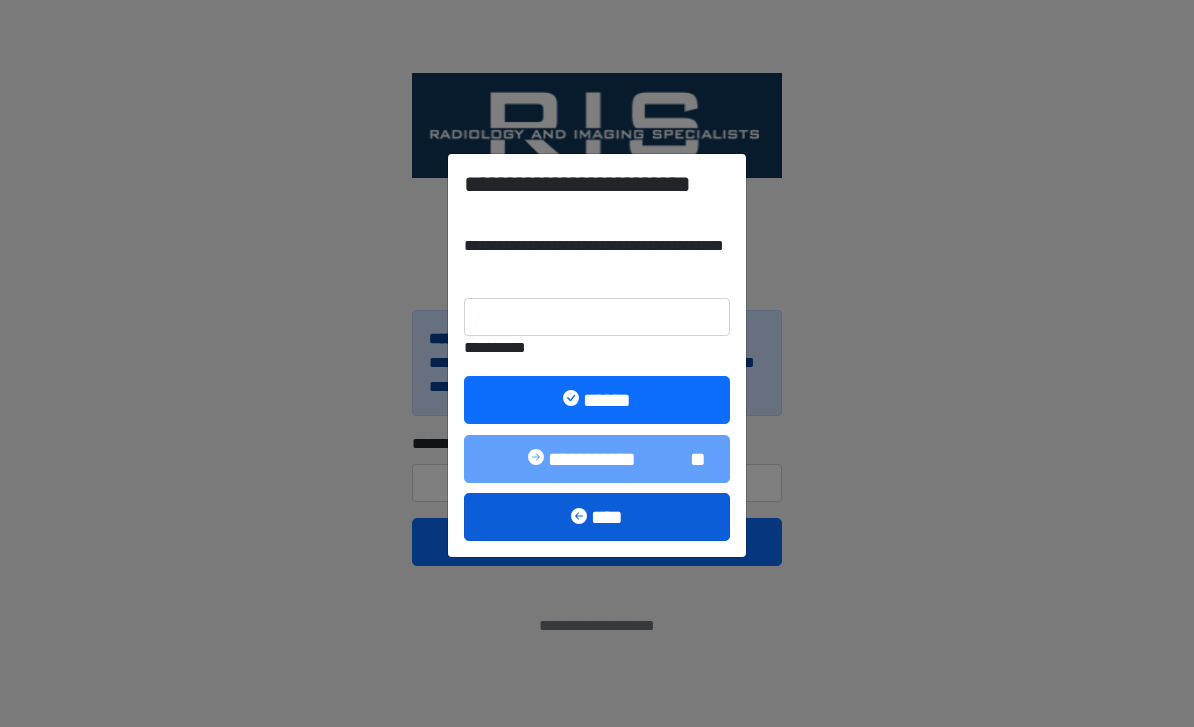 click on "****" at bounding box center [597, 517] 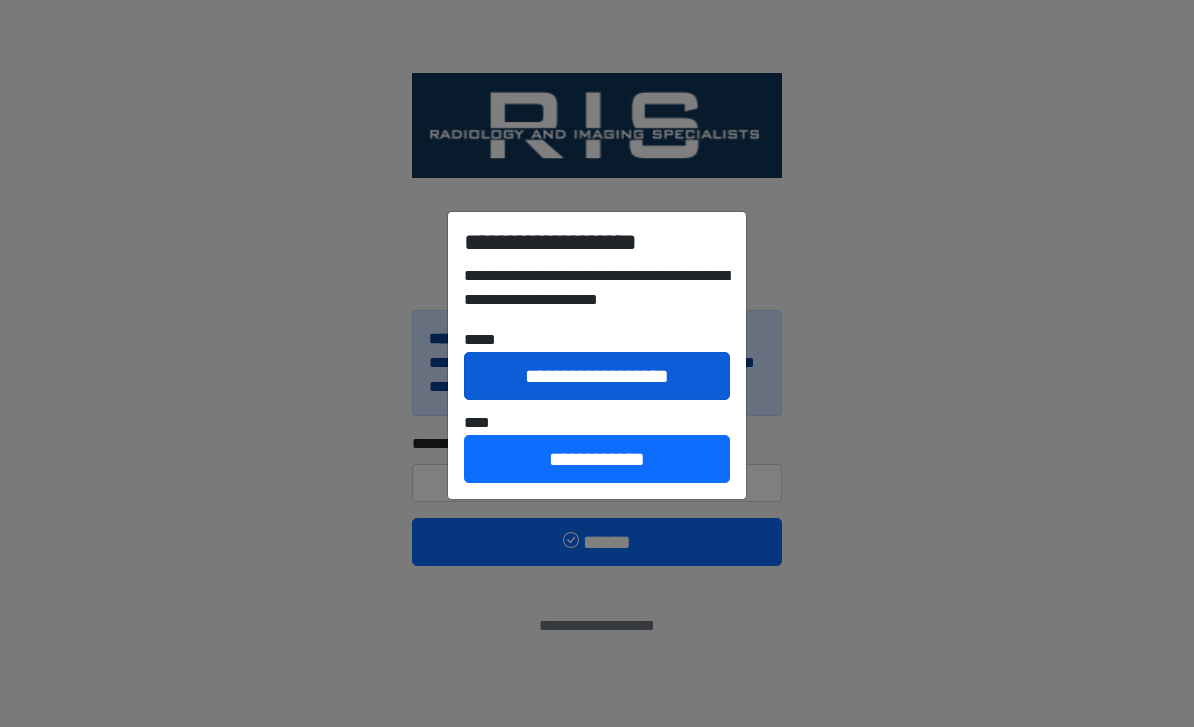 click on "**********" at bounding box center [597, 376] 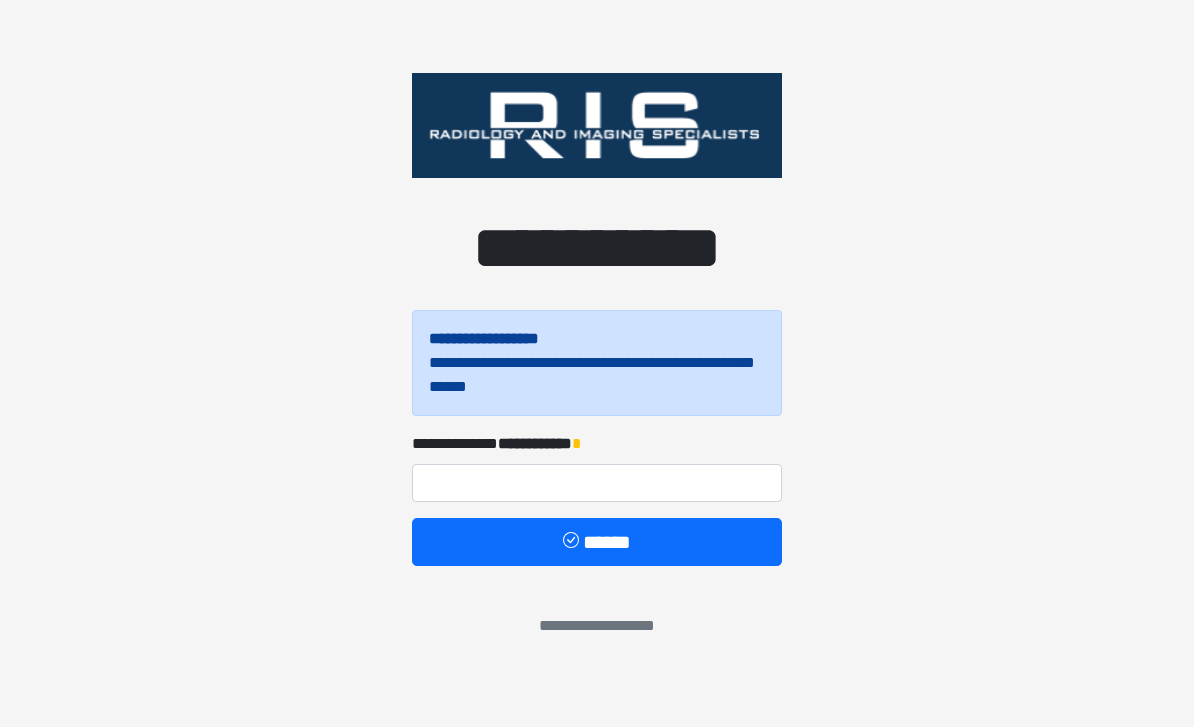 scroll, scrollTop: 0, scrollLeft: 0, axis: both 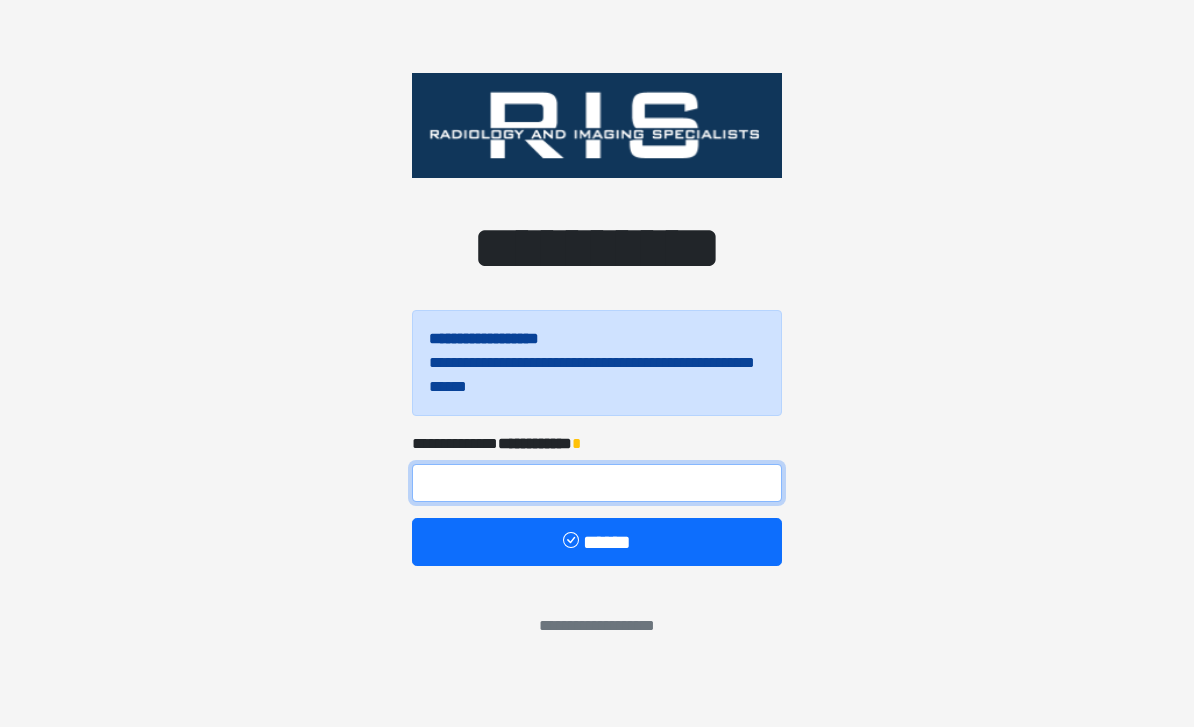 click at bounding box center (597, 483) 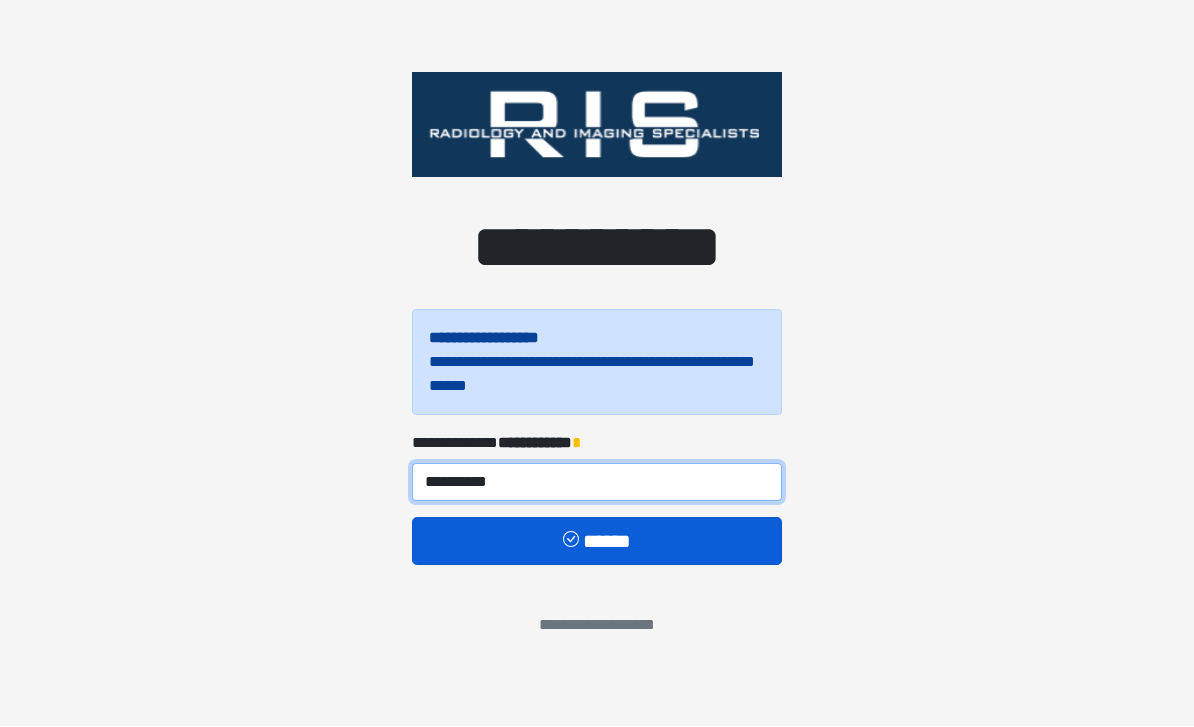 type on "**********" 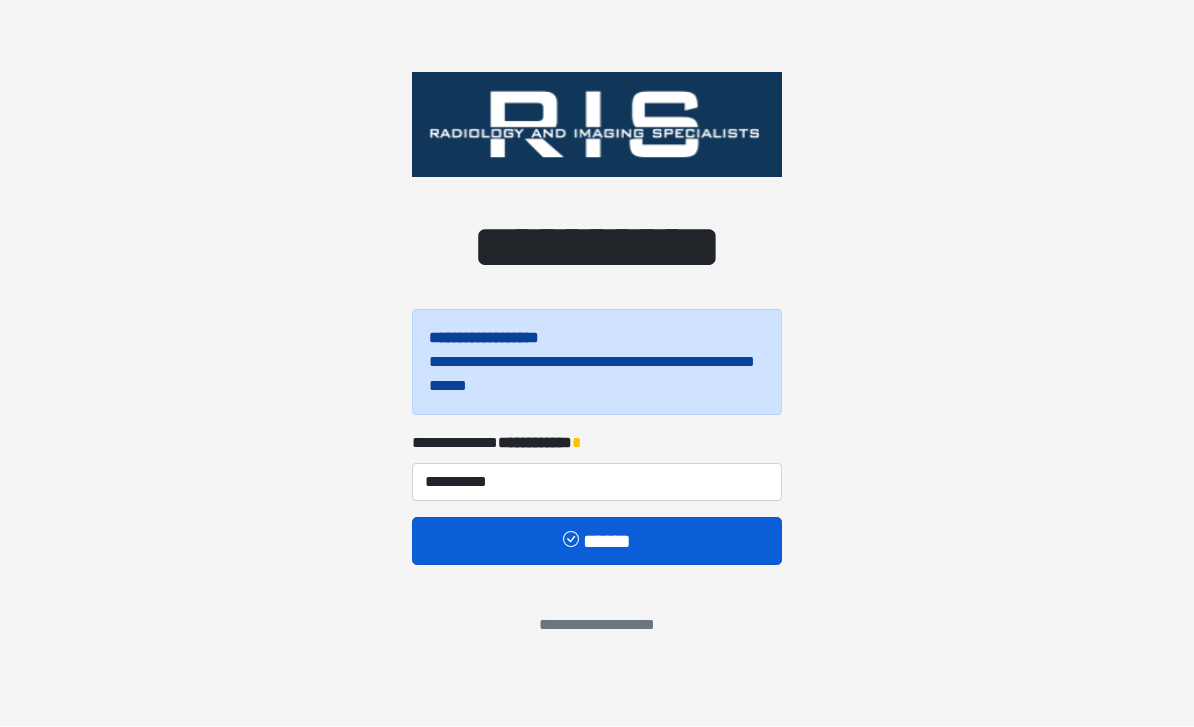 click on "******" at bounding box center [597, 542] 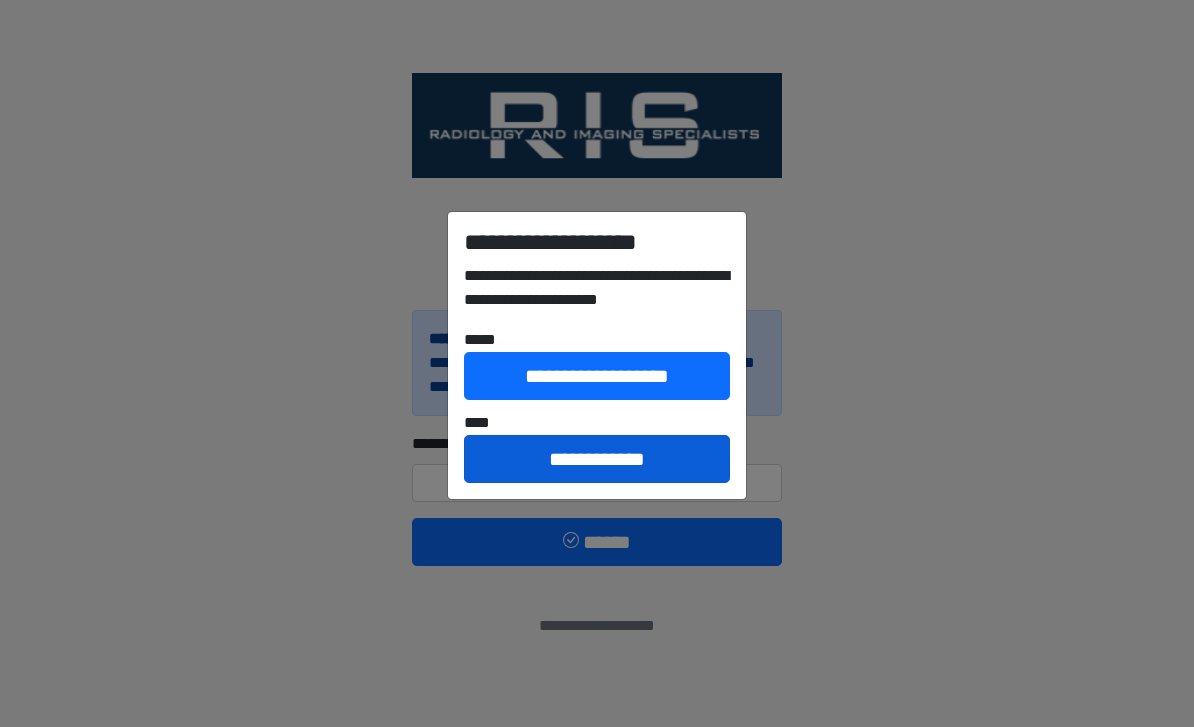 click on "**********" at bounding box center (597, 459) 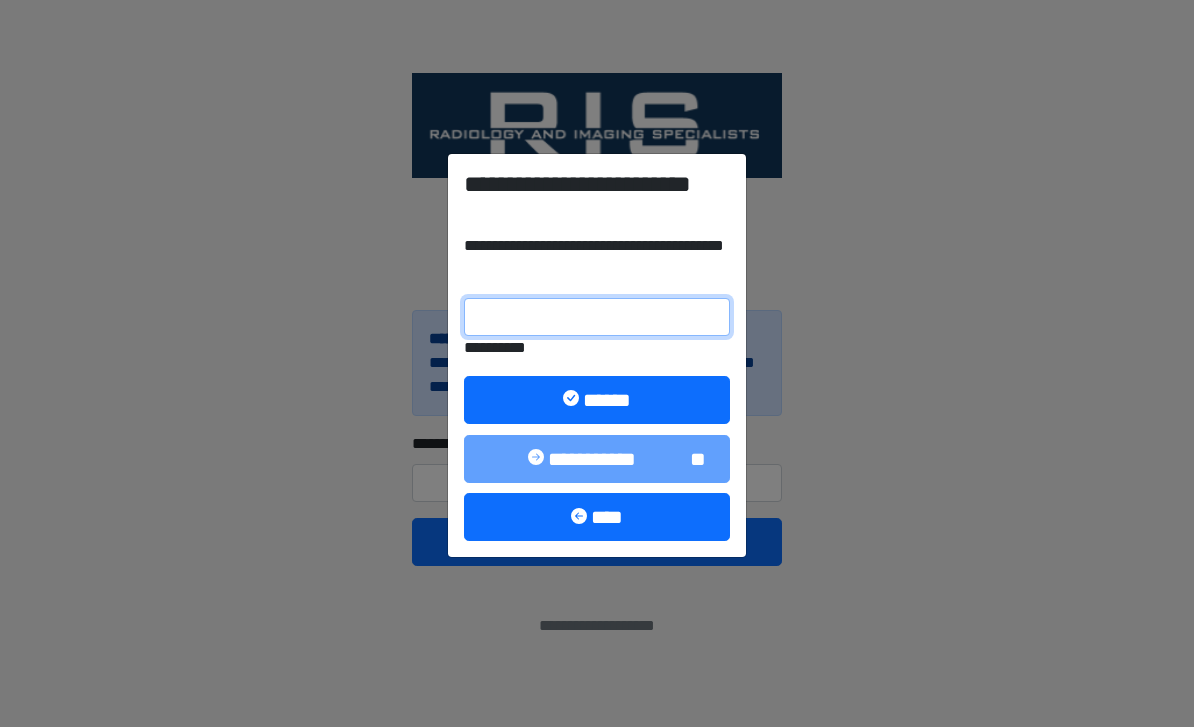 click on "**********" at bounding box center (597, 317) 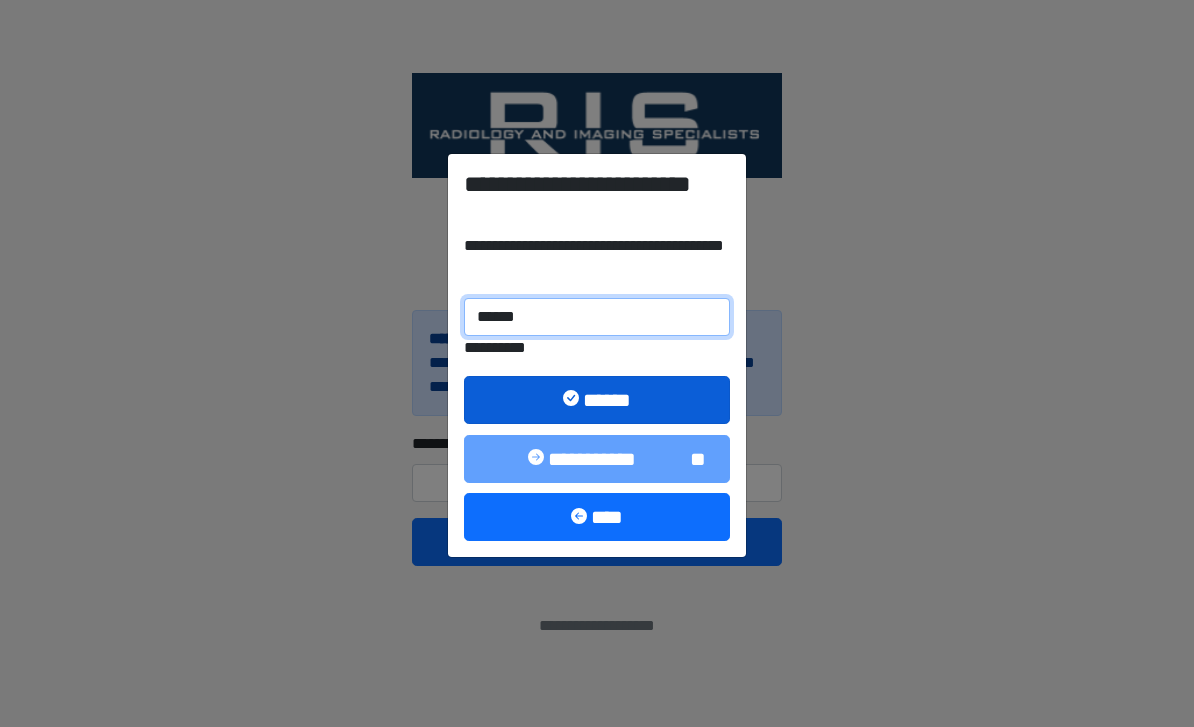 type on "******" 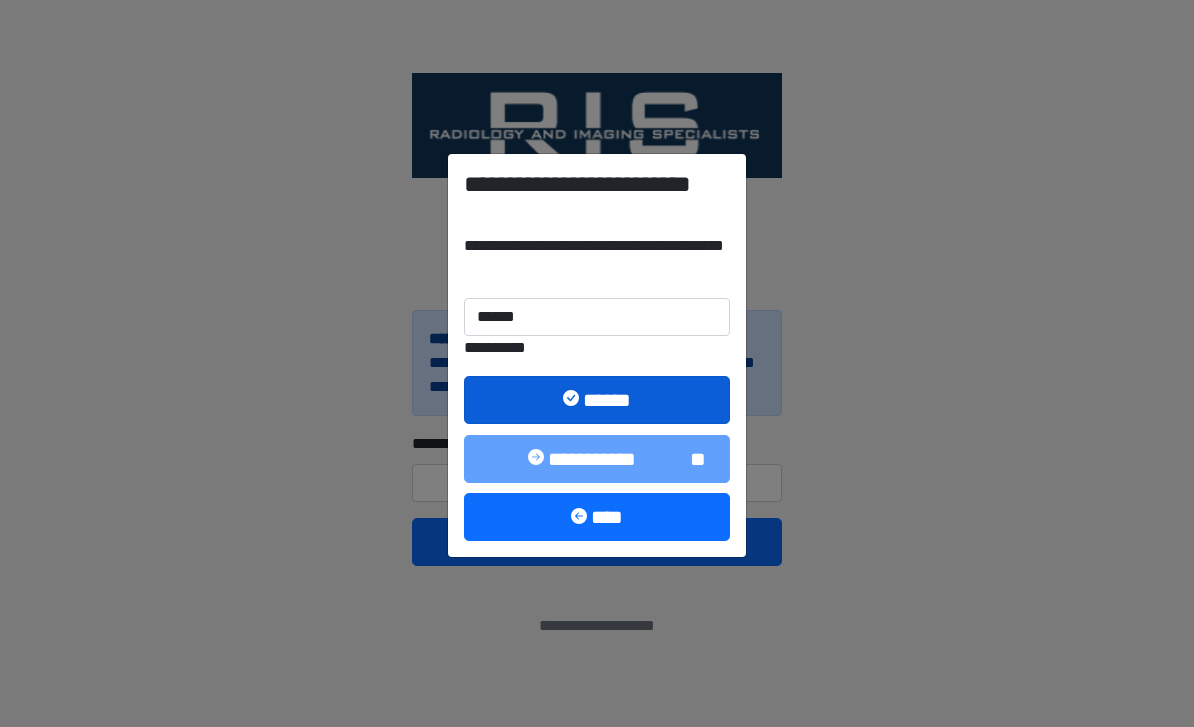click on "******" at bounding box center [597, 400] 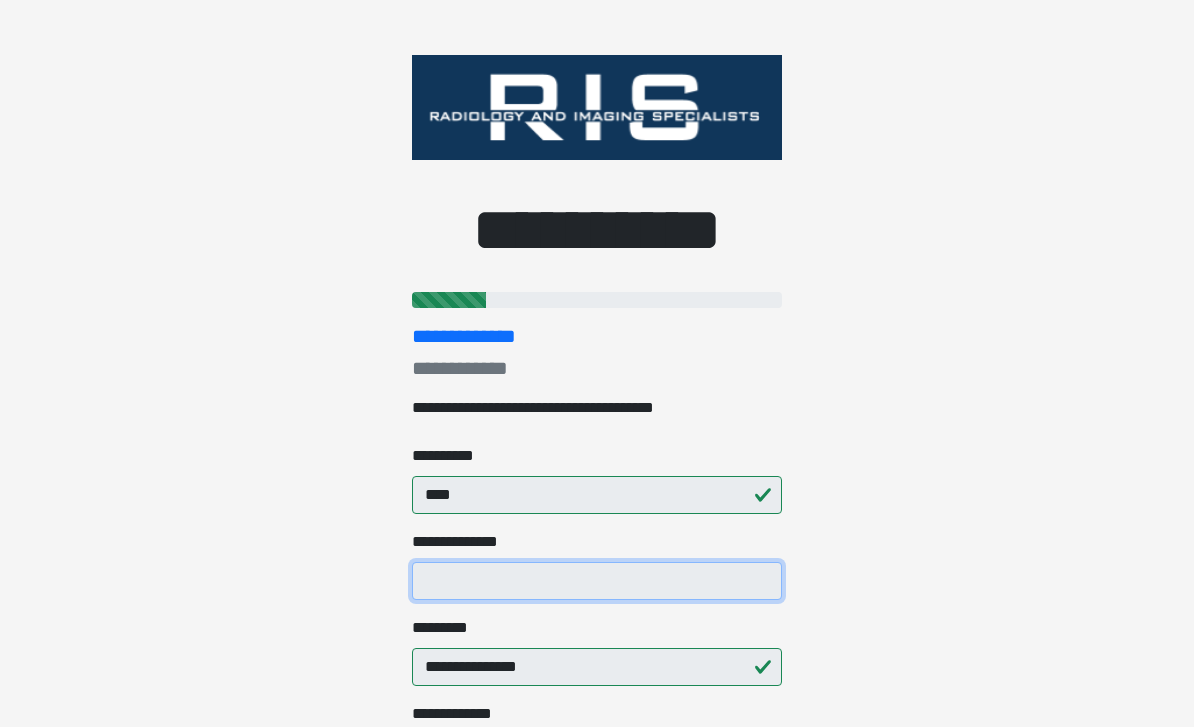click on "**********" at bounding box center (597, 581) 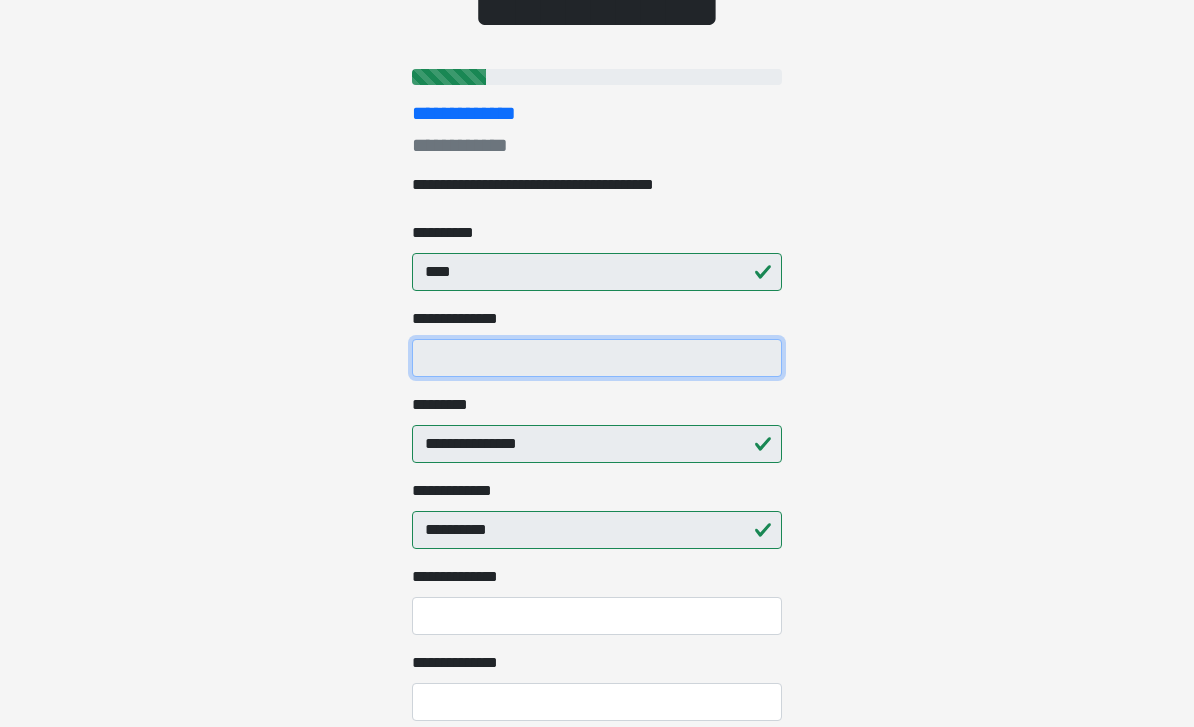 scroll, scrollTop: 320, scrollLeft: 0, axis: vertical 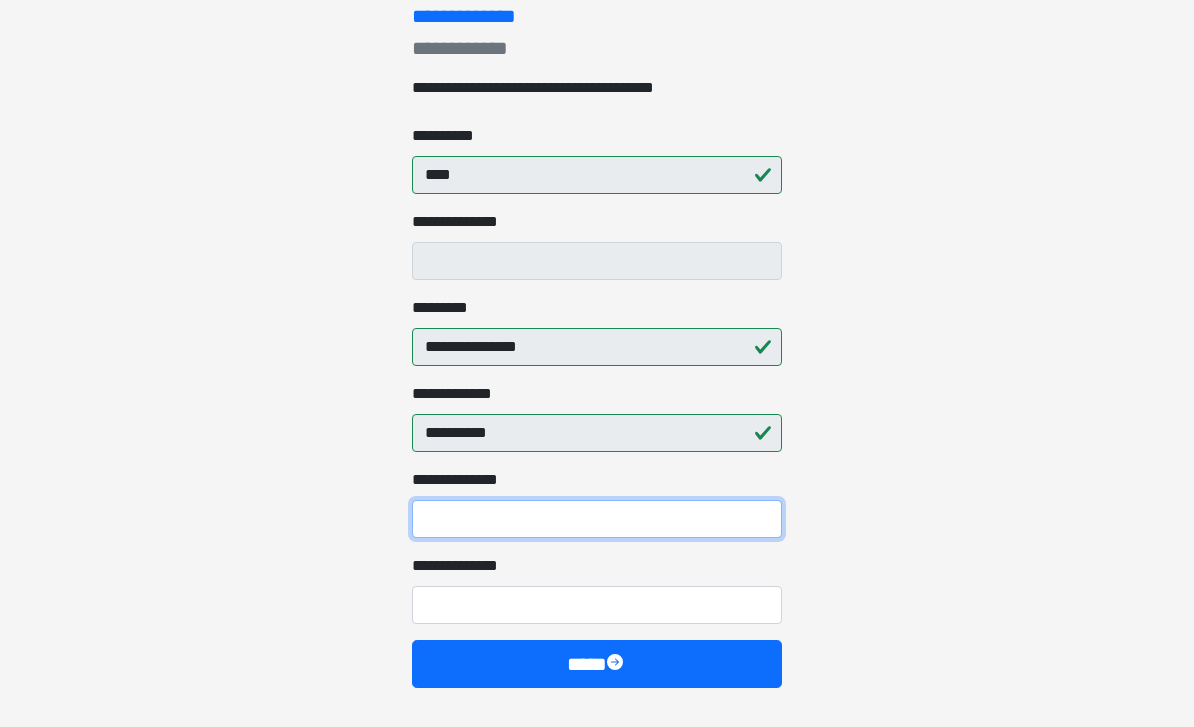 click on "**********" at bounding box center [597, 519] 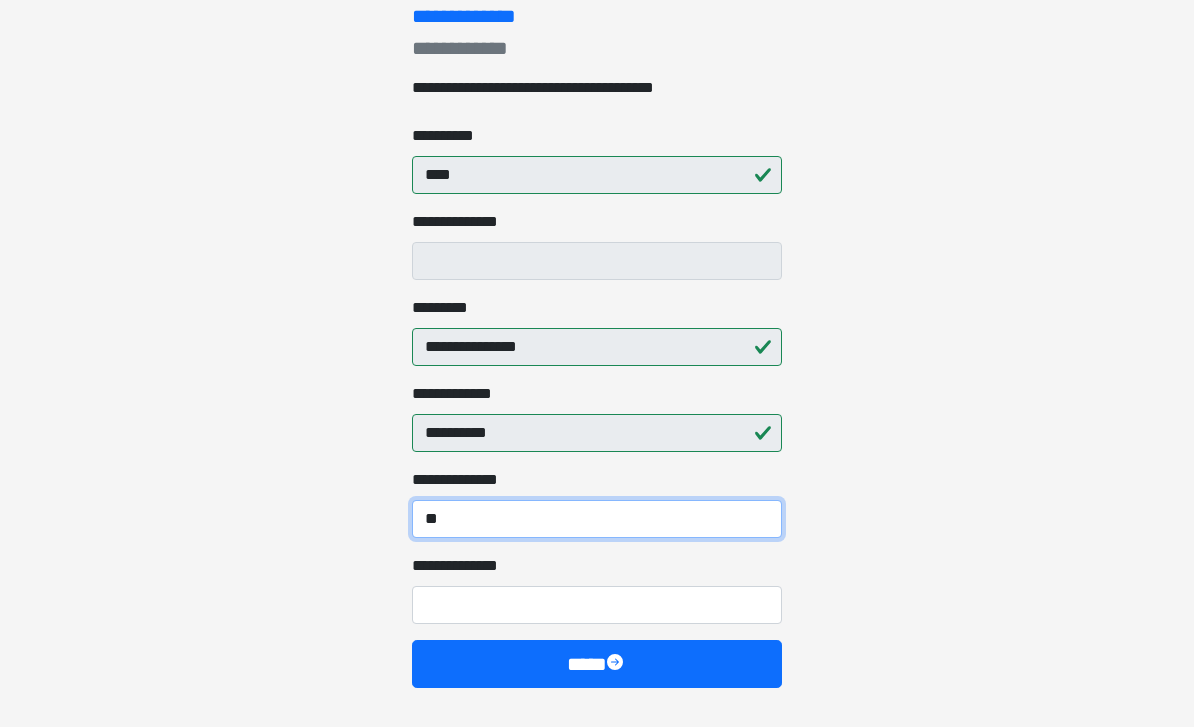 type on "*" 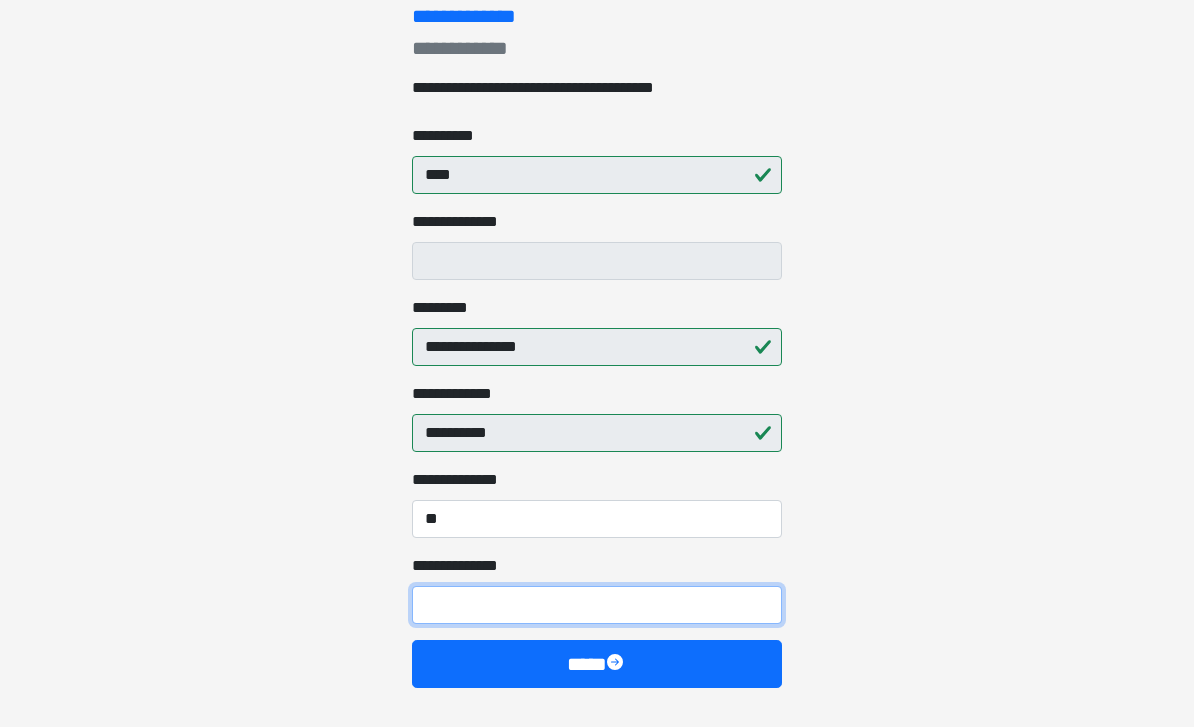 click on "**********" at bounding box center [597, 605] 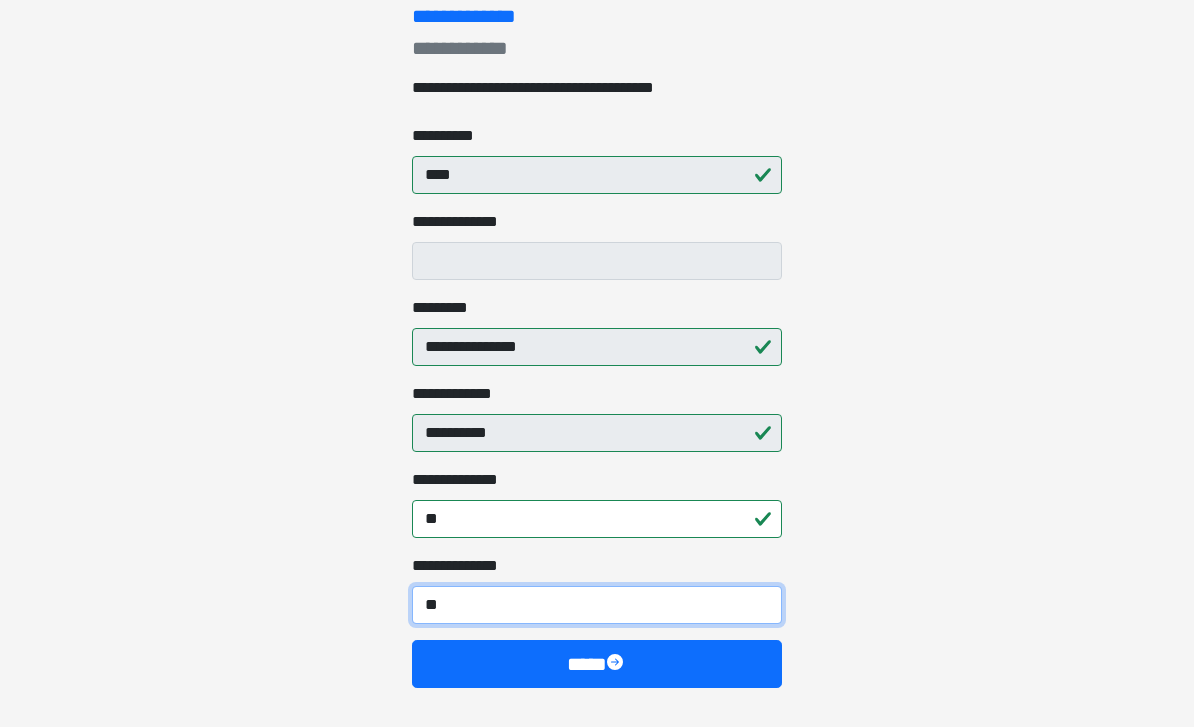 type on "***" 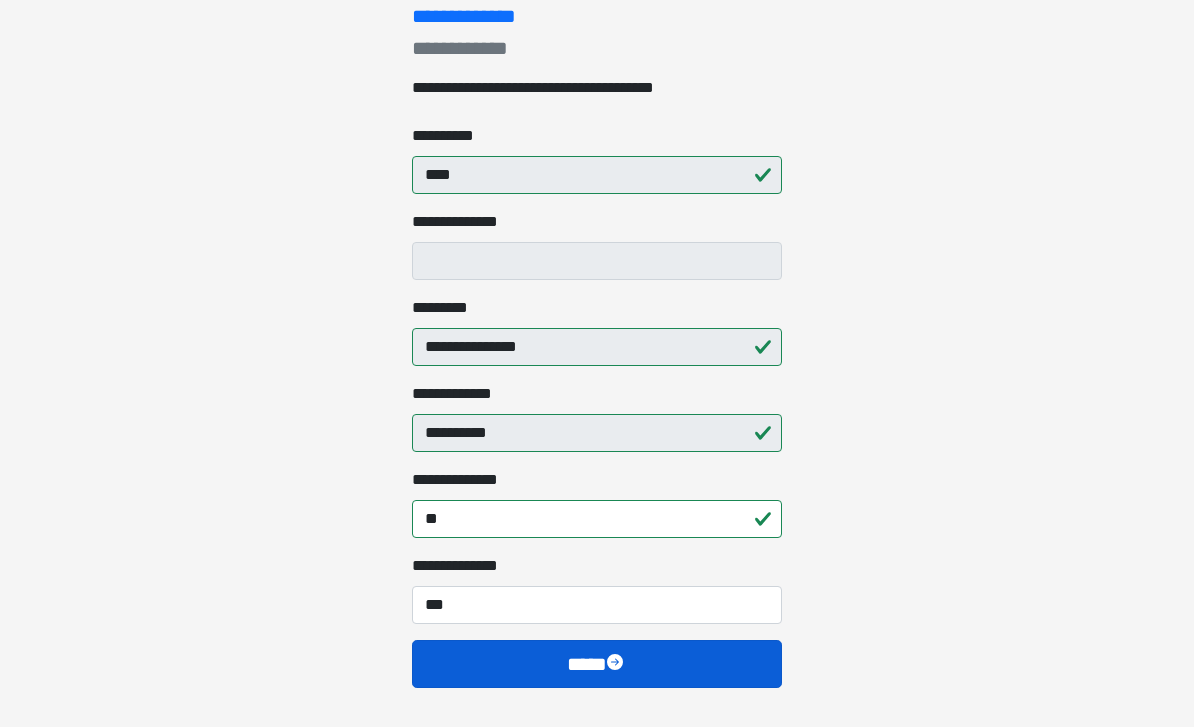 click on "****" at bounding box center [597, 664] 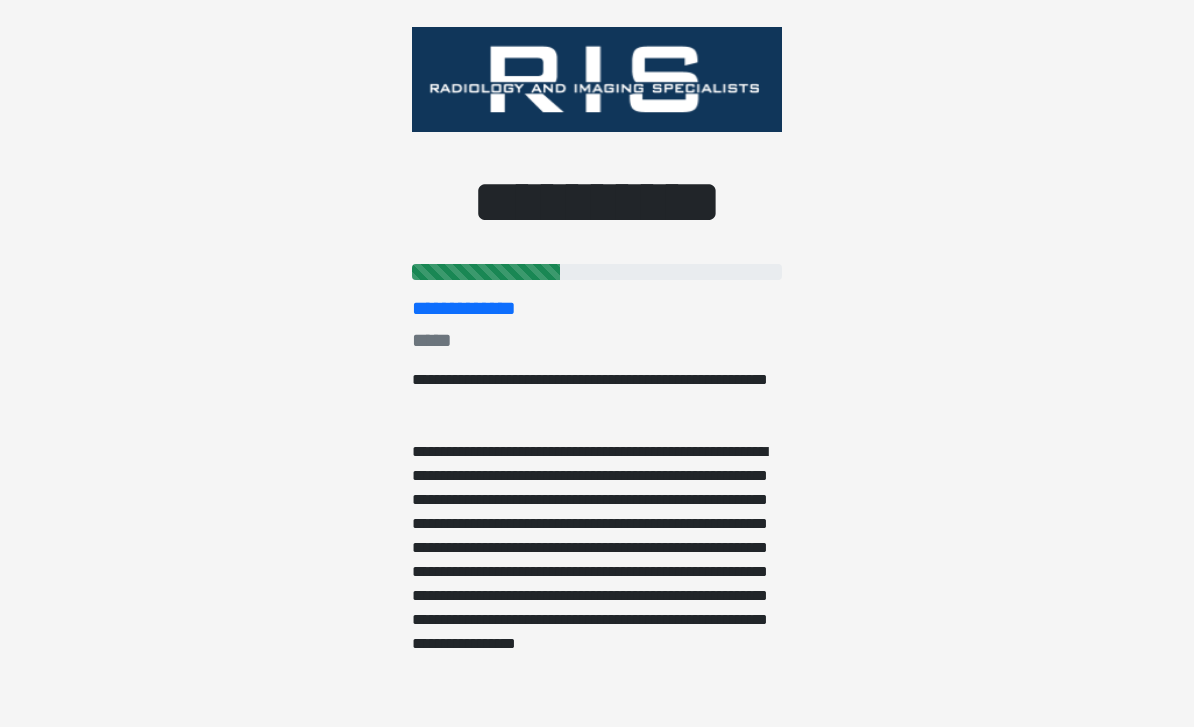 scroll, scrollTop: 0, scrollLeft: 0, axis: both 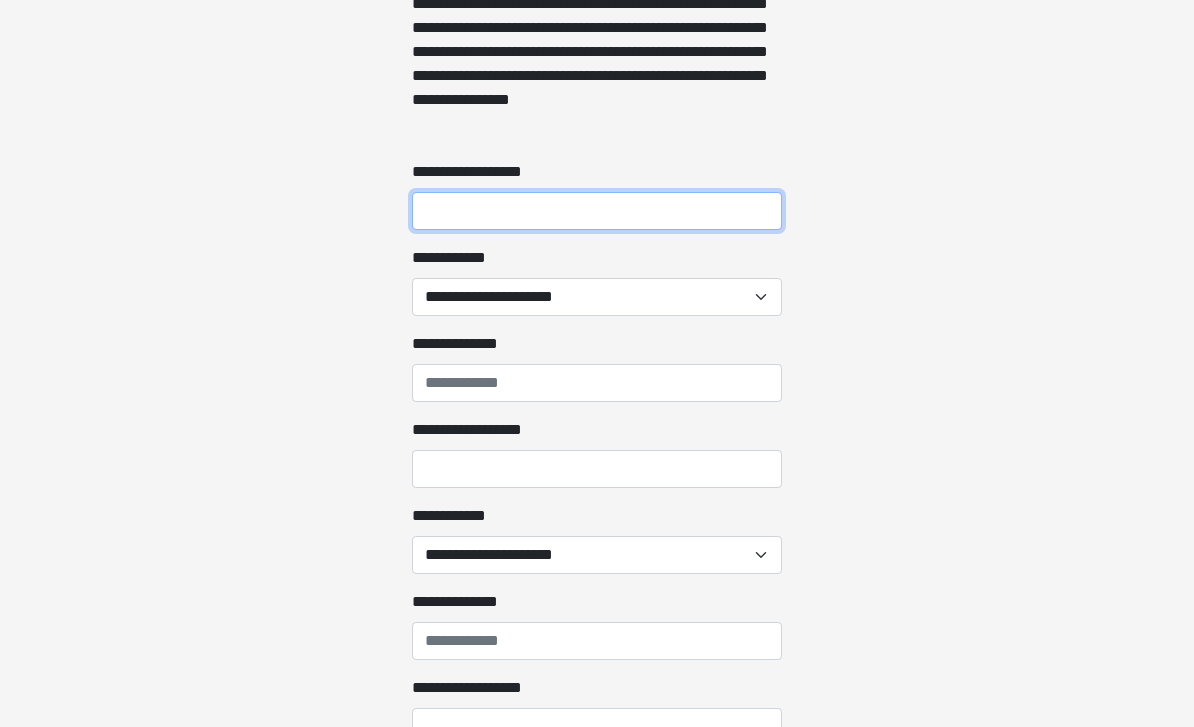 click on "**********" at bounding box center [597, 212] 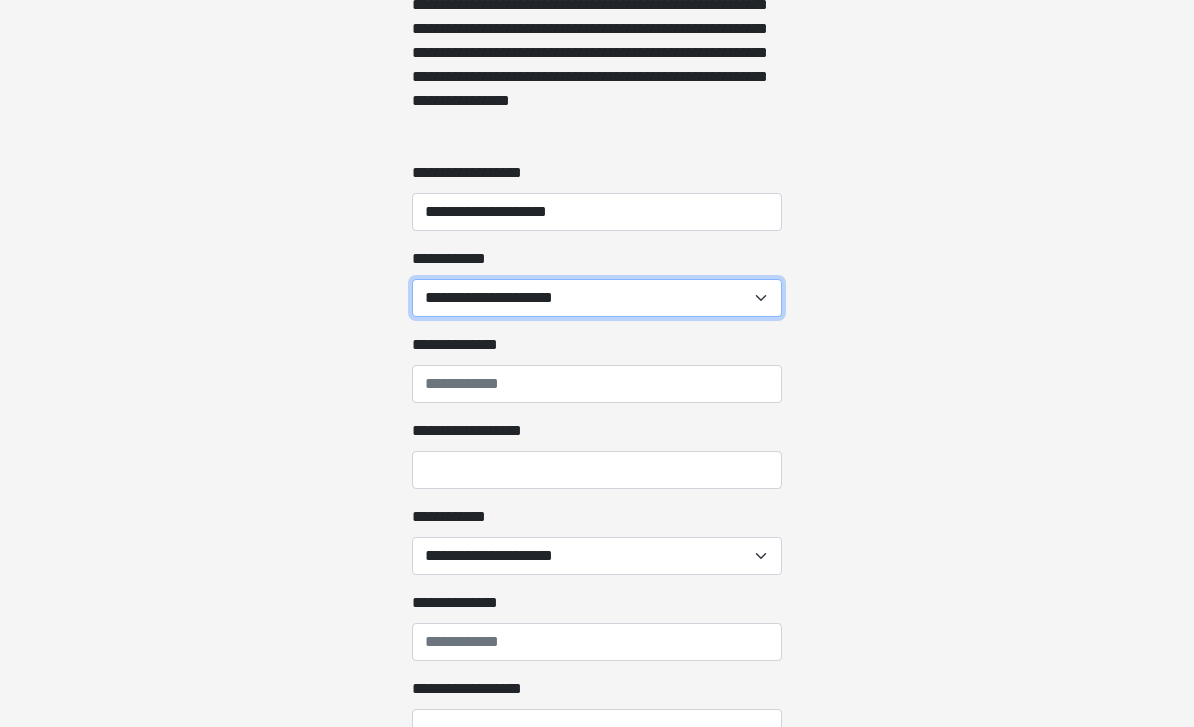 click on "**********" at bounding box center [597, 298] 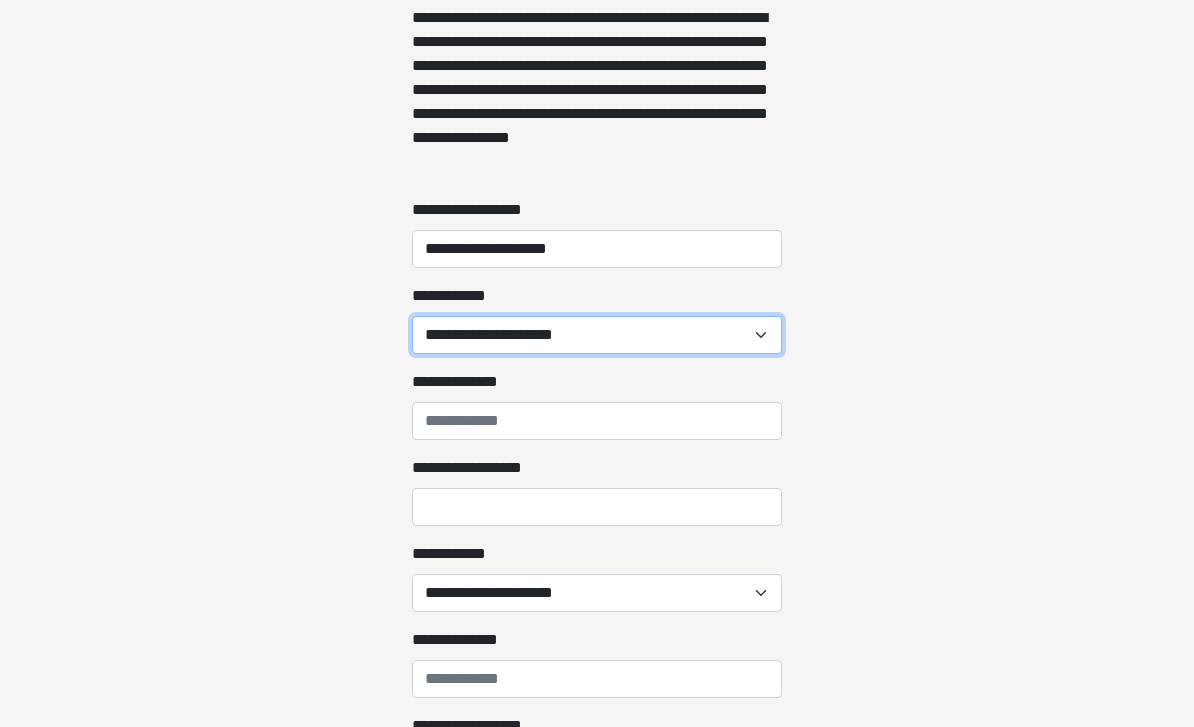 scroll, scrollTop: 1788, scrollLeft: 0, axis: vertical 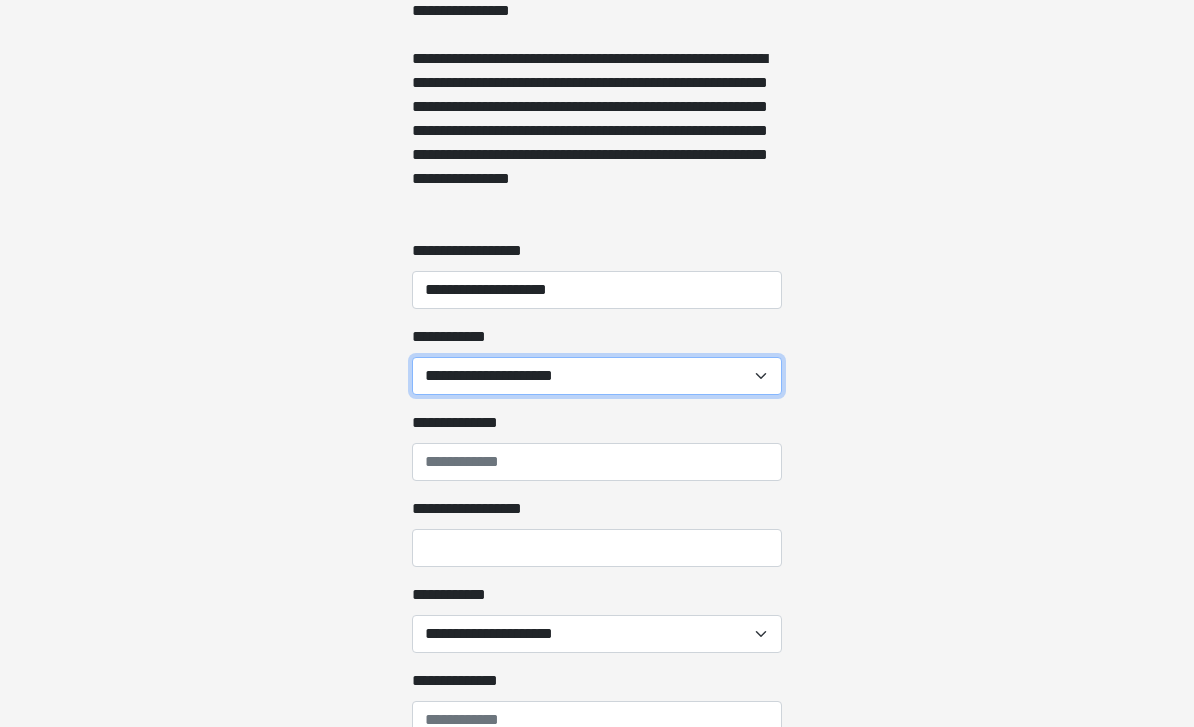 click on "**********" at bounding box center (597, 377) 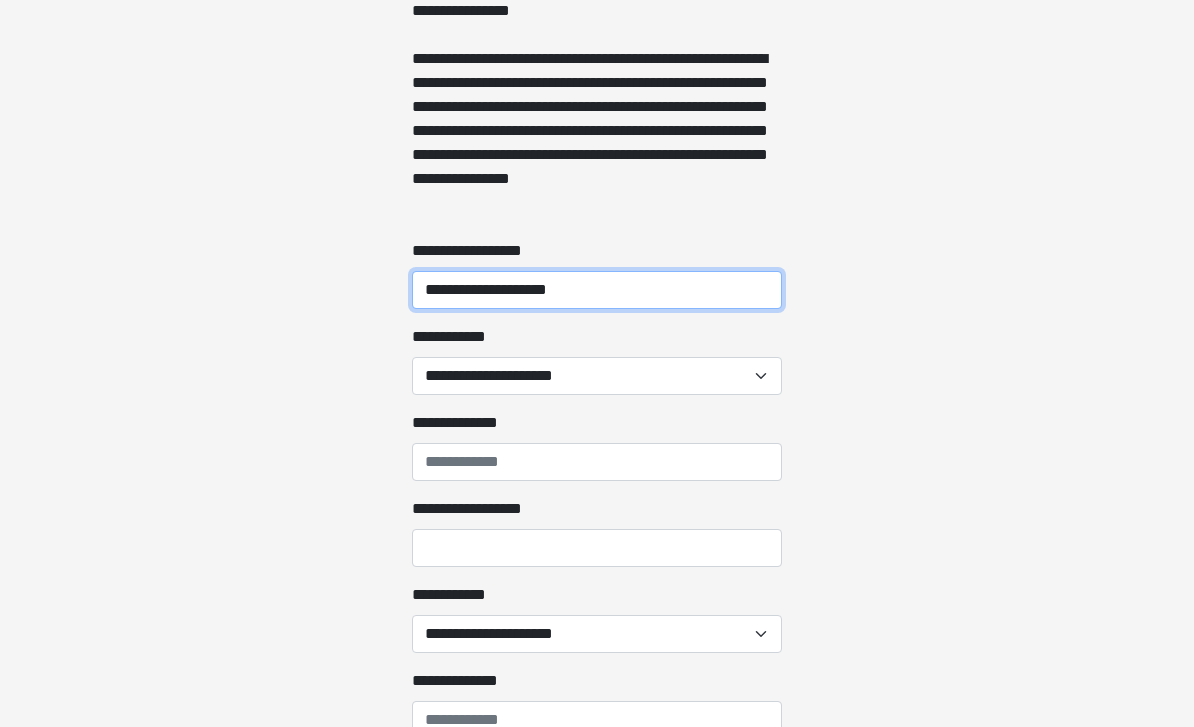 click on "**********" at bounding box center (597, 291) 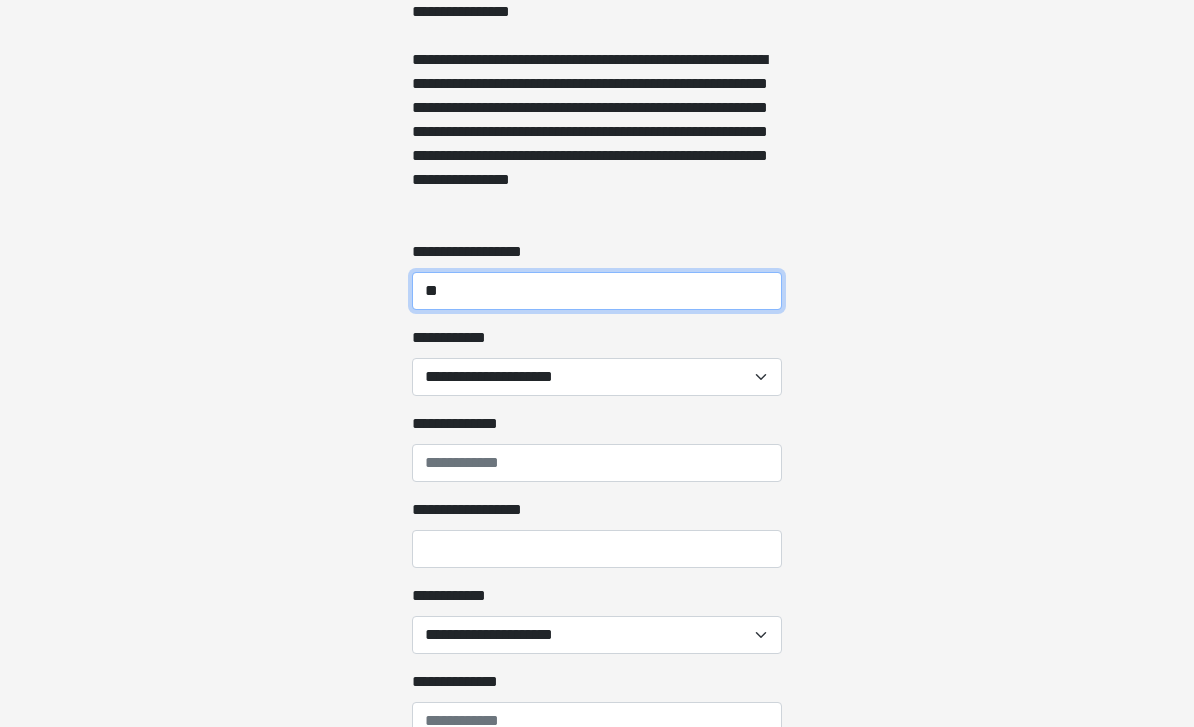 type on "*" 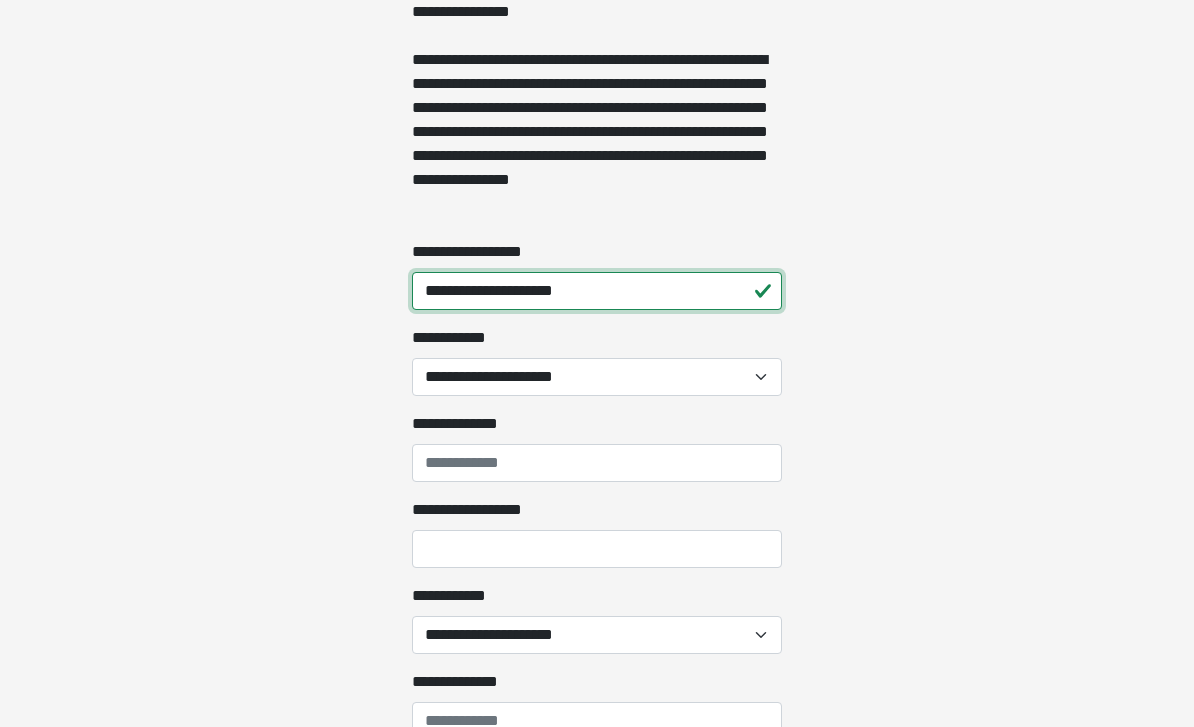 type on "**********" 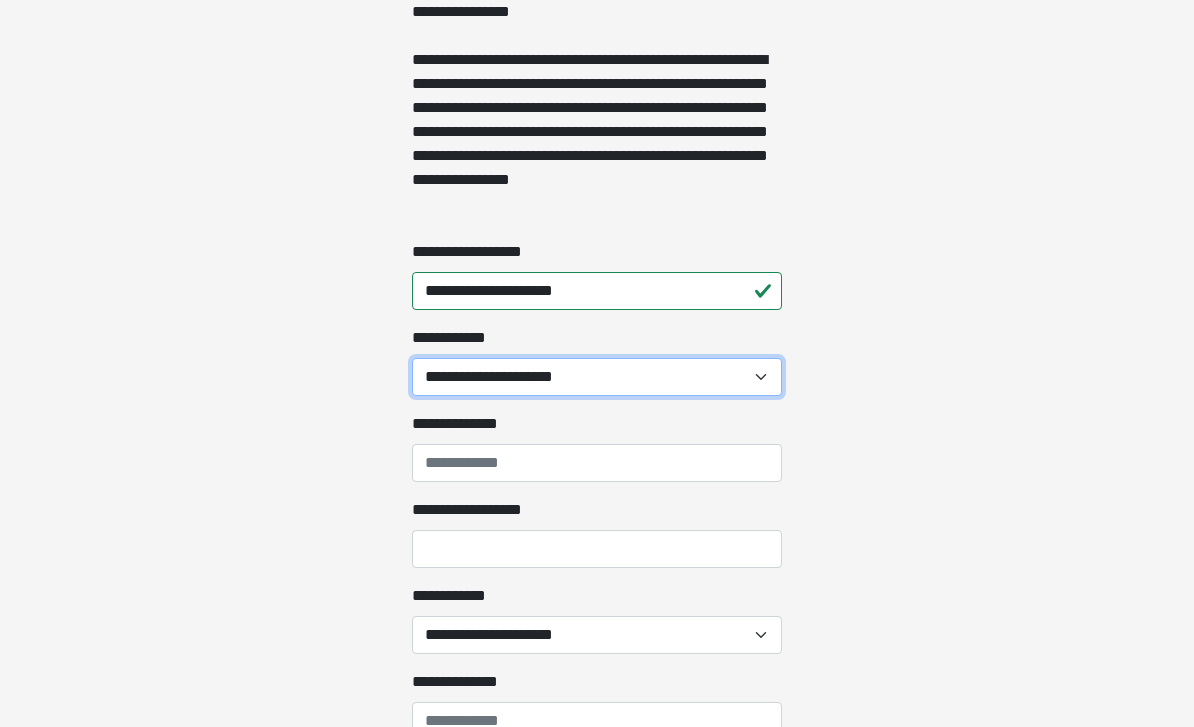click on "**********" at bounding box center (597, 377) 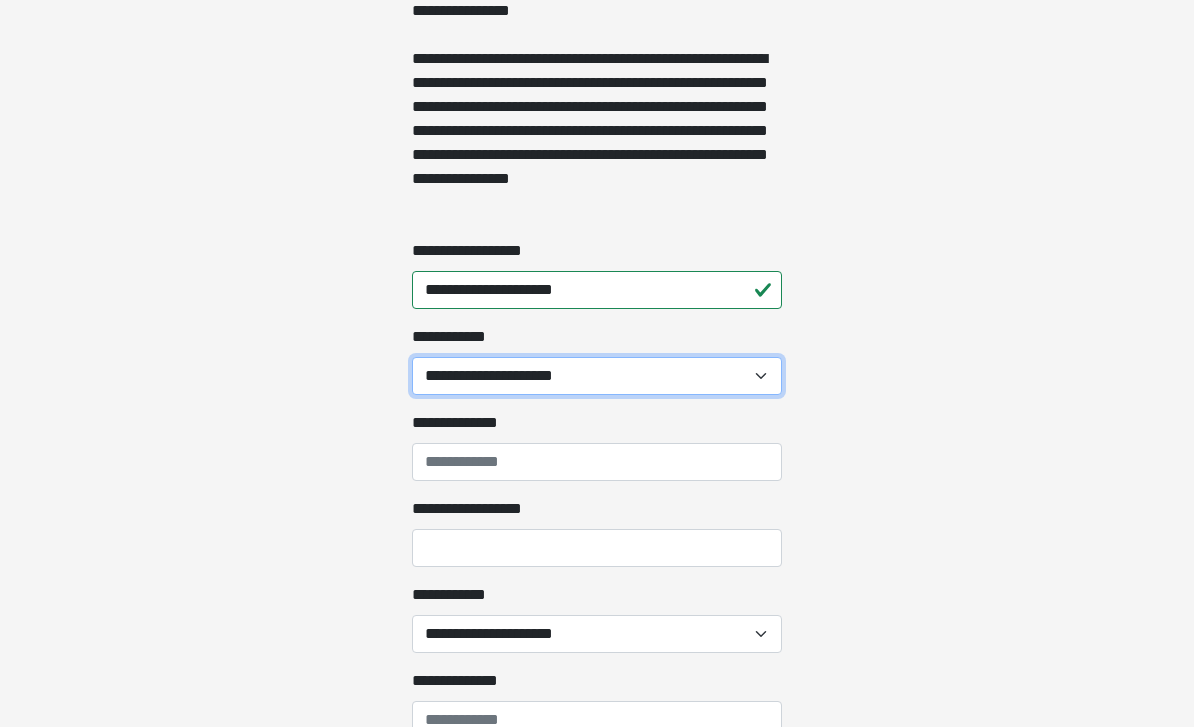 select on "******" 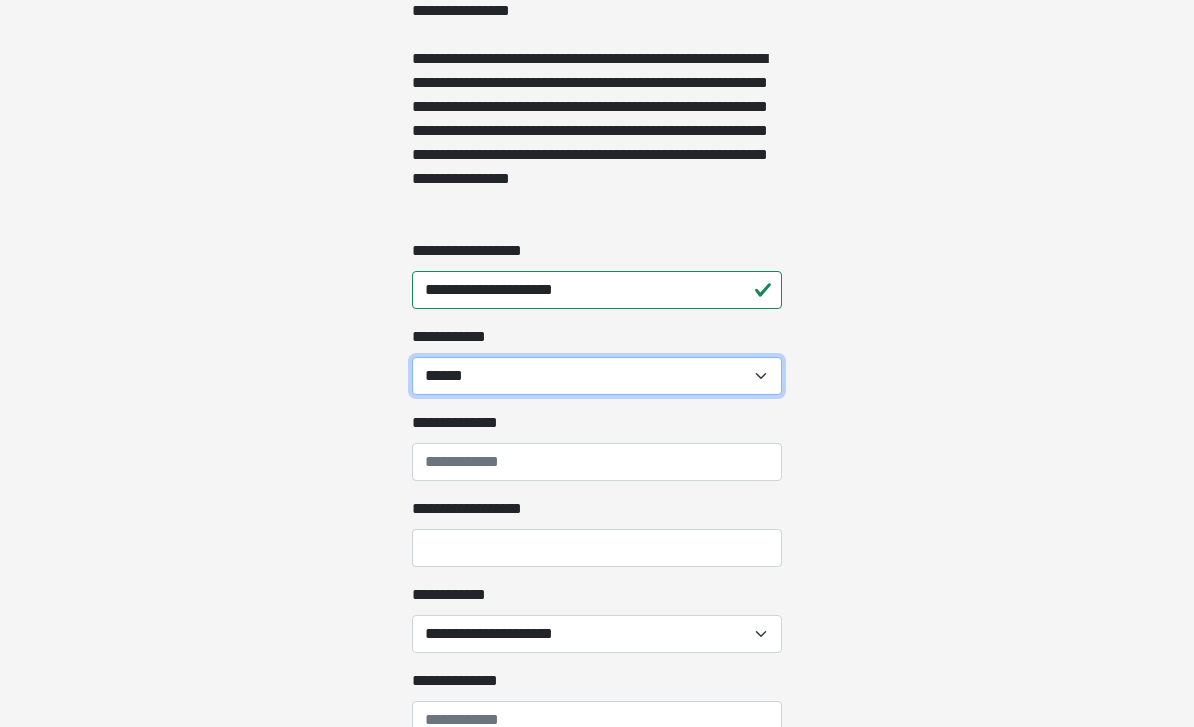 scroll, scrollTop: 1789, scrollLeft: 0, axis: vertical 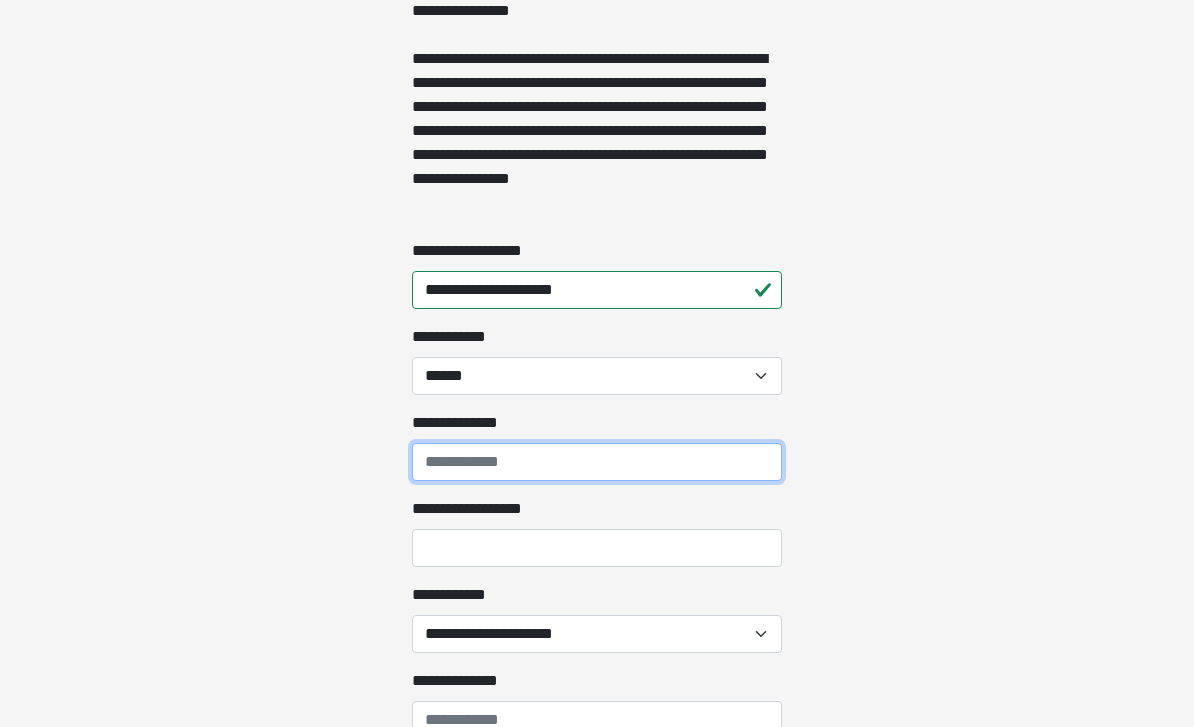 click on "**********" at bounding box center (597, 462) 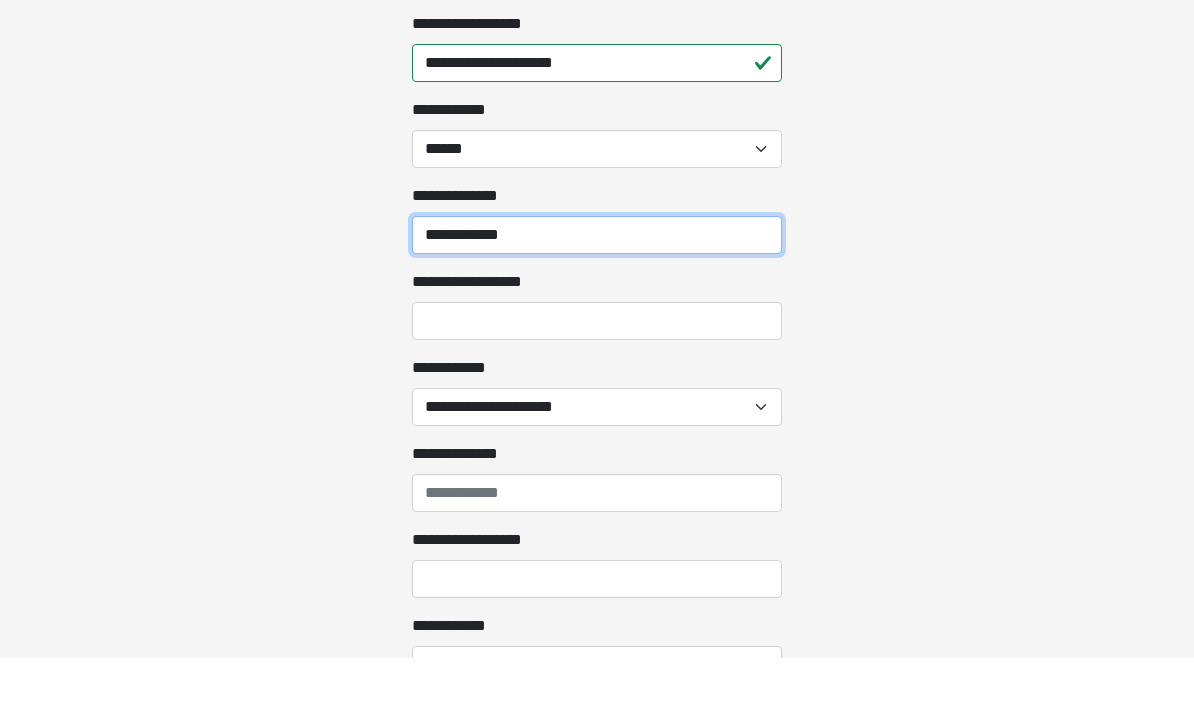 scroll, scrollTop: 1948, scrollLeft: 0, axis: vertical 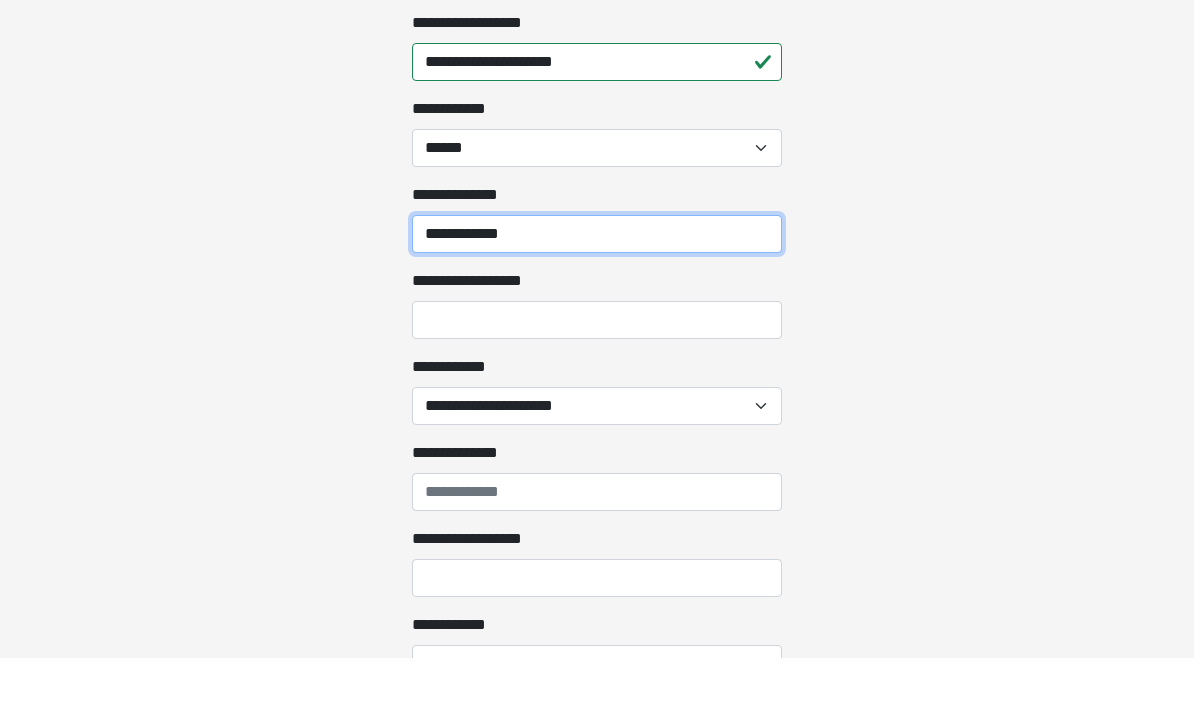 type on "**********" 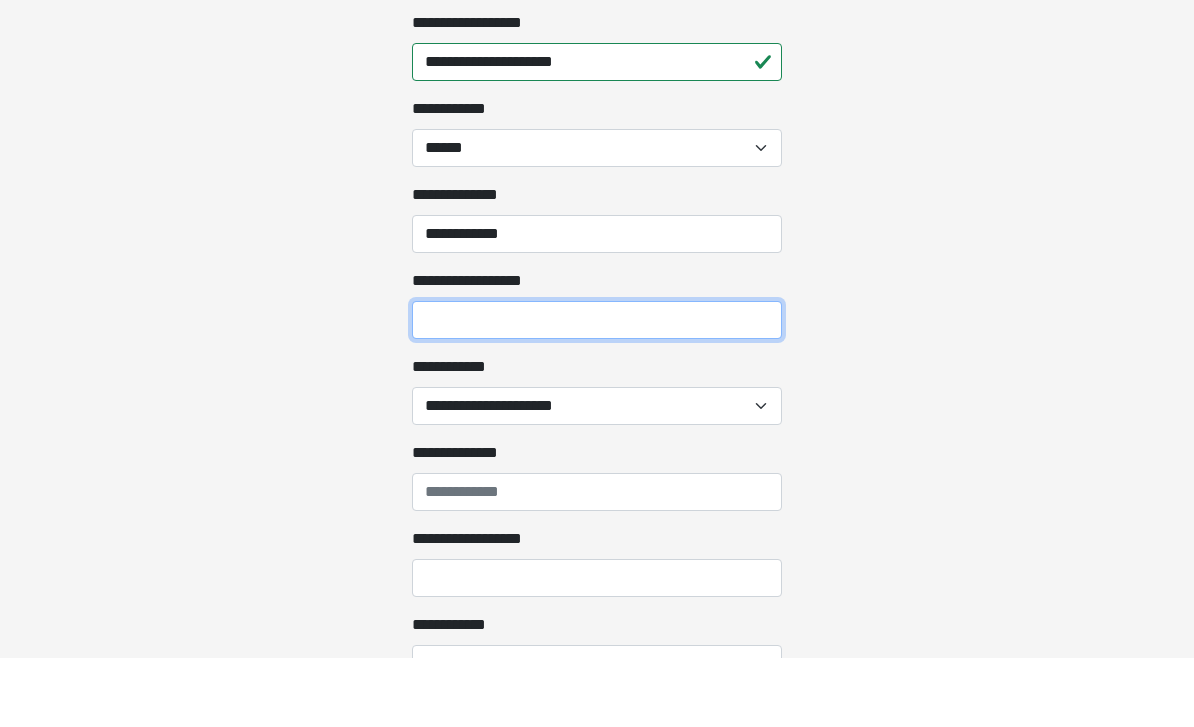 click on "**********" at bounding box center [597, 389] 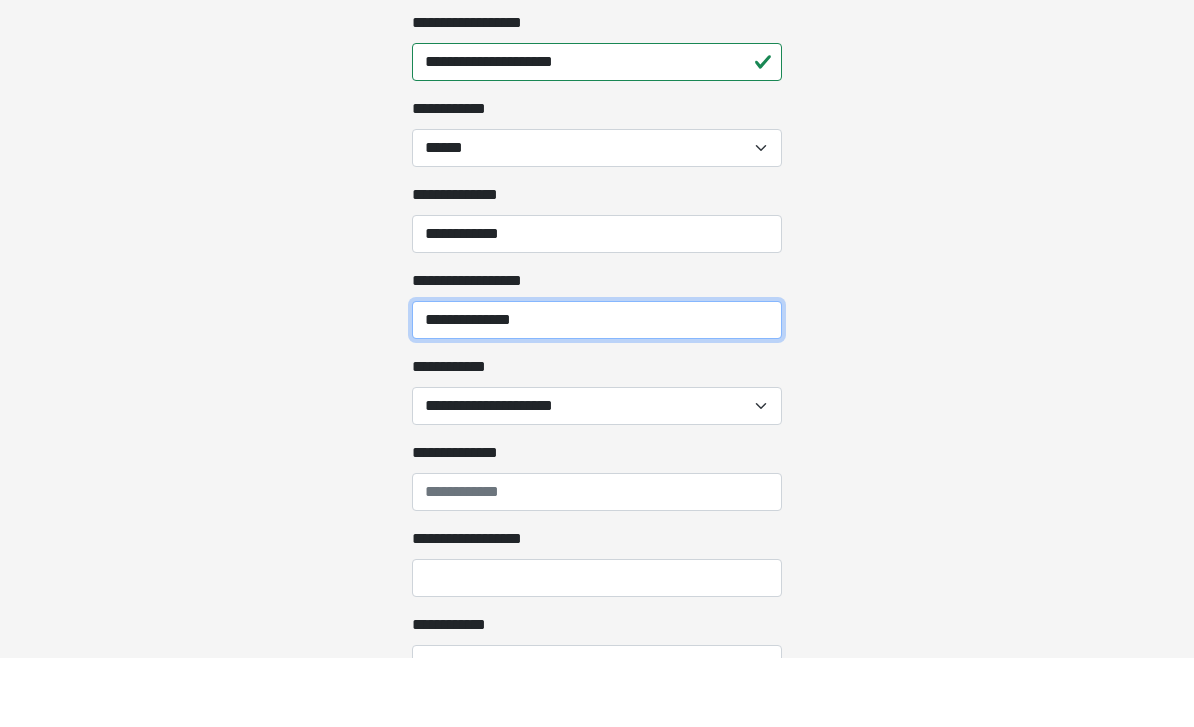 type on "**********" 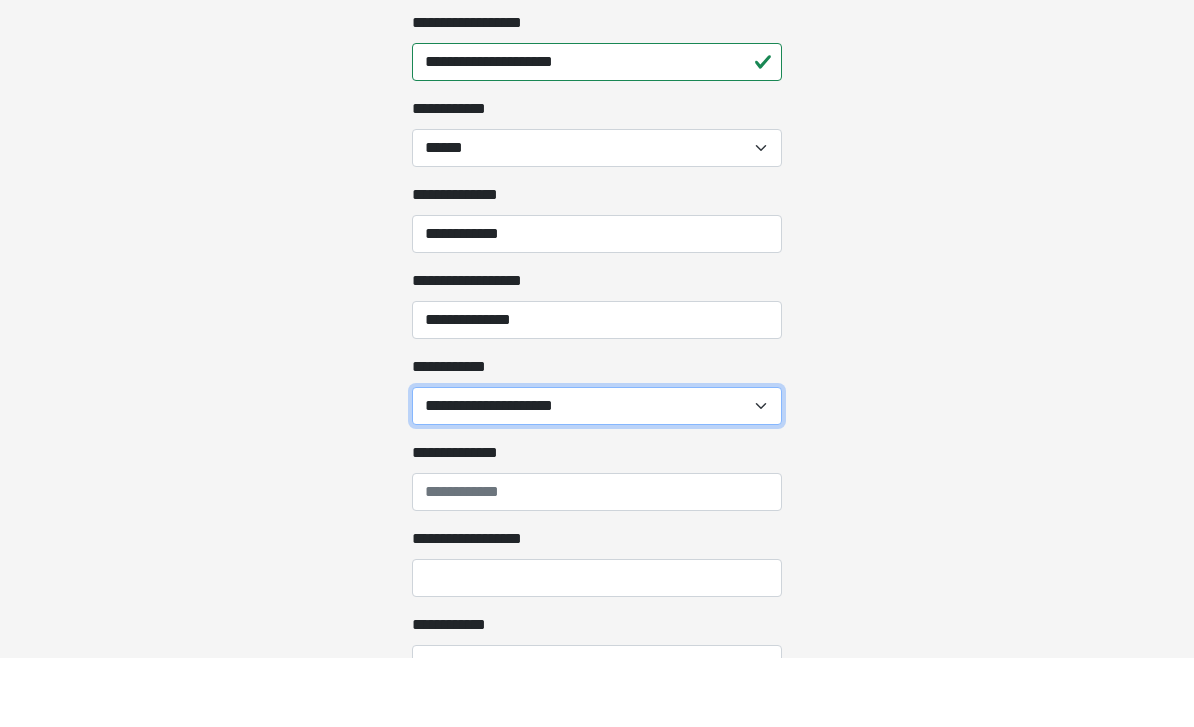 click on "**********" at bounding box center [597, 475] 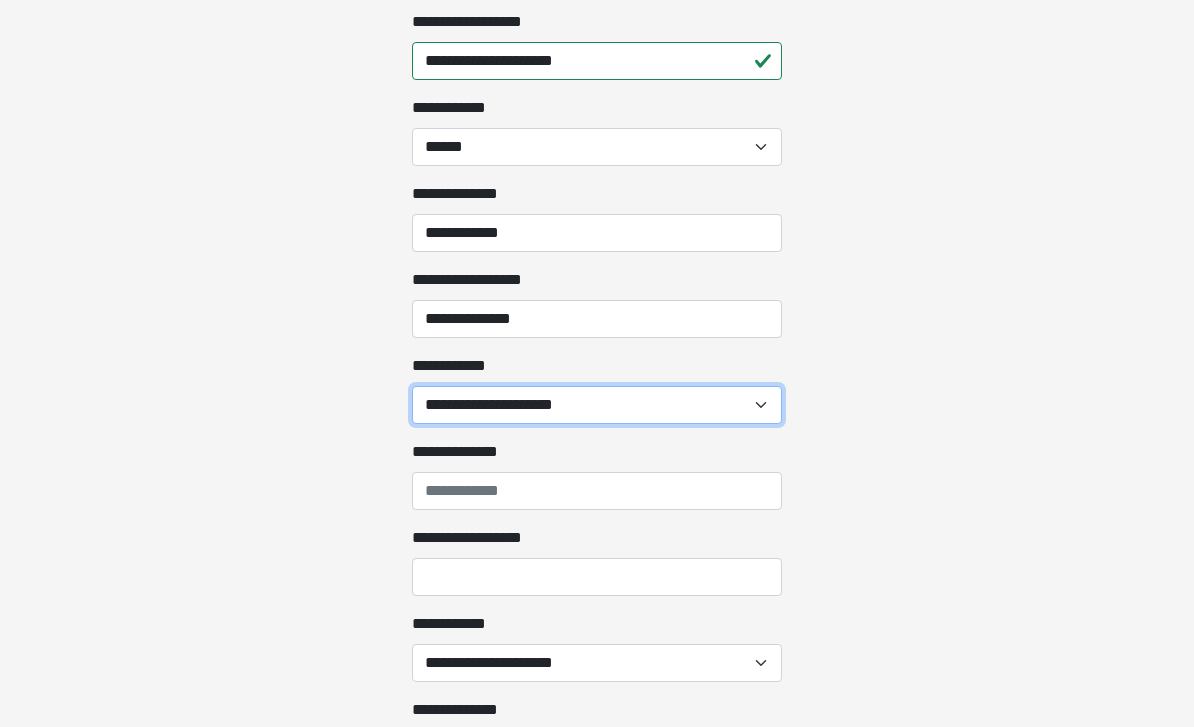 select on "******" 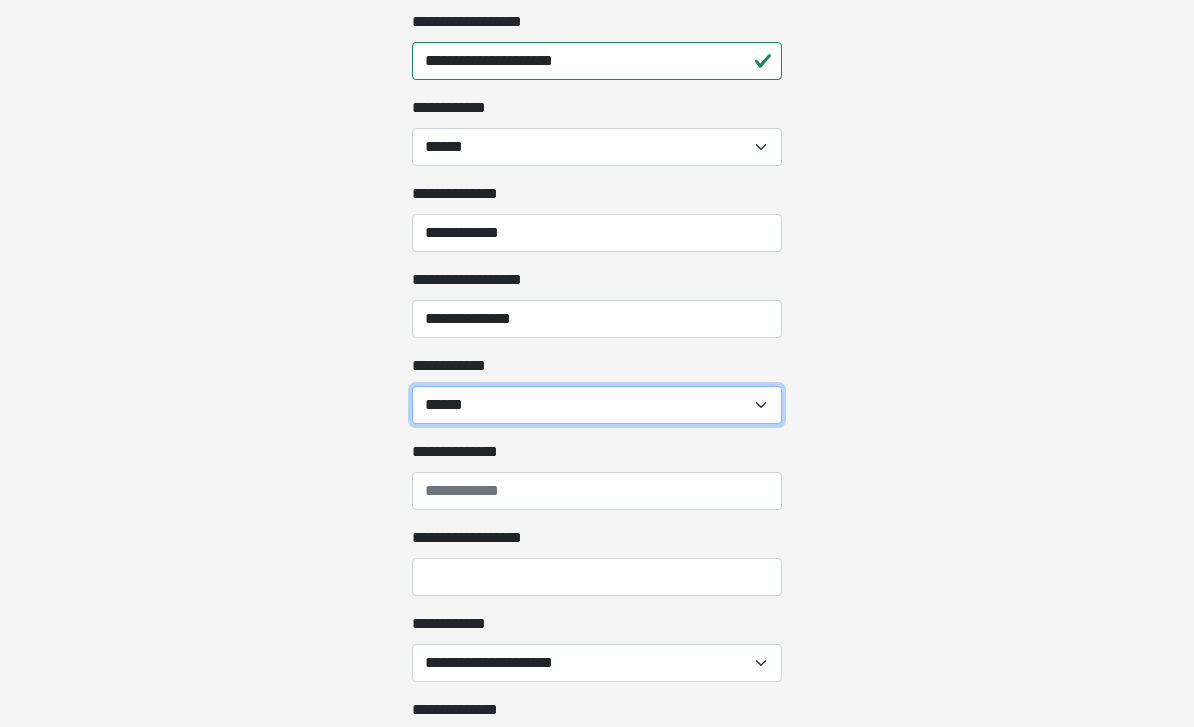 scroll, scrollTop: 2018, scrollLeft: 0, axis: vertical 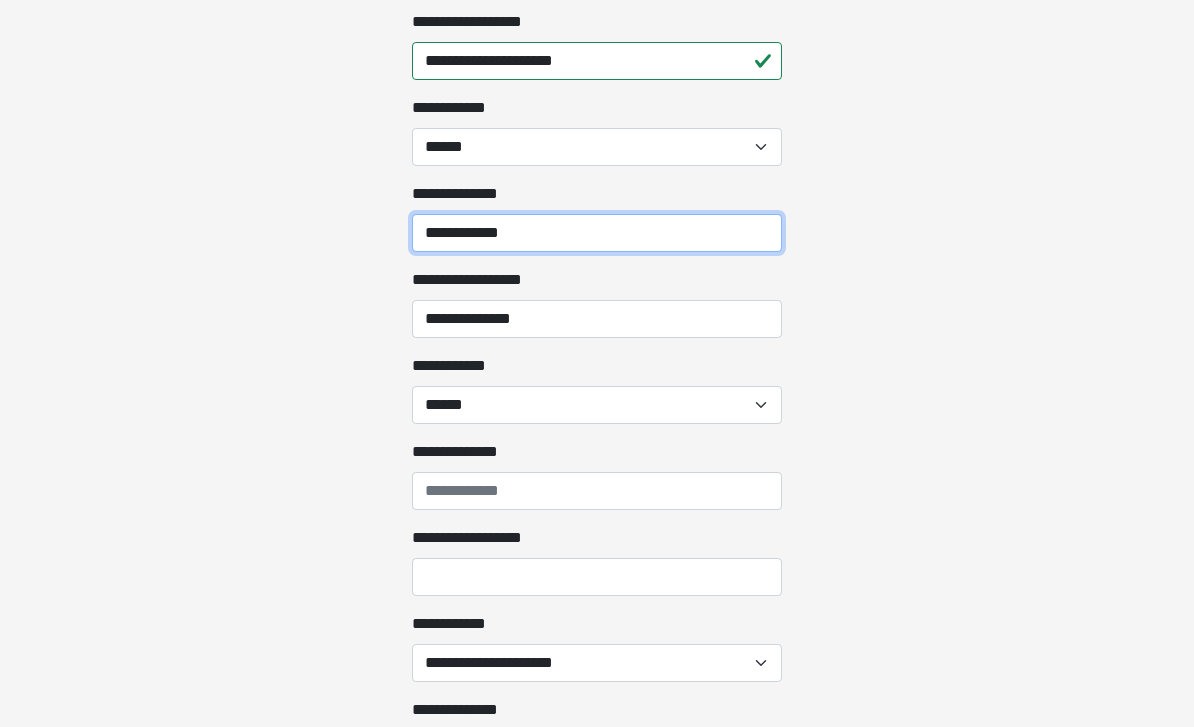 click on "**********" at bounding box center [597, 233] 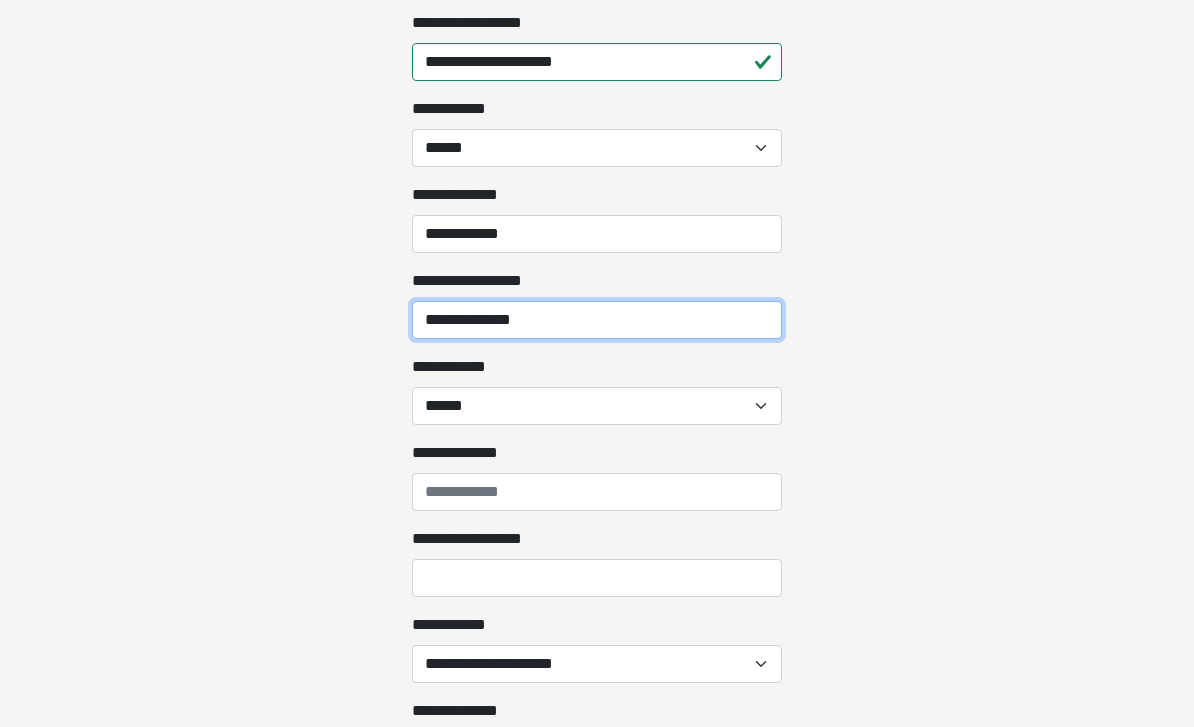 click on "**********" at bounding box center (597, 320) 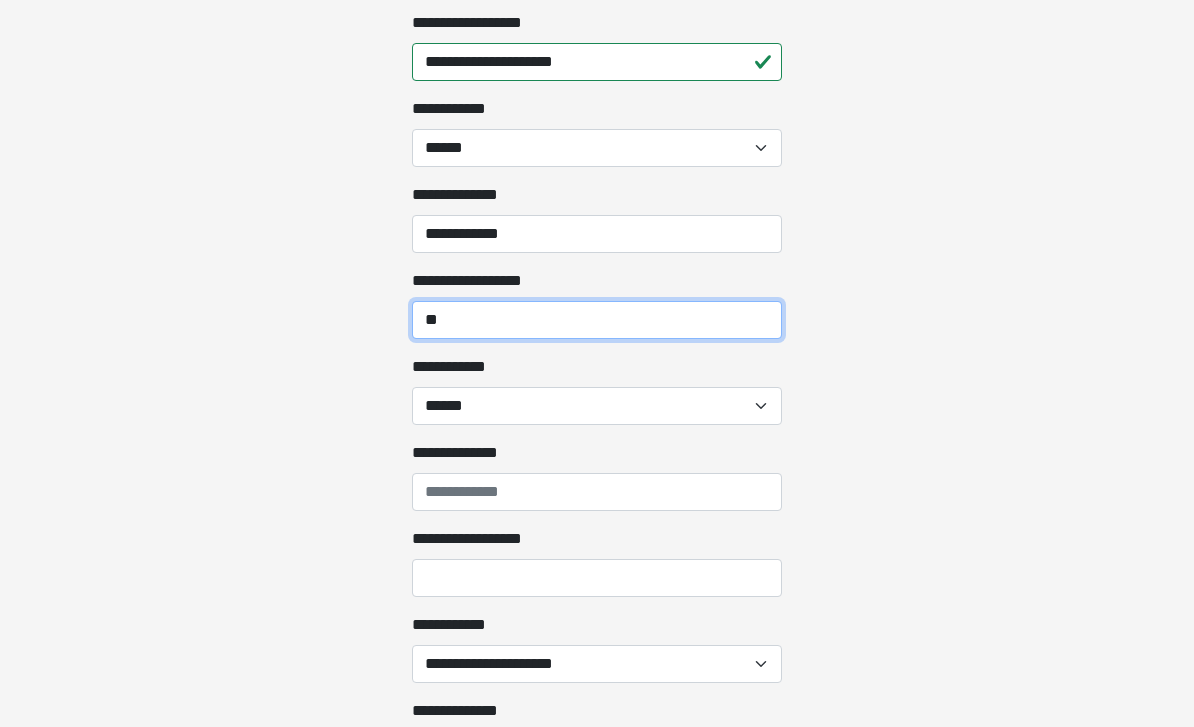 type on "*" 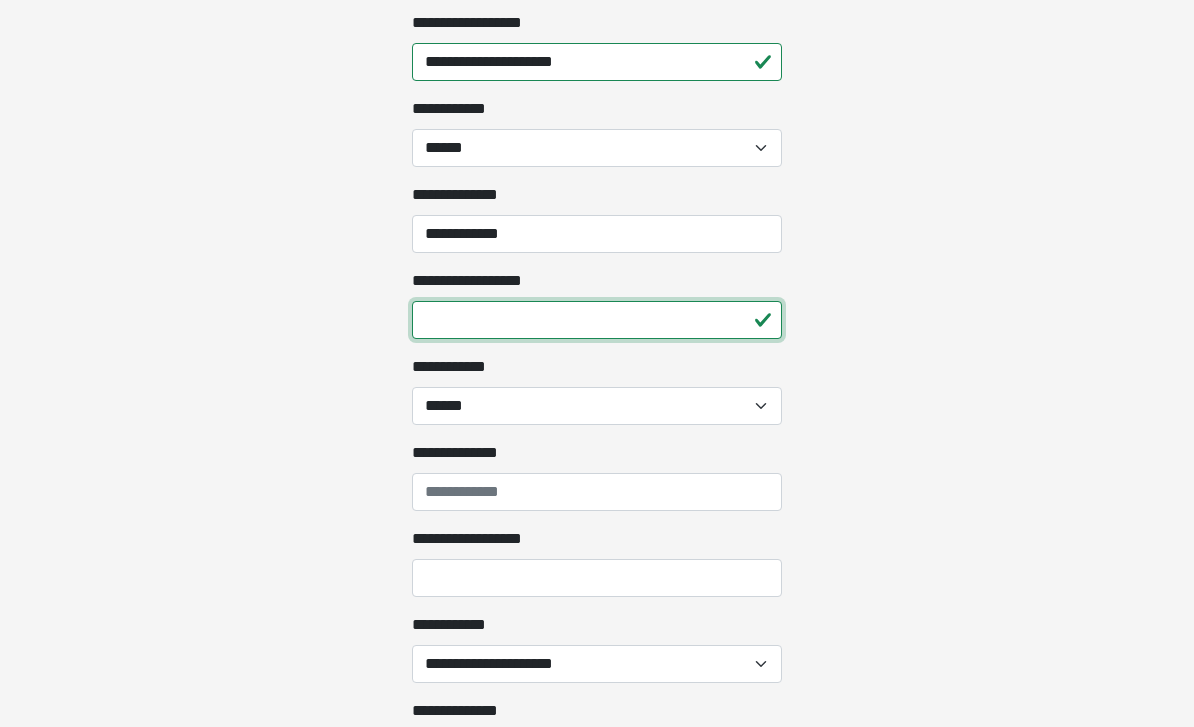 type 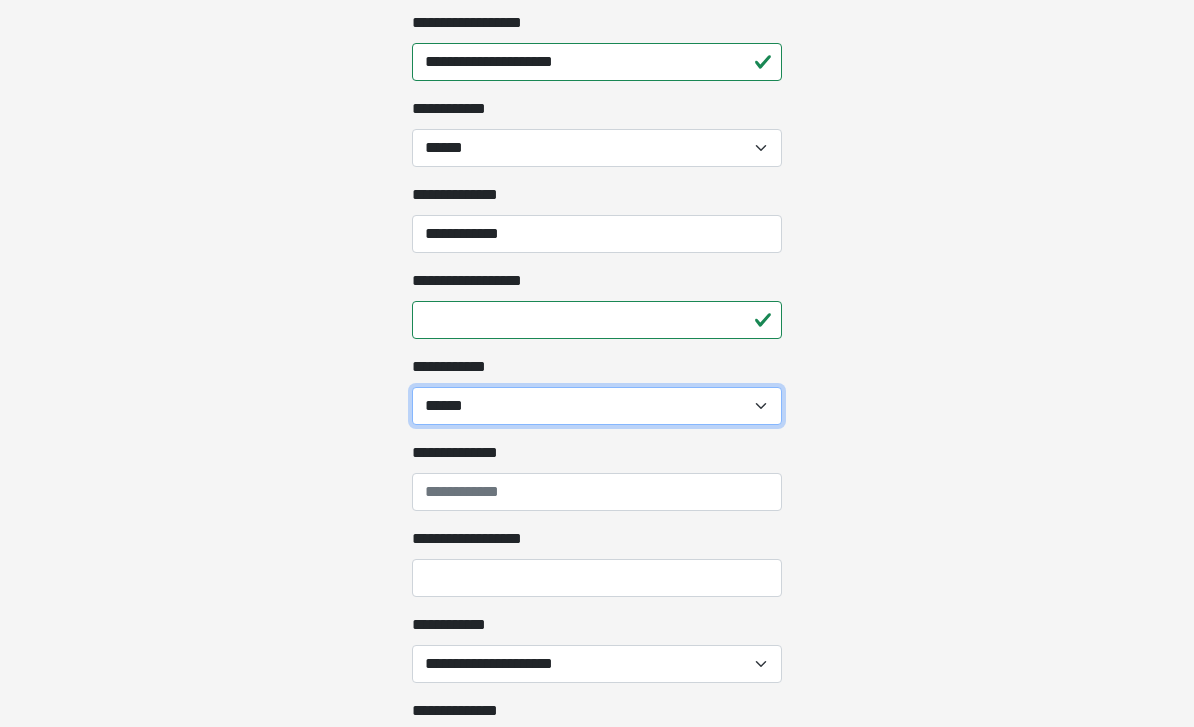 click on "**********" at bounding box center (597, 406) 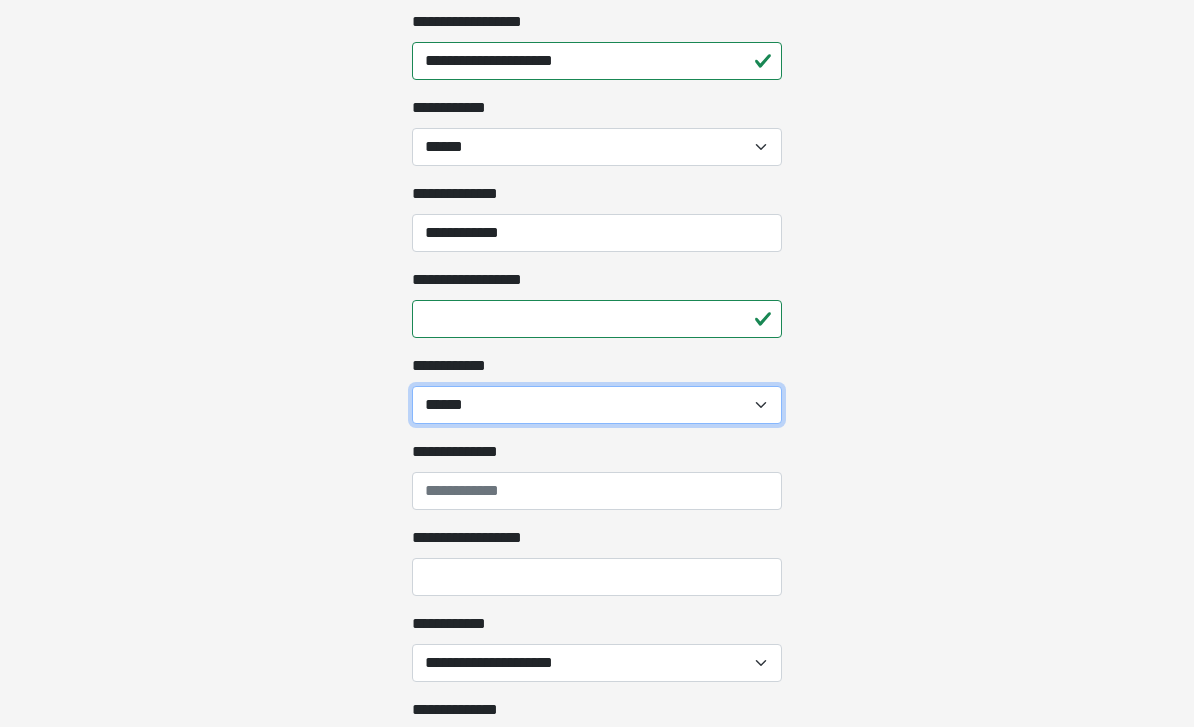select 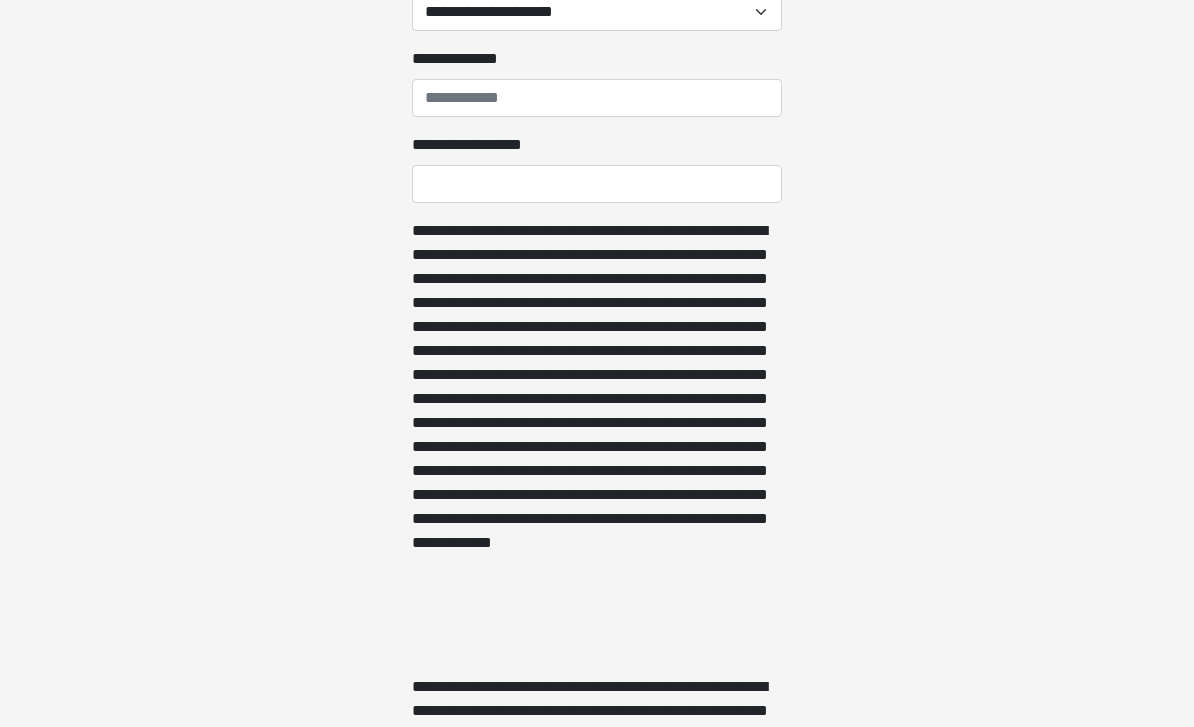 scroll, scrollTop: 2636, scrollLeft: 0, axis: vertical 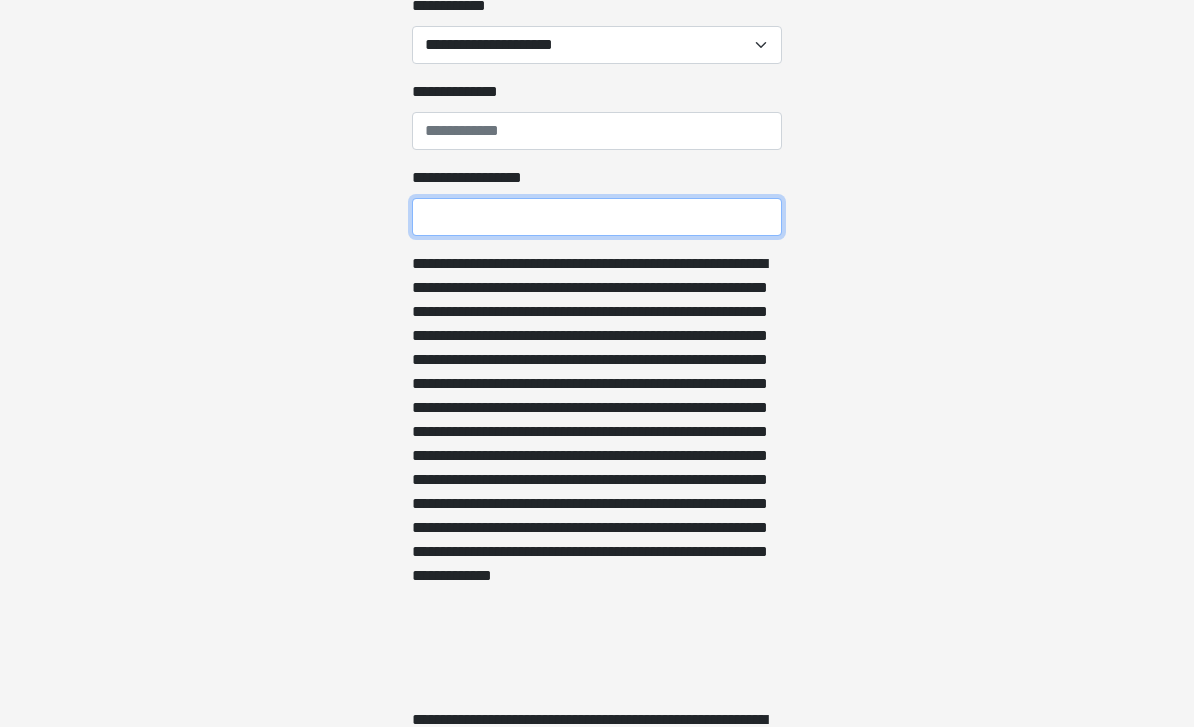 click on "**********" at bounding box center [597, 217] 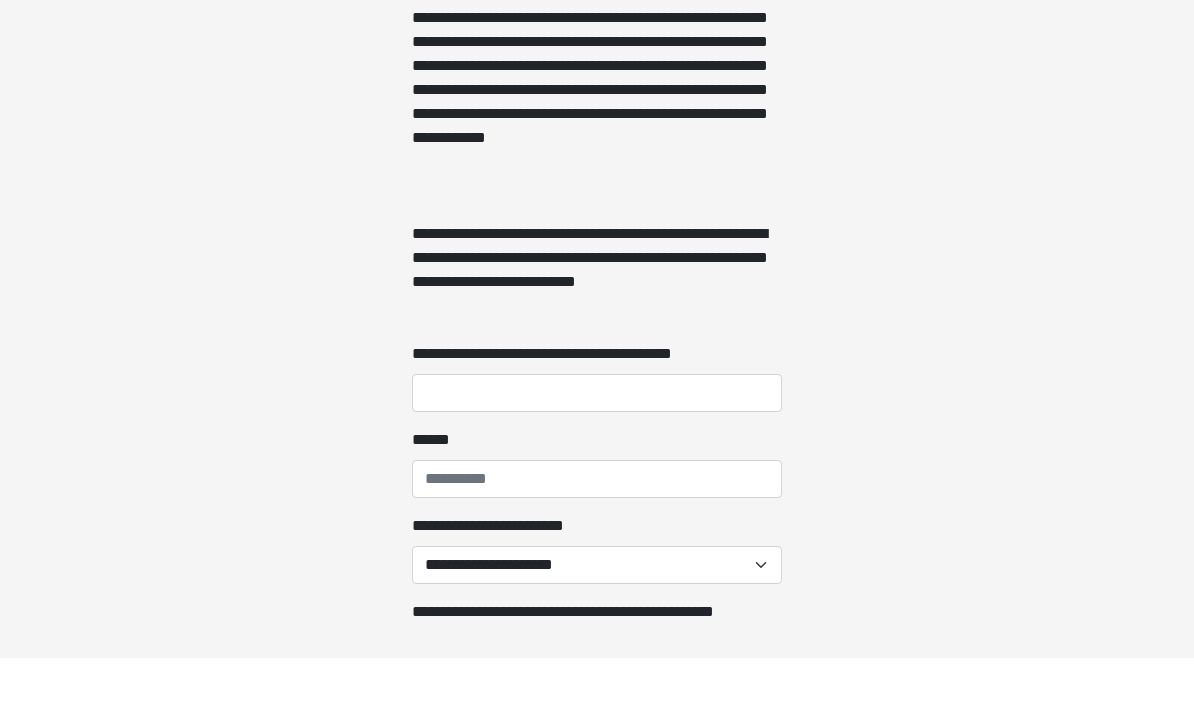 scroll, scrollTop: 6646, scrollLeft: 0, axis: vertical 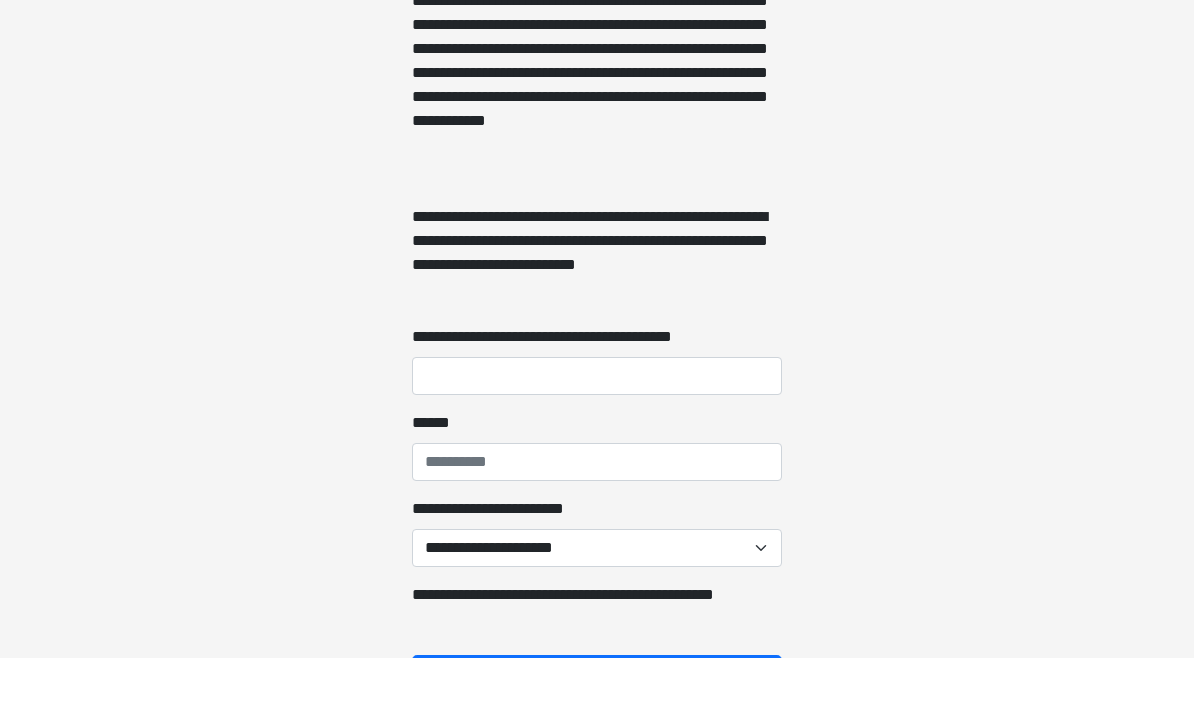 type on "***" 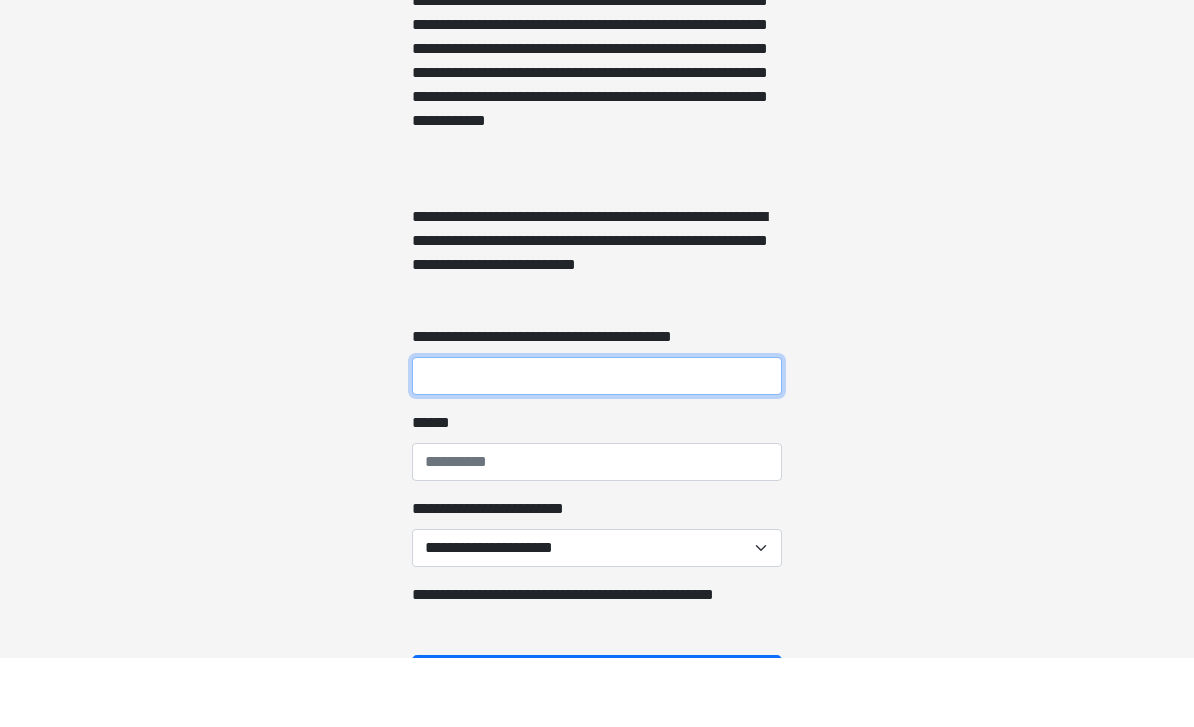 click on "**********" at bounding box center [597, 445] 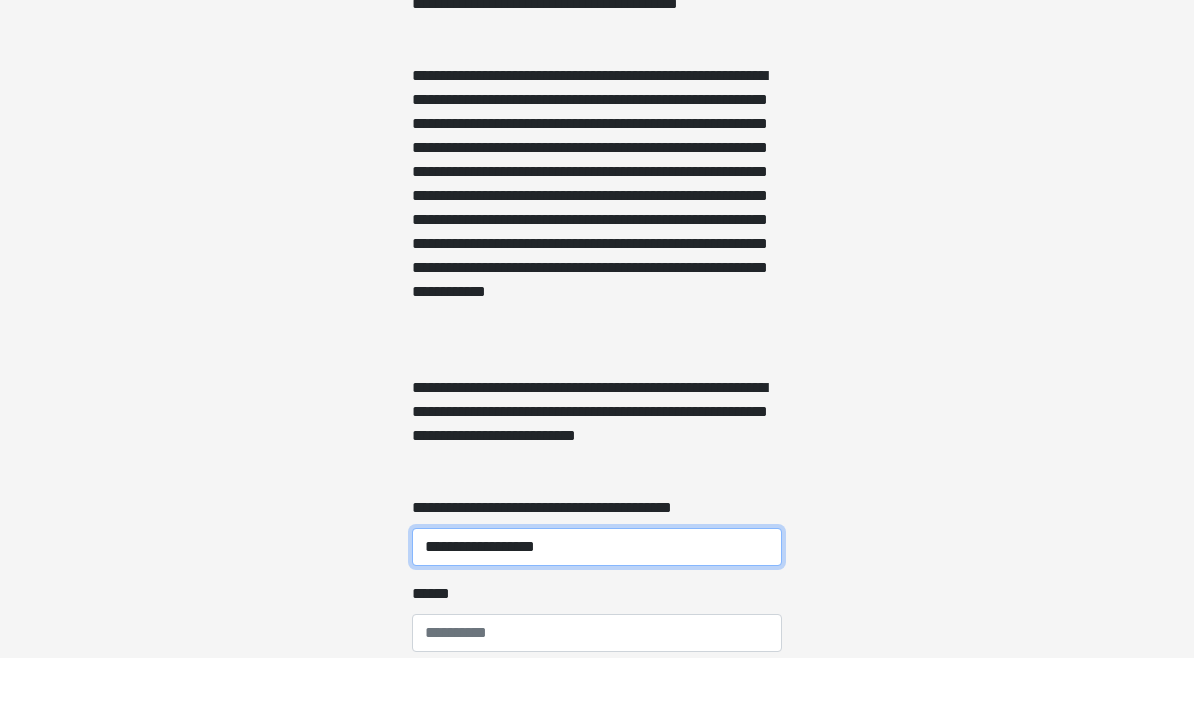 scroll, scrollTop: 6476, scrollLeft: 0, axis: vertical 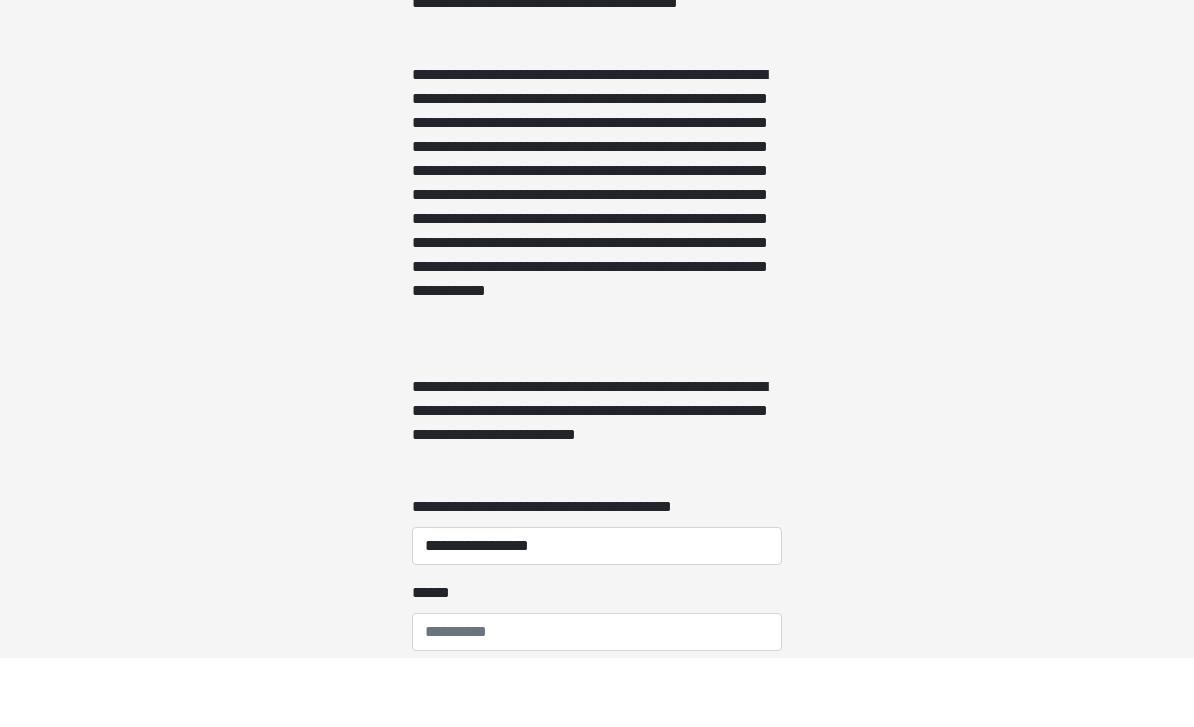 click on "**********" at bounding box center (597, -6113) 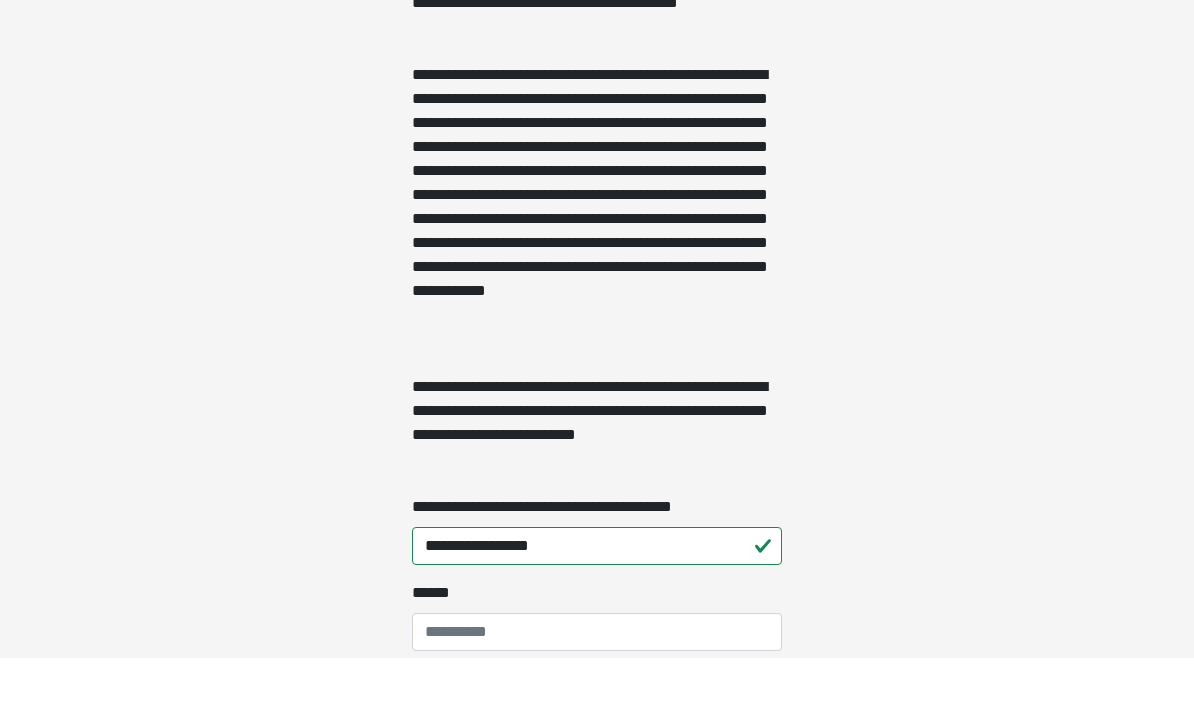 scroll, scrollTop: 6545, scrollLeft: 0, axis: vertical 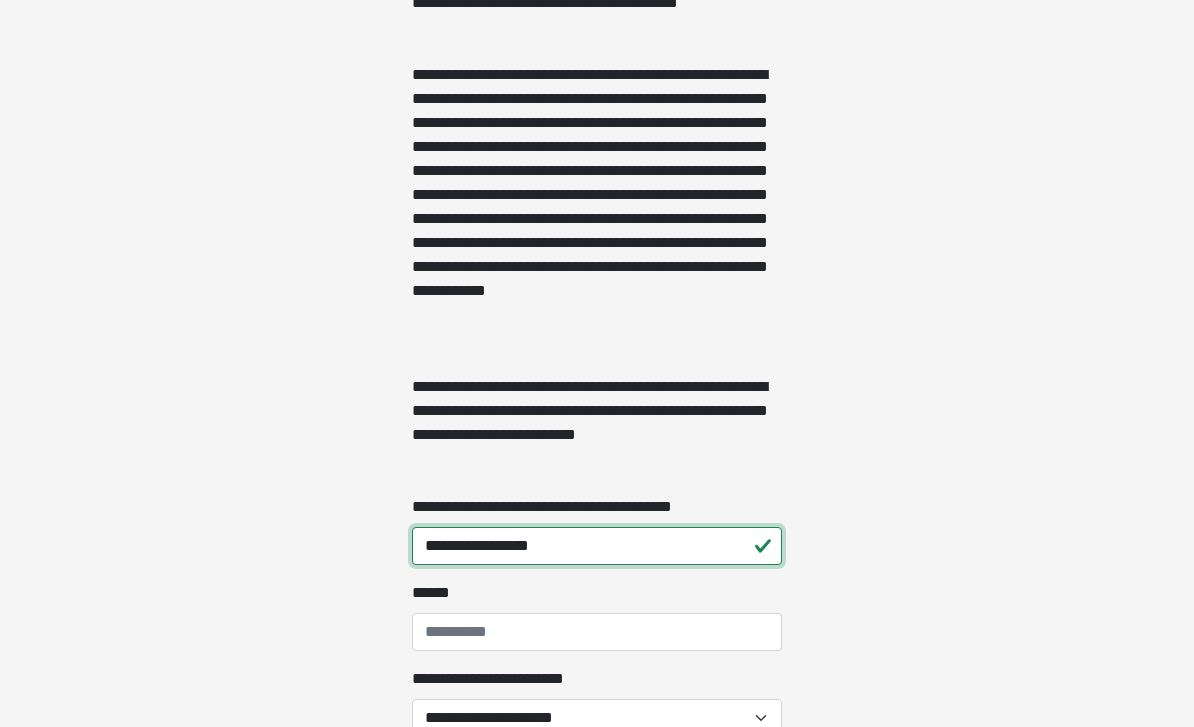click on "**********" at bounding box center (597, 546) 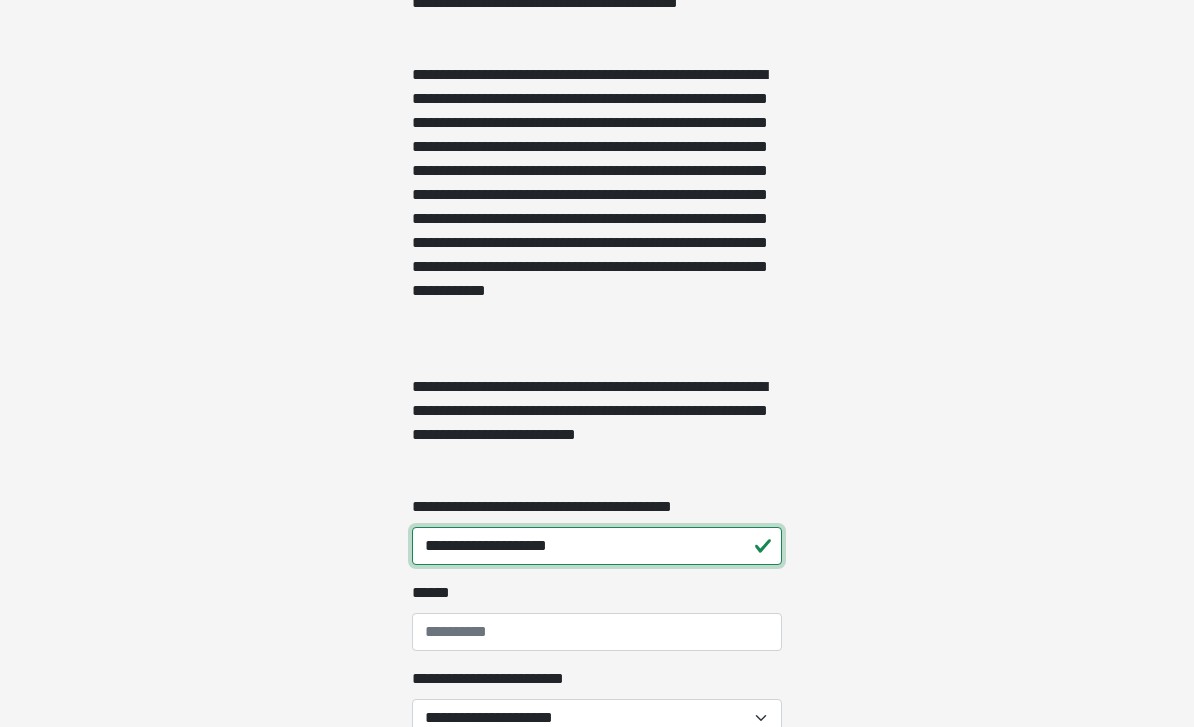 type on "**********" 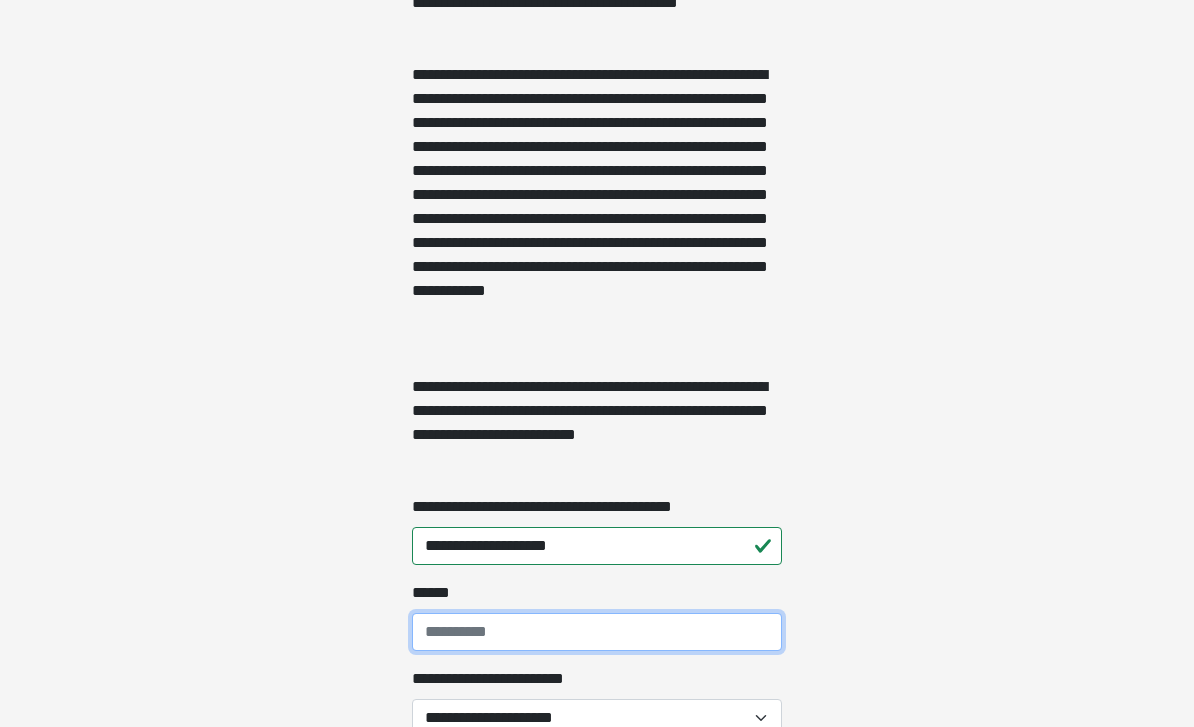 click on "**** *" at bounding box center [597, 632] 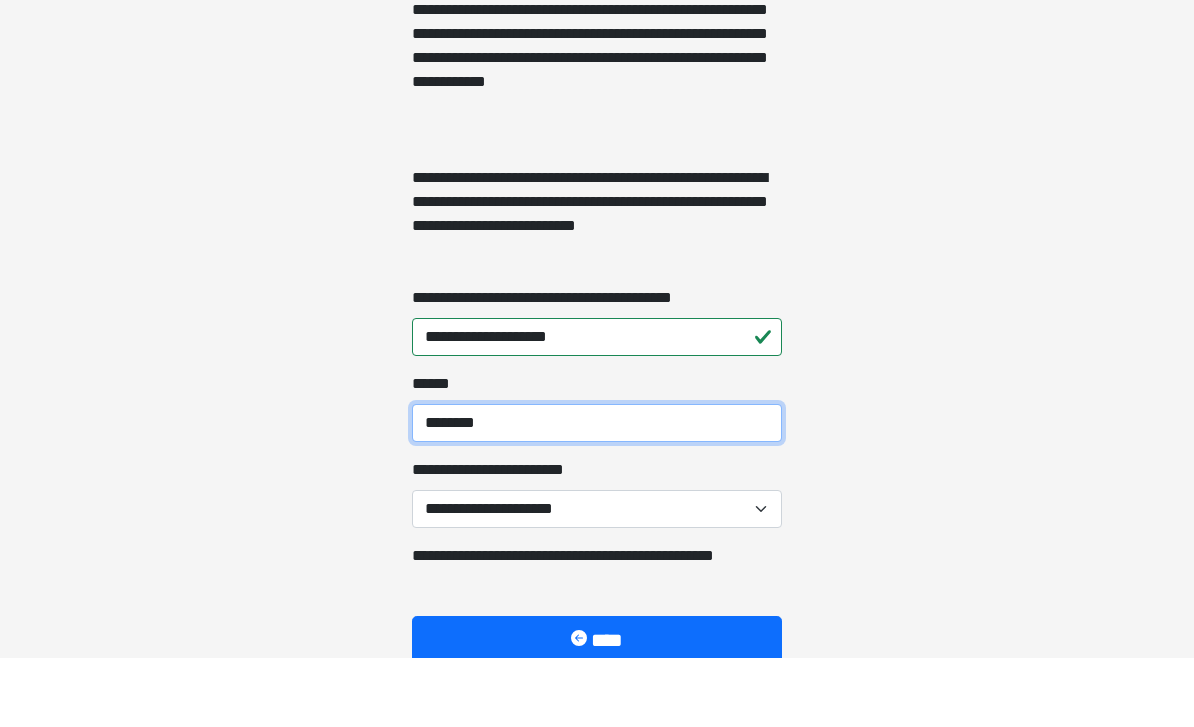 scroll, scrollTop: 6715, scrollLeft: 0, axis: vertical 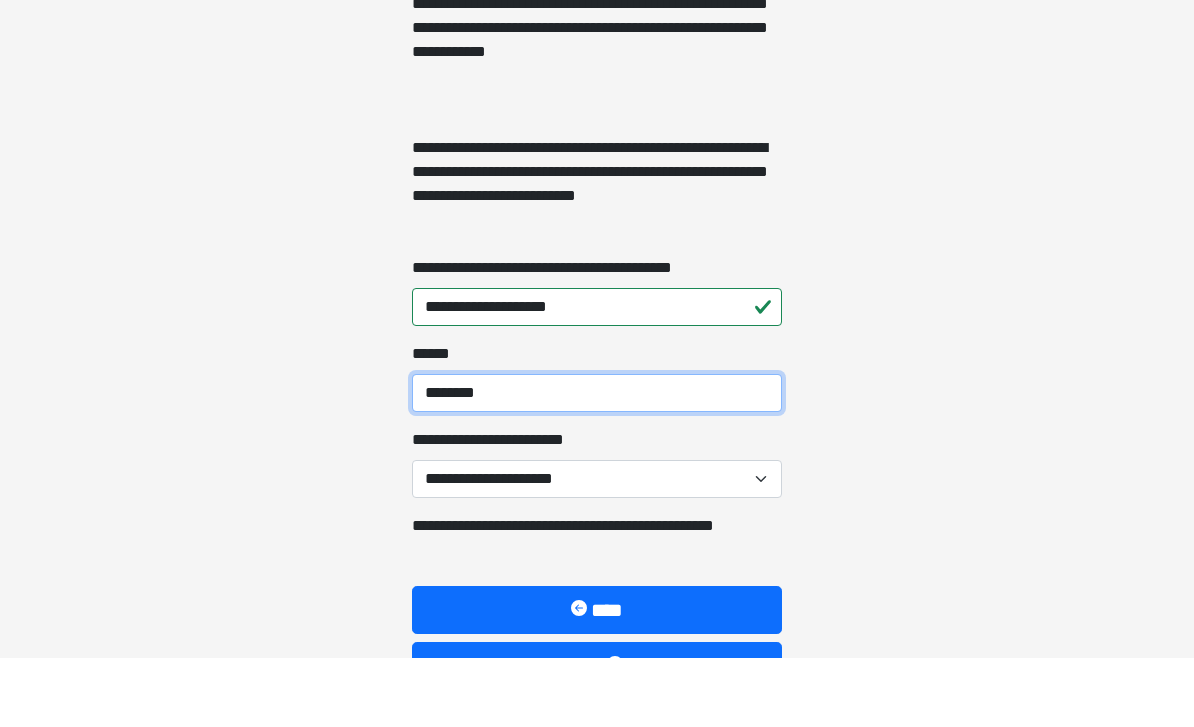 type on "********" 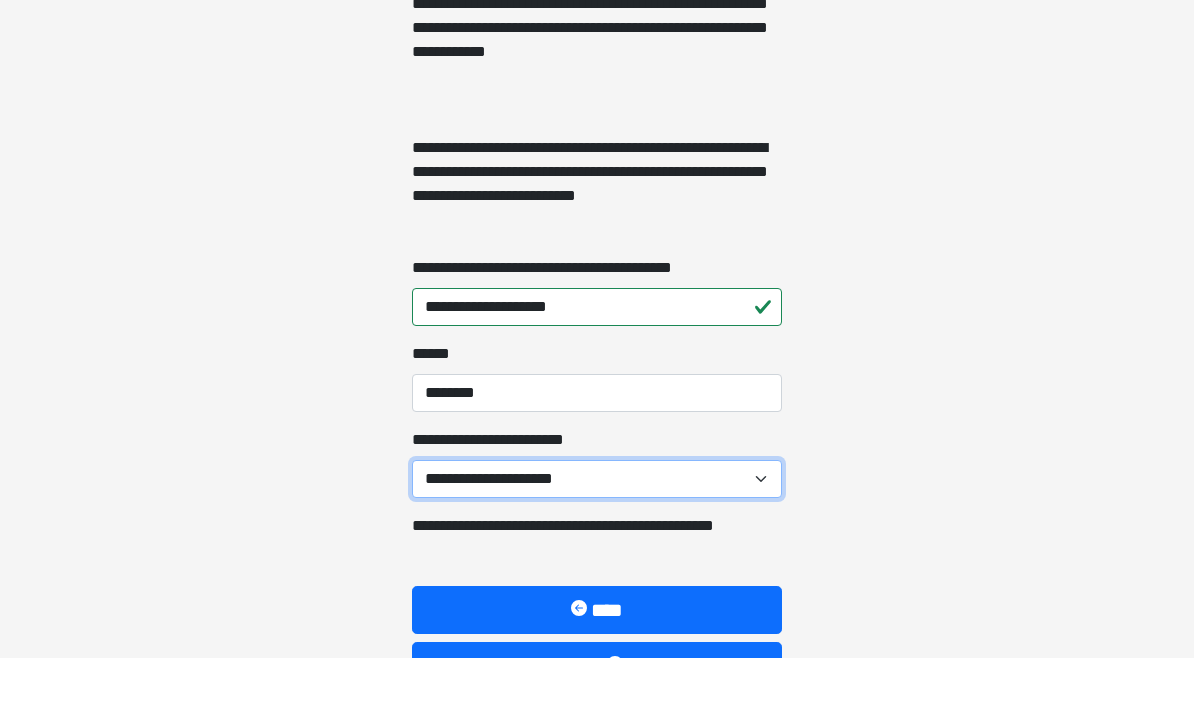 click on "**********" at bounding box center (597, 548) 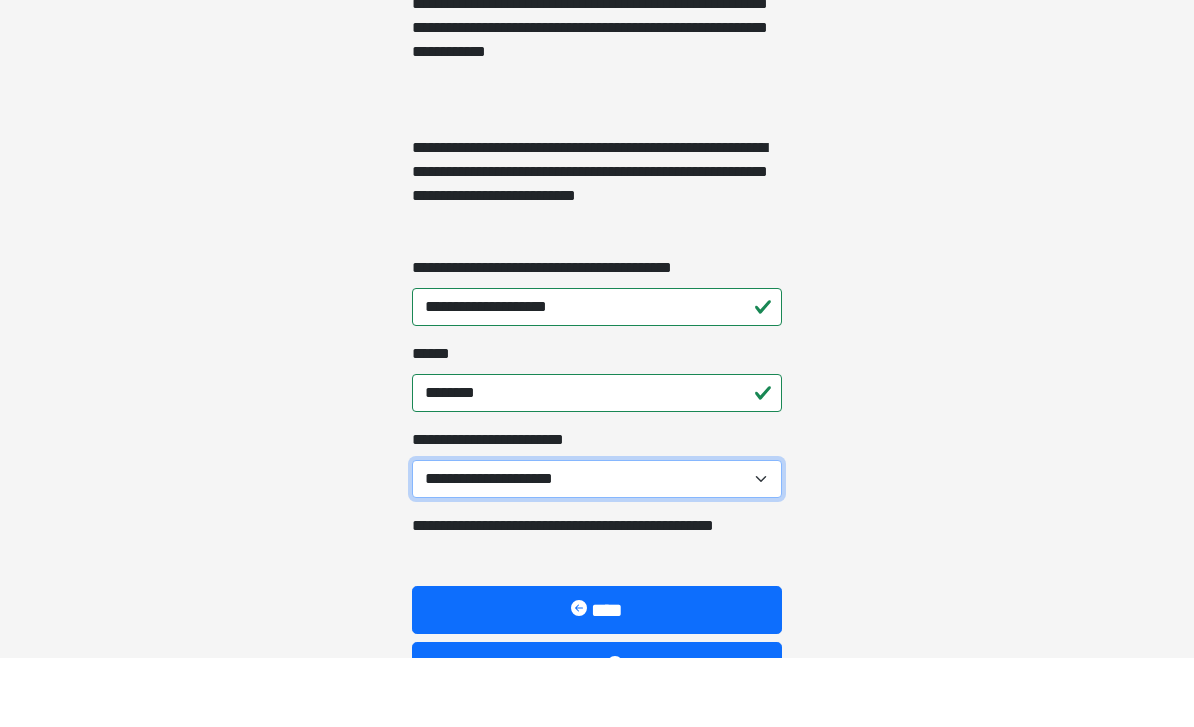 scroll, scrollTop: 6784, scrollLeft: 0, axis: vertical 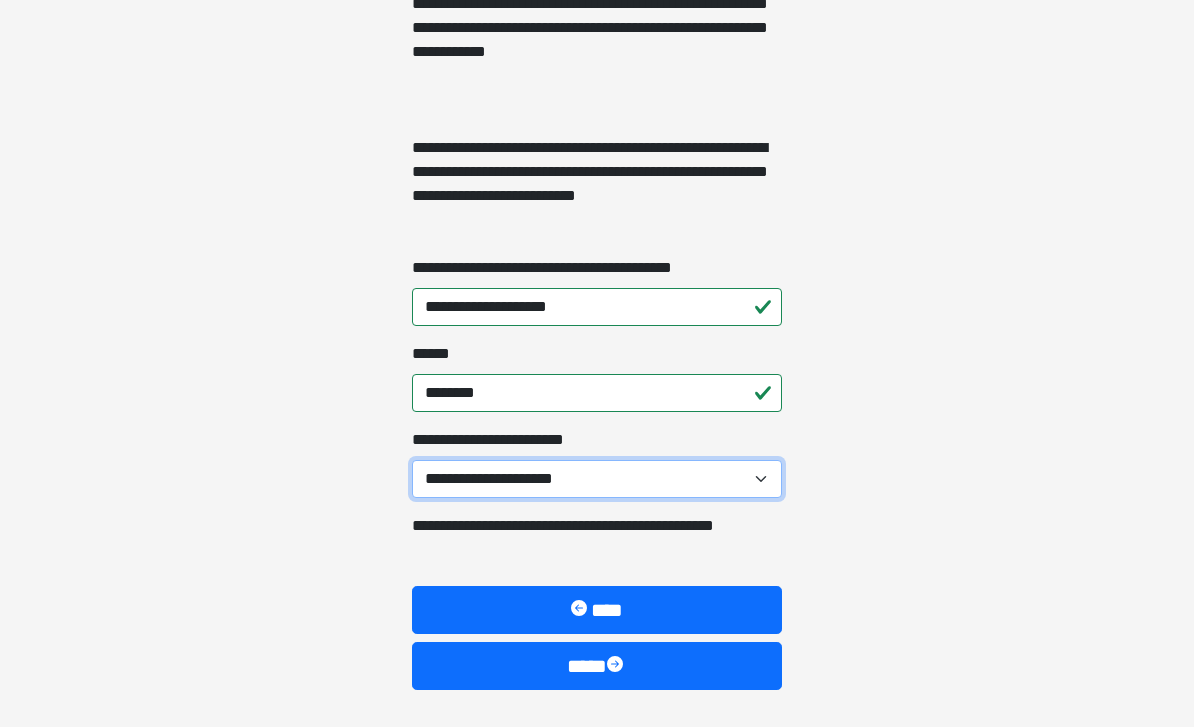select on "****" 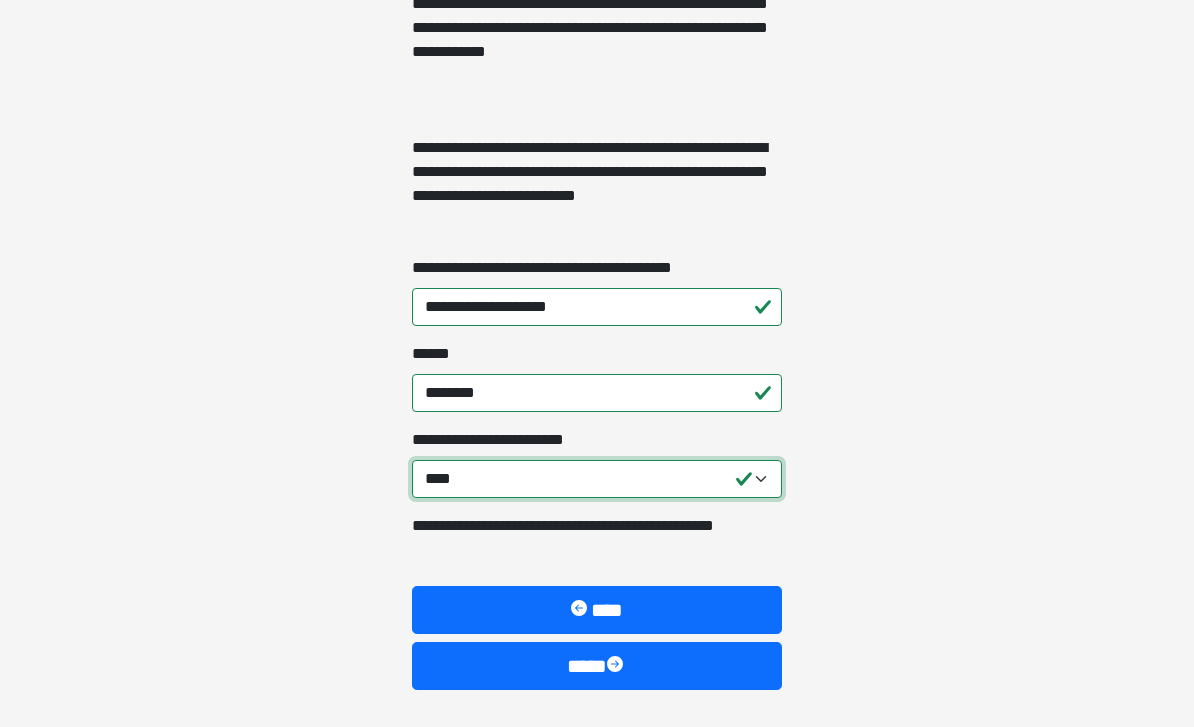 scroll, scrollTop: 6786, scrollLeft: 0, axis: vertical 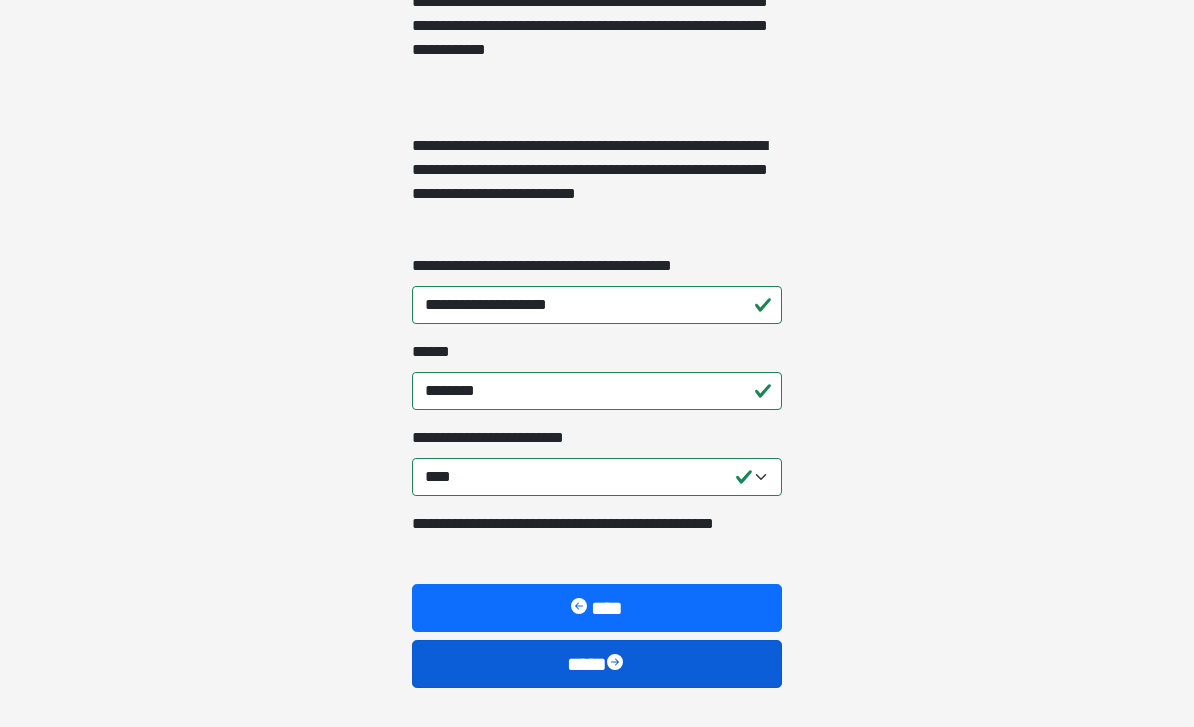 click on "****" at bounding box center (597, 664) 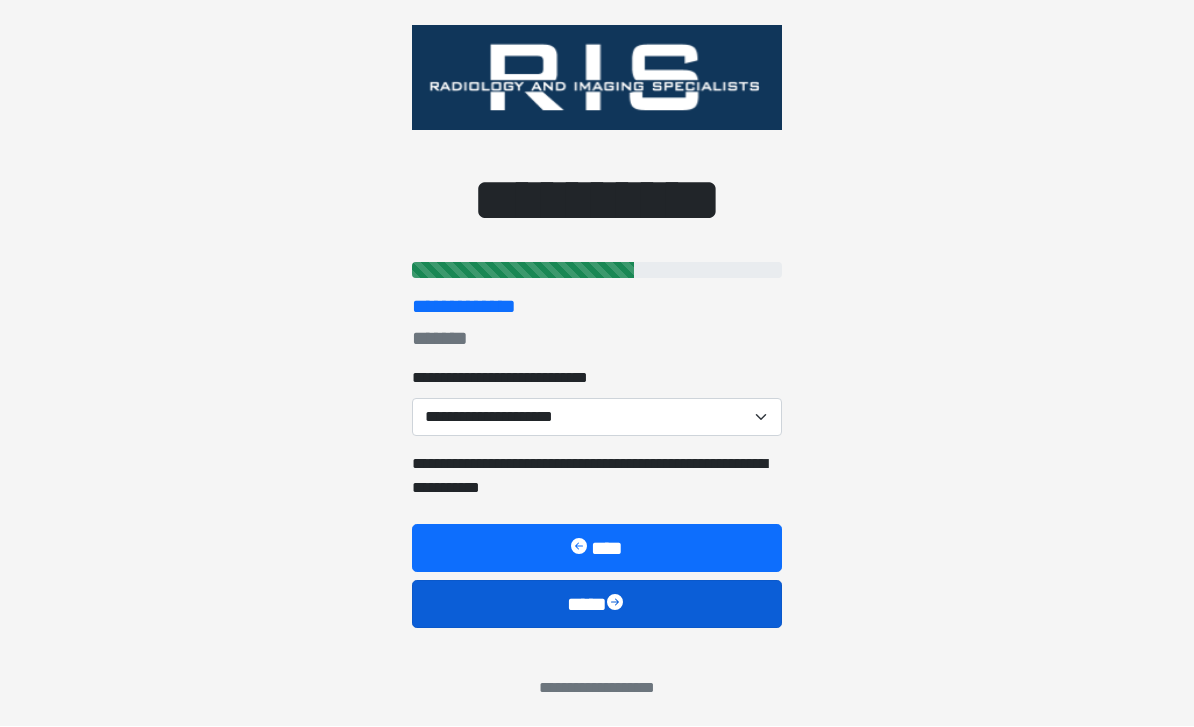 scroll, scrollTop: 34, scrollLeft: 0, axis: vertical 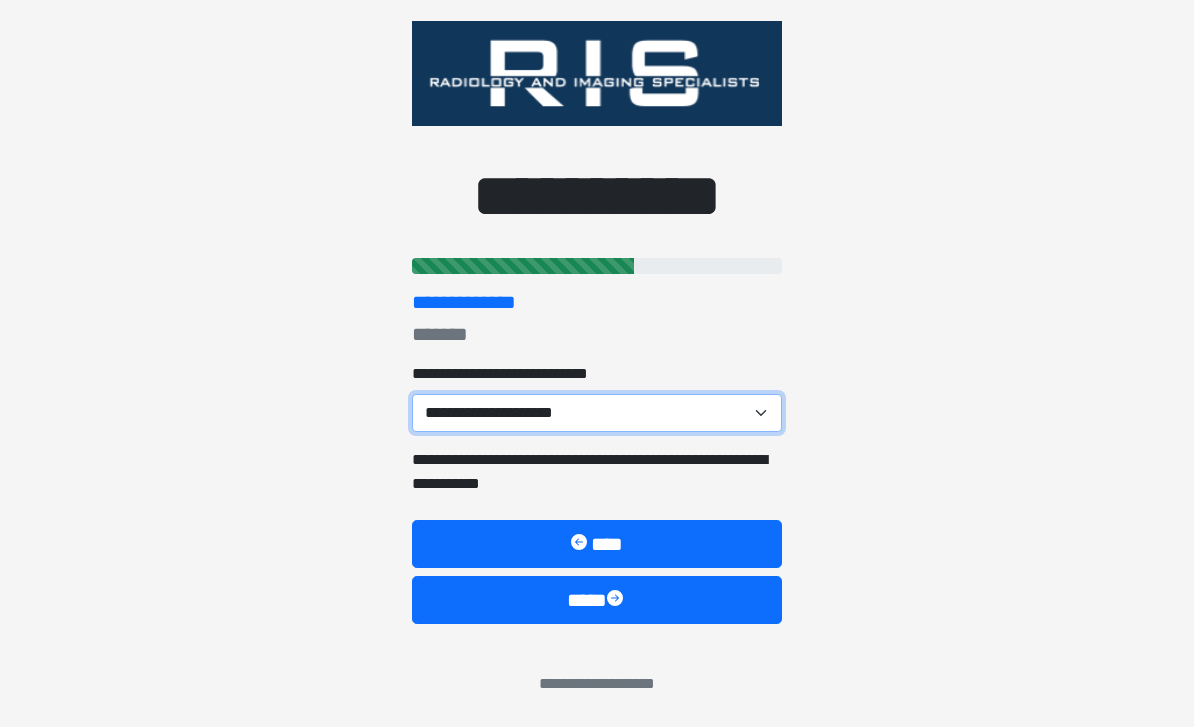click on "**********" at bounding box center (597, 413) 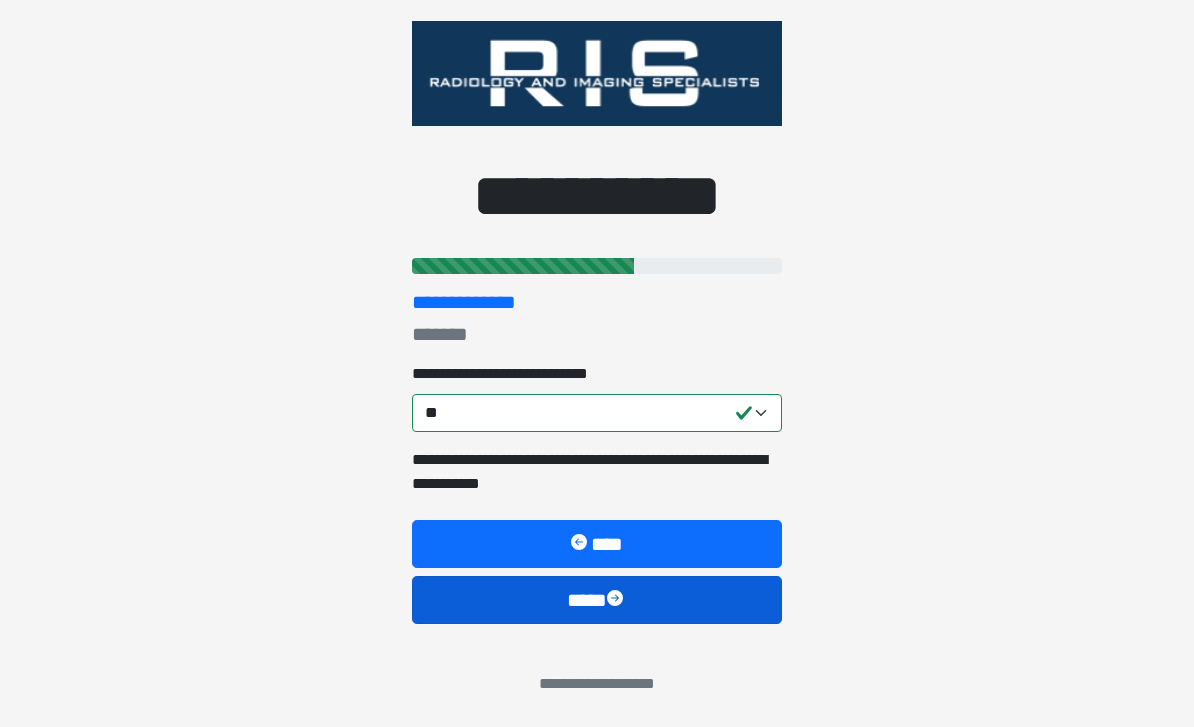 click on "****" at bounding box center (597, 600) 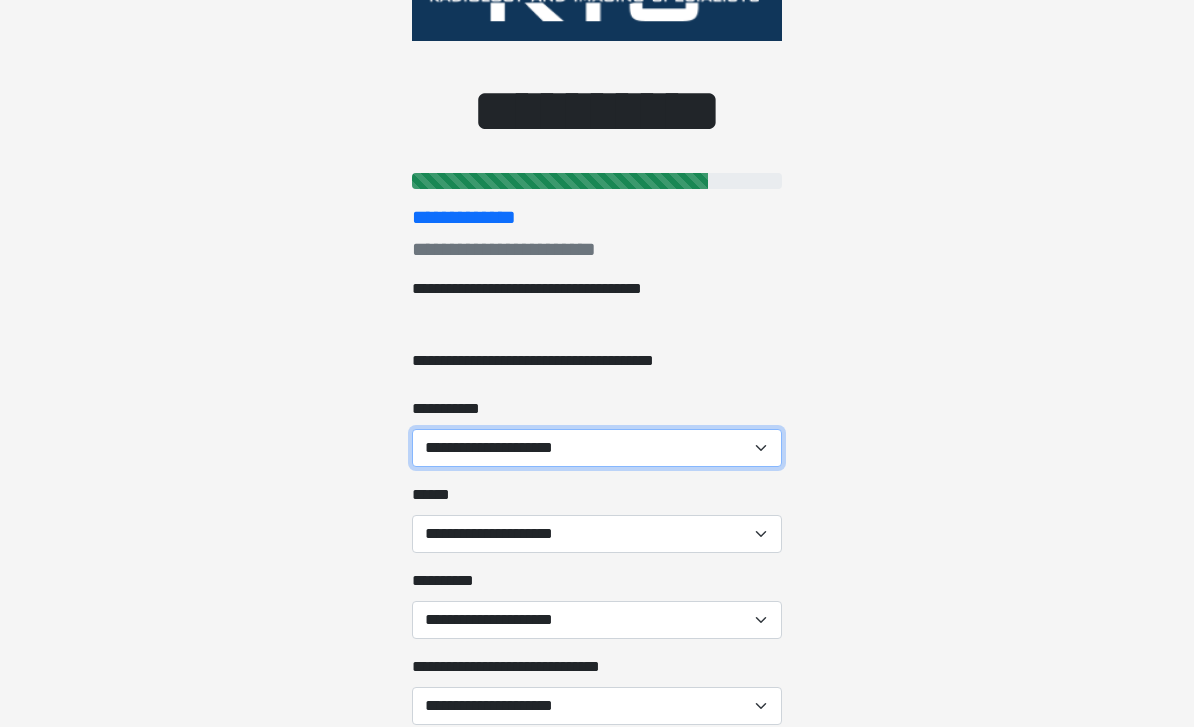 click on "**********" at bounding box center (597, 449) 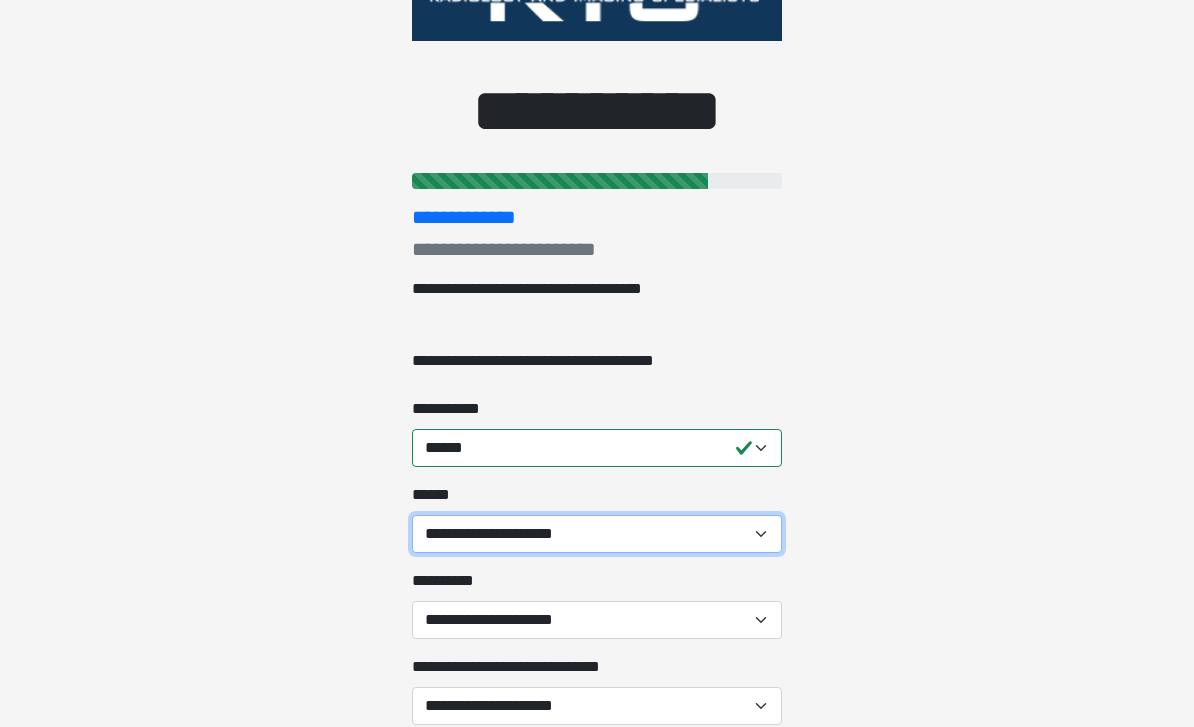 click on "**********" at bounding box center (597, 534) 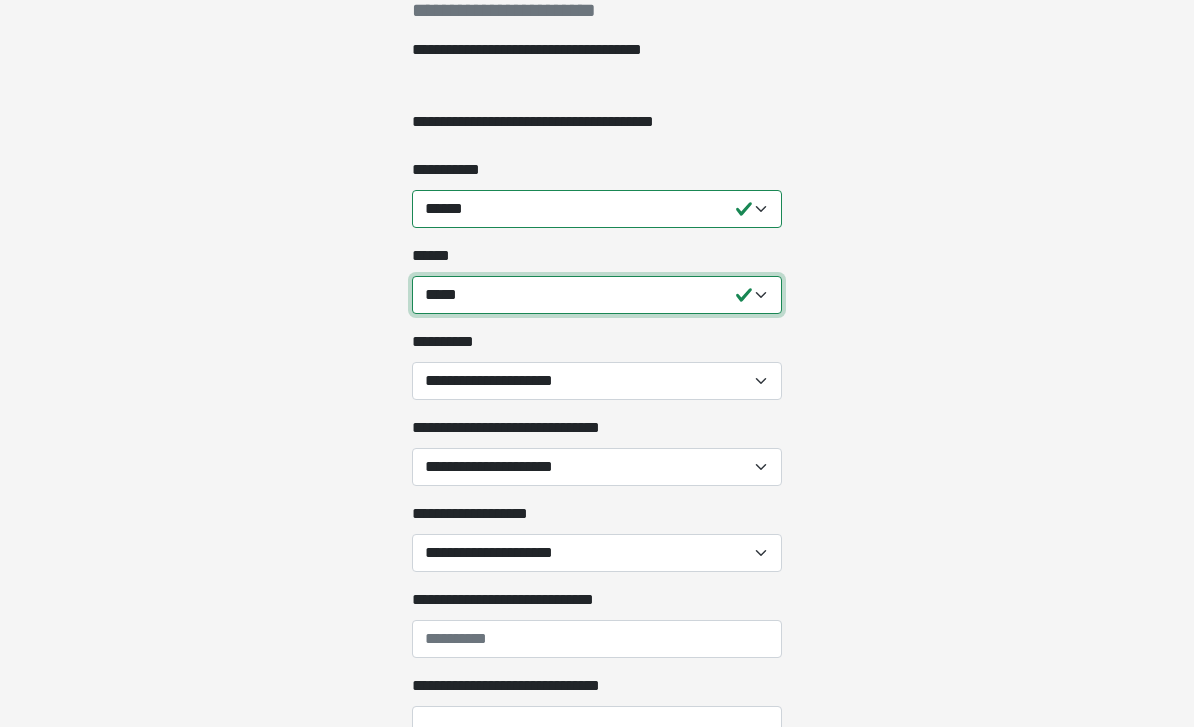 scroll, scrollTop: 358, scrollLeft: 0, axis: vertical 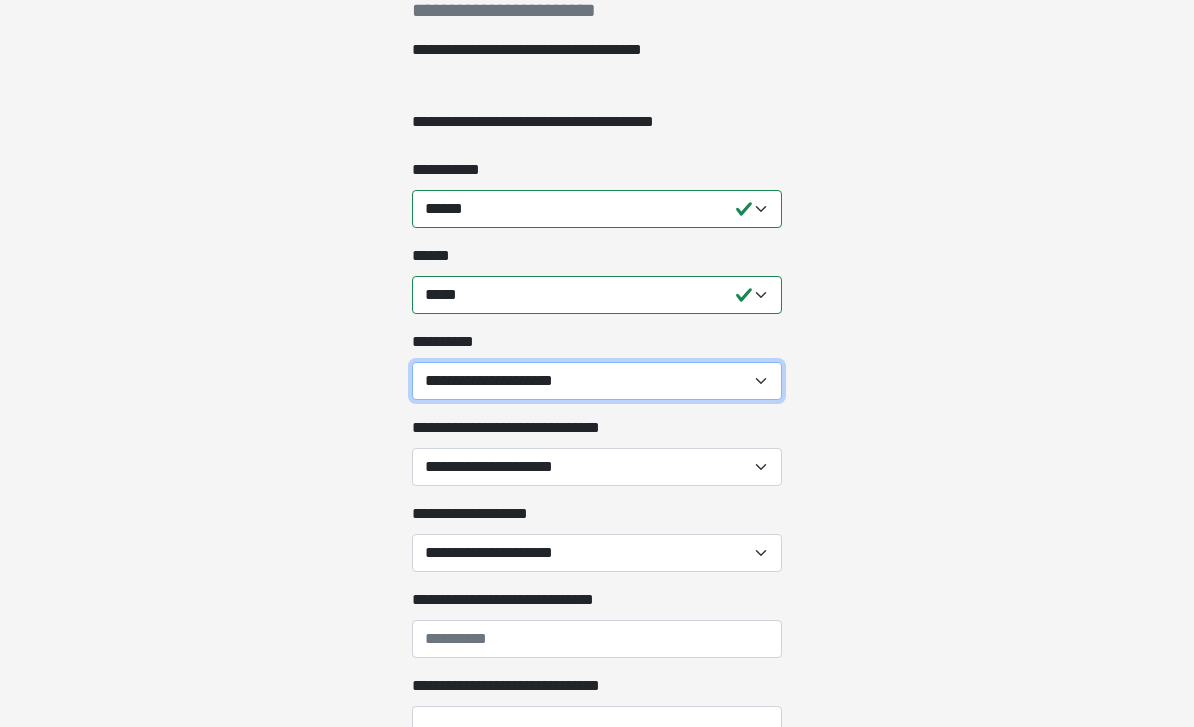 click on "**********" at bounding box center [597, 381] 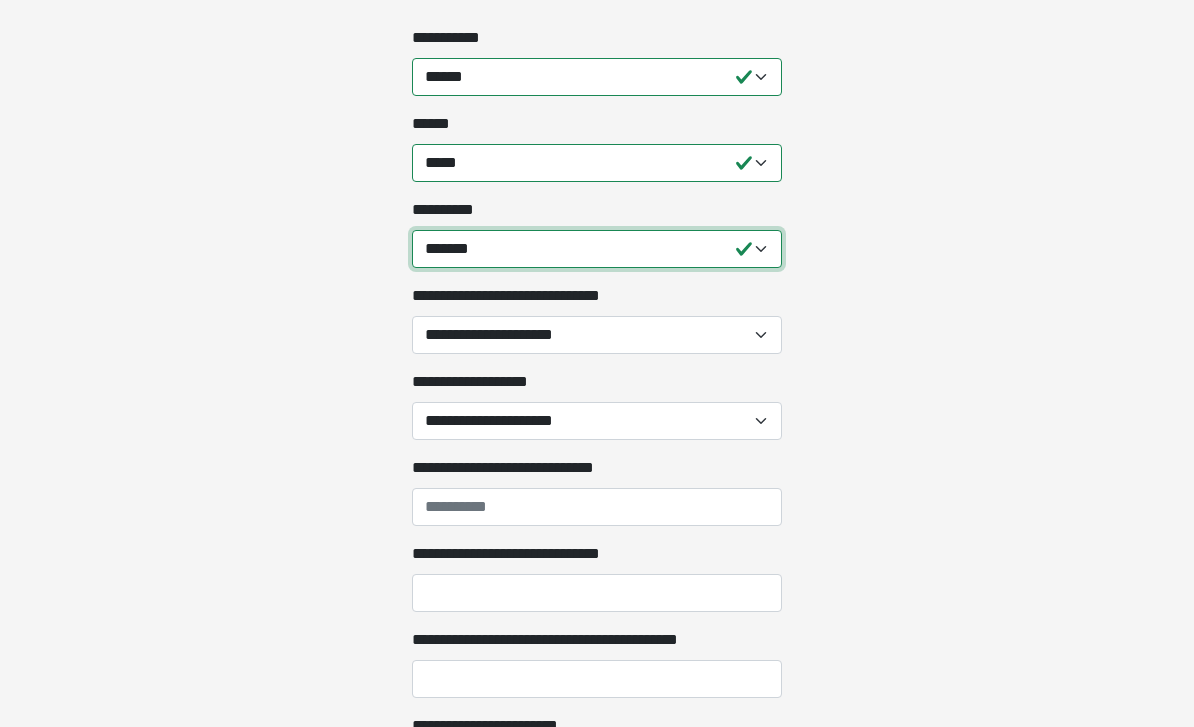 scroll, scrollTop: 503, scrollLeft: 0, axis: vertical 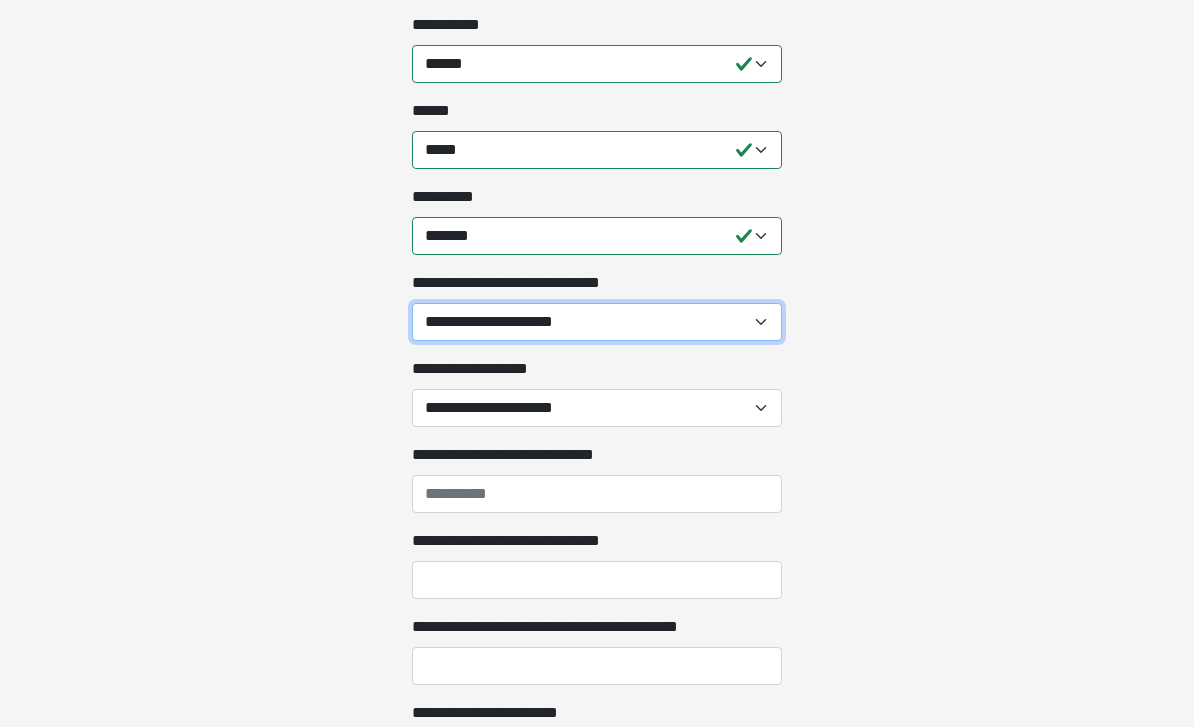 click on "**********" at bounding box center [597, 322] 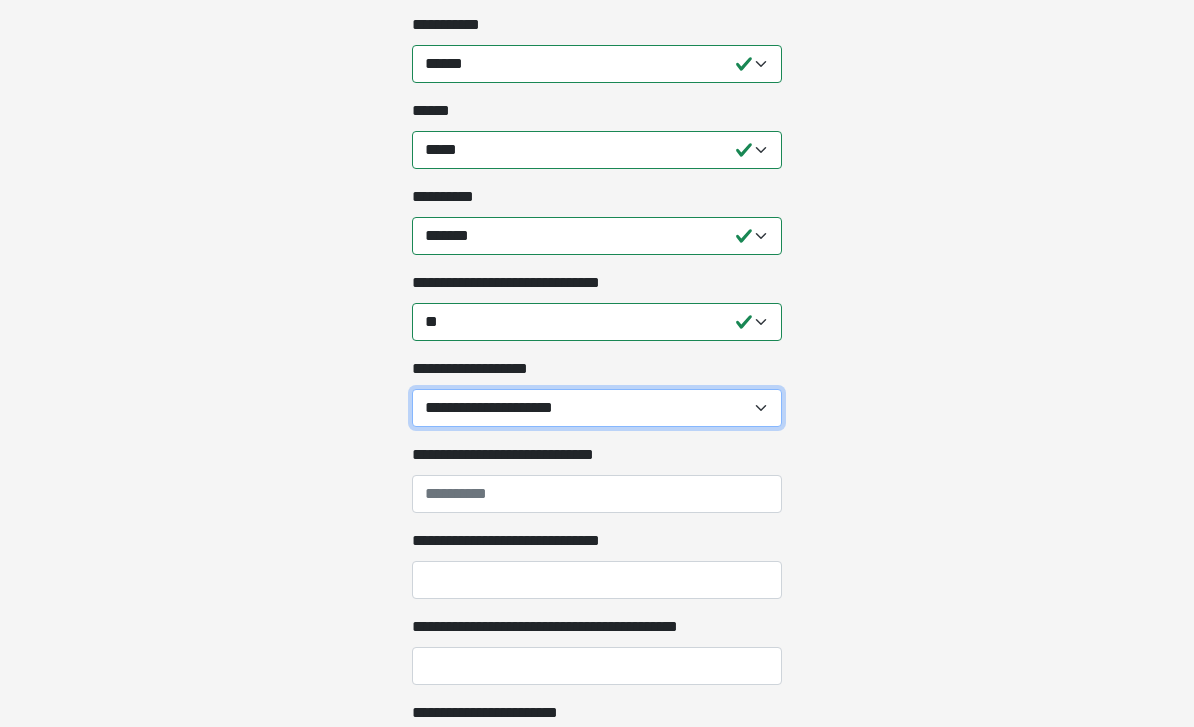 click on "**********" at bounding box center (597, 408) 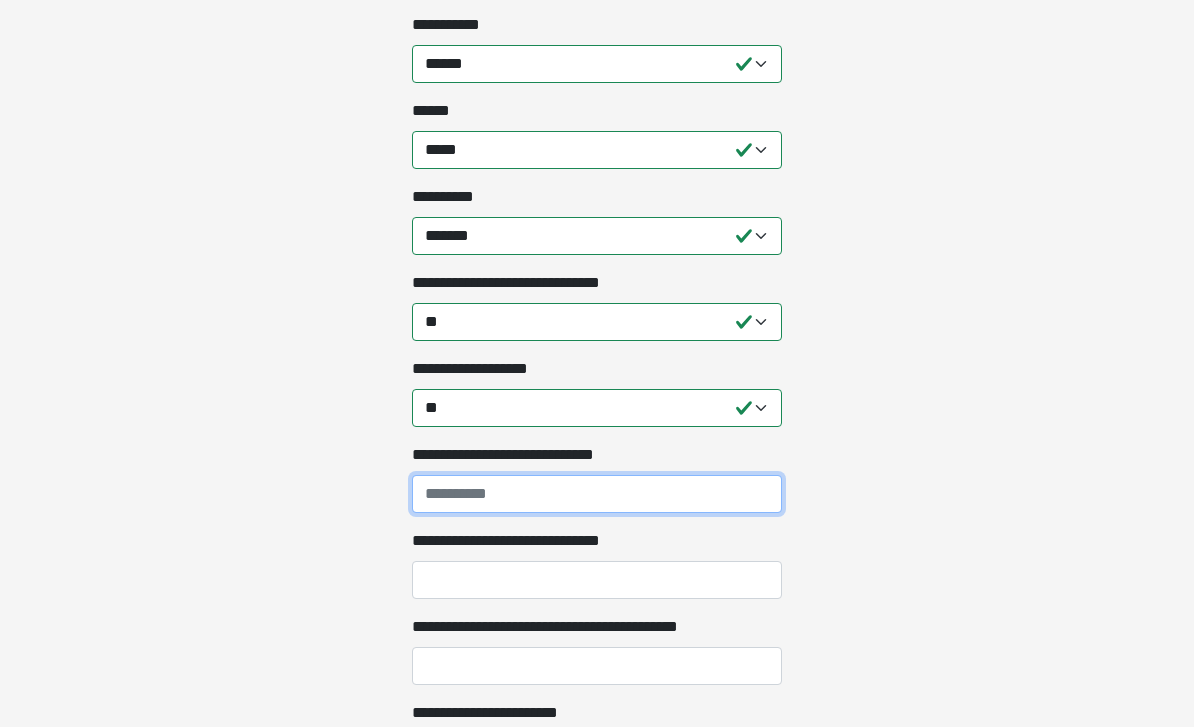 click on "**********" at bounding box center (597, 494) 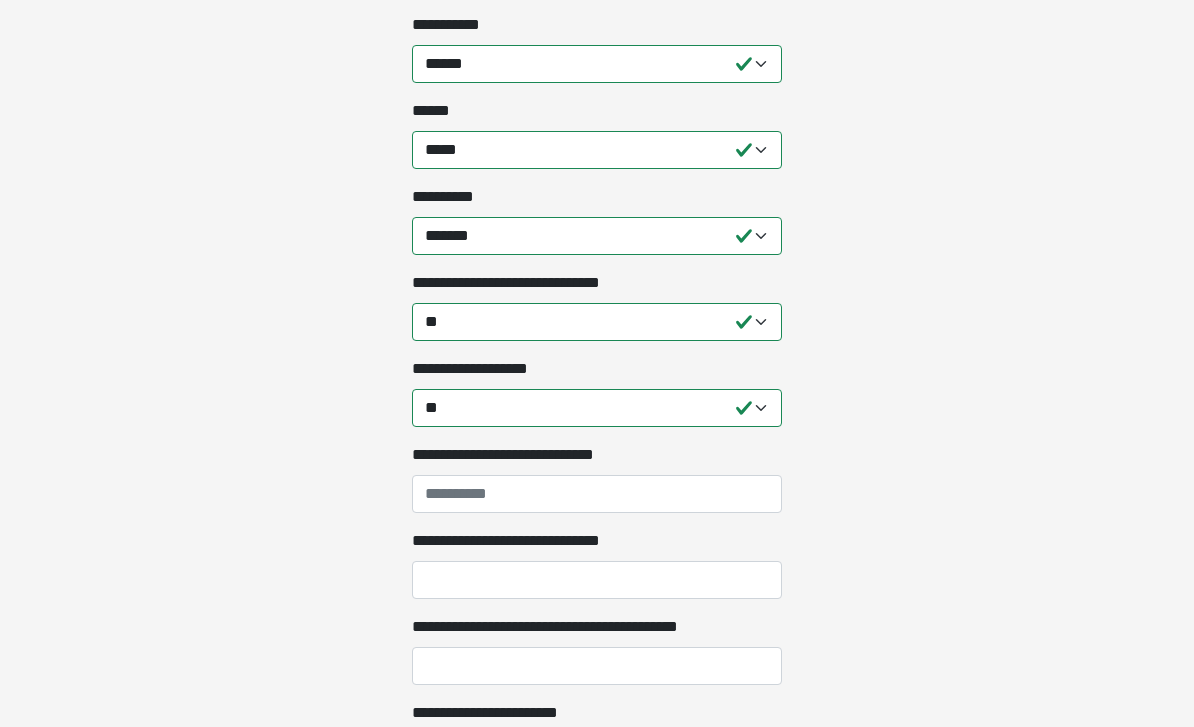 click on "**********" at bounding box center [597, -140] 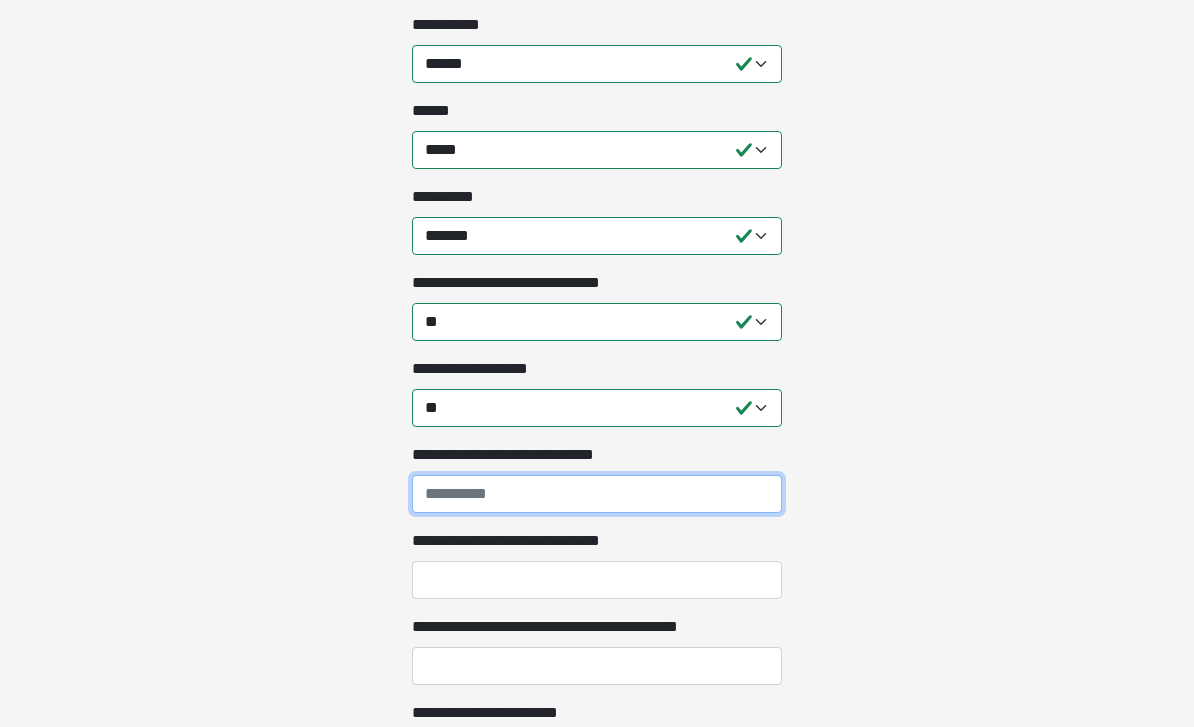 click on "**********" at bounding box center [597, 494] 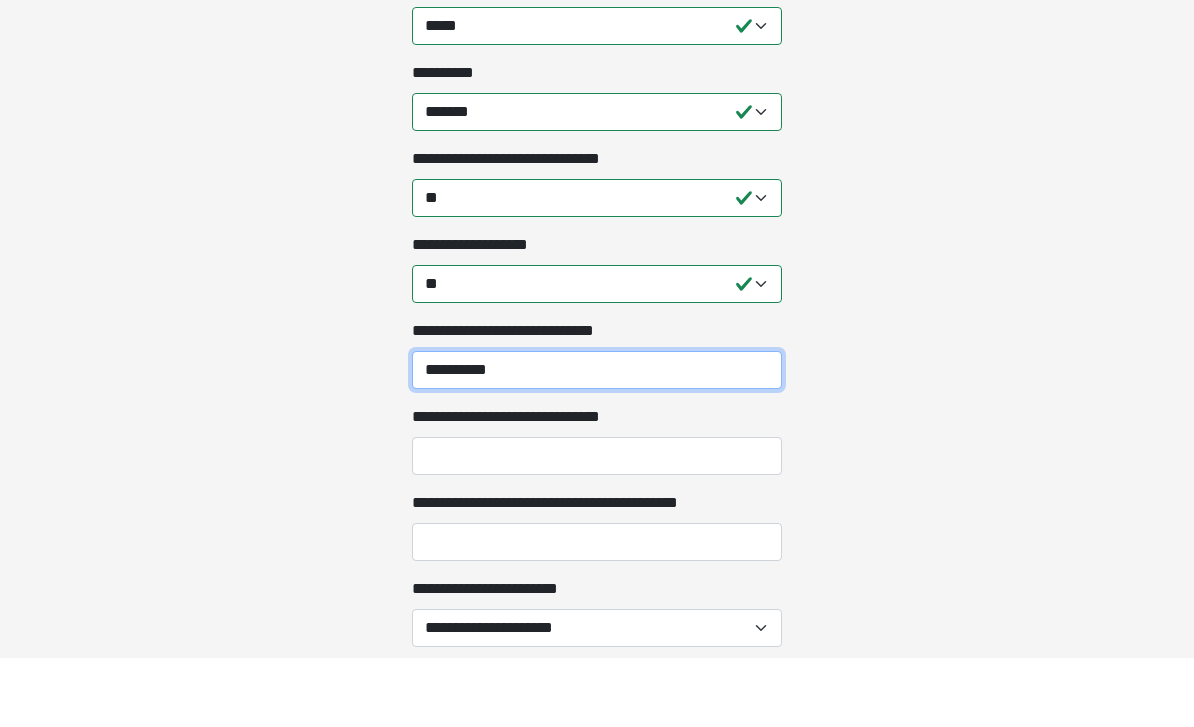 scroll, scrollTop: 559, scrollLeft: 0, axis: vertical 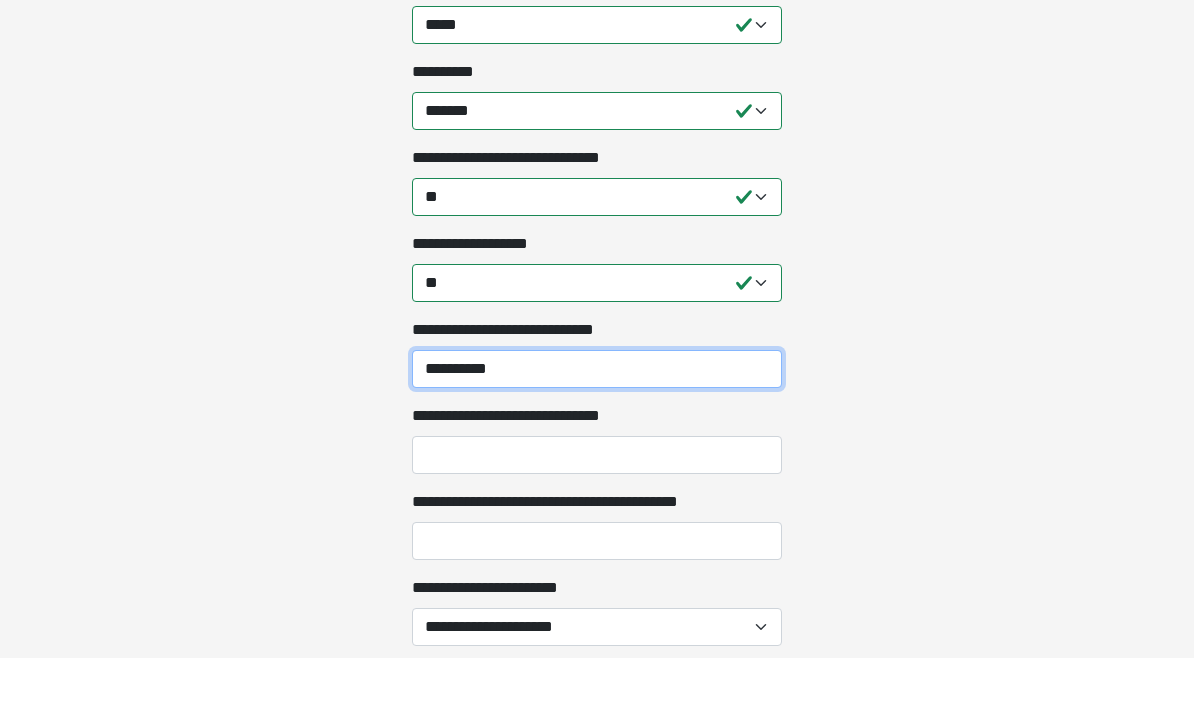 type on "**********" 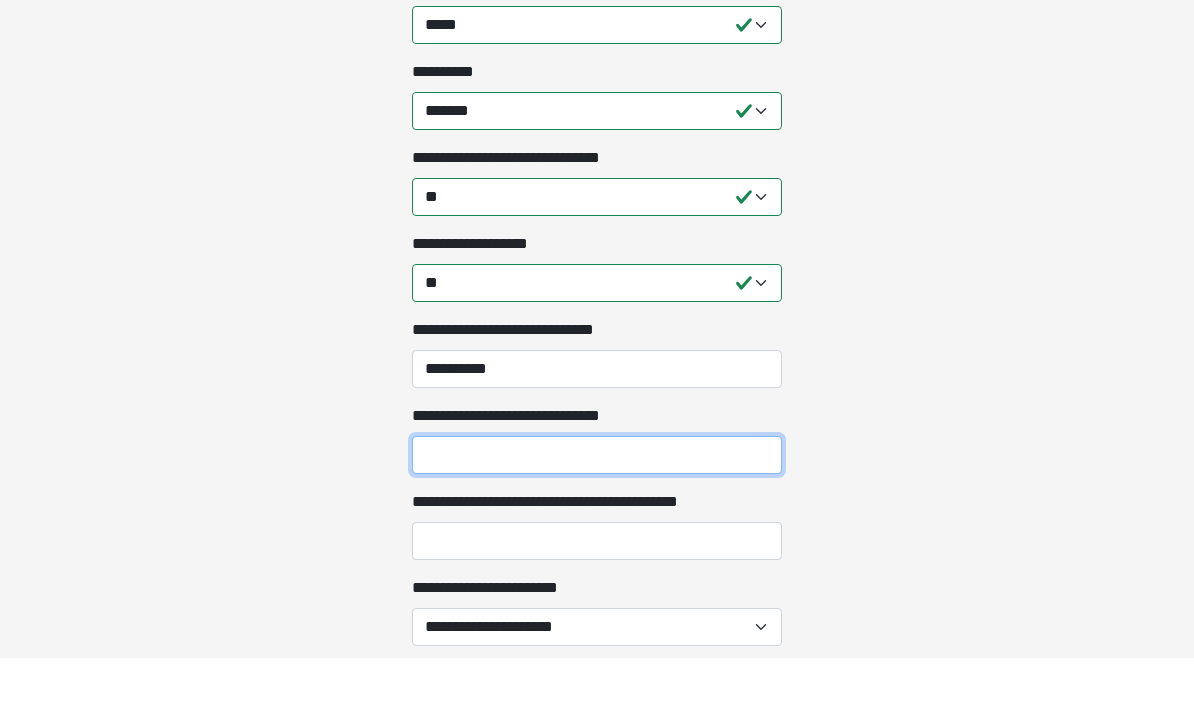 click on "**********" at bounding box center (597, 524) 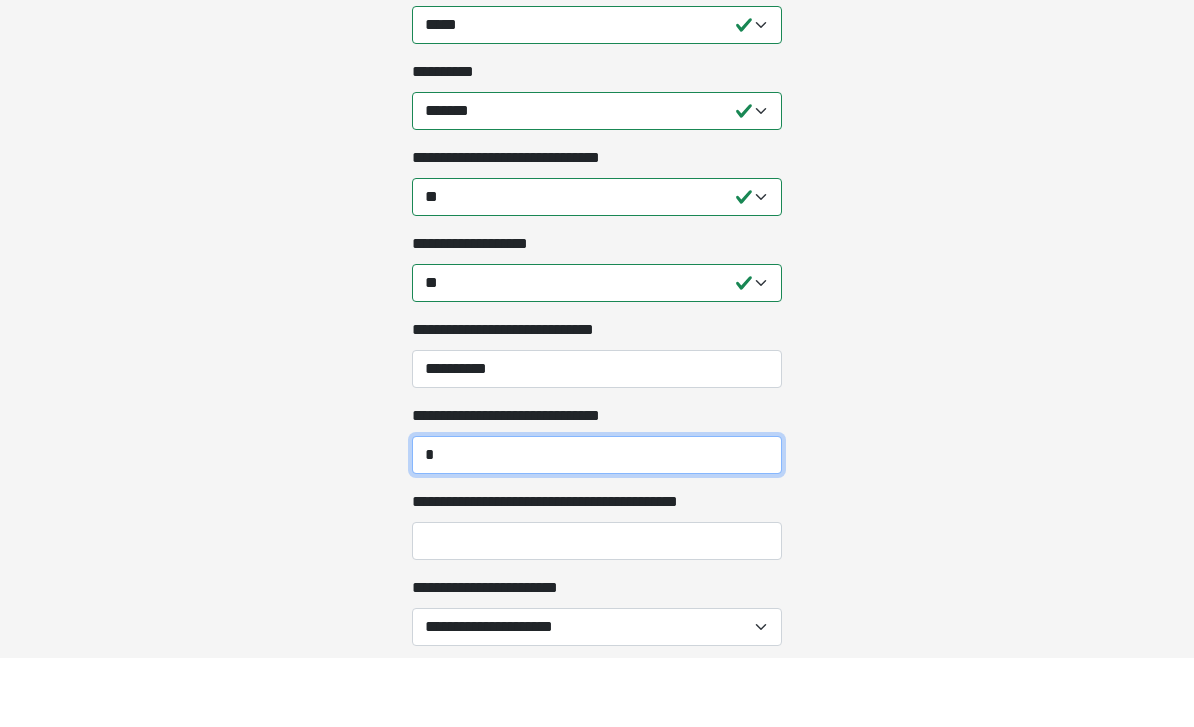 type on "*" 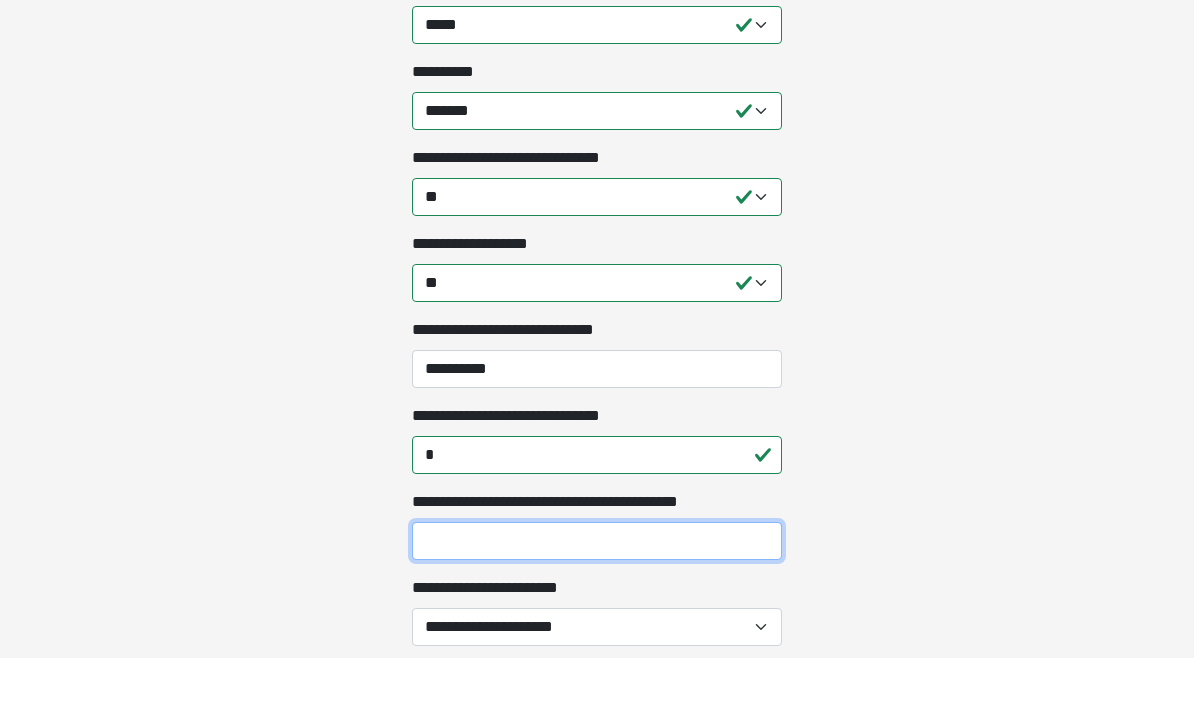 type on "*" 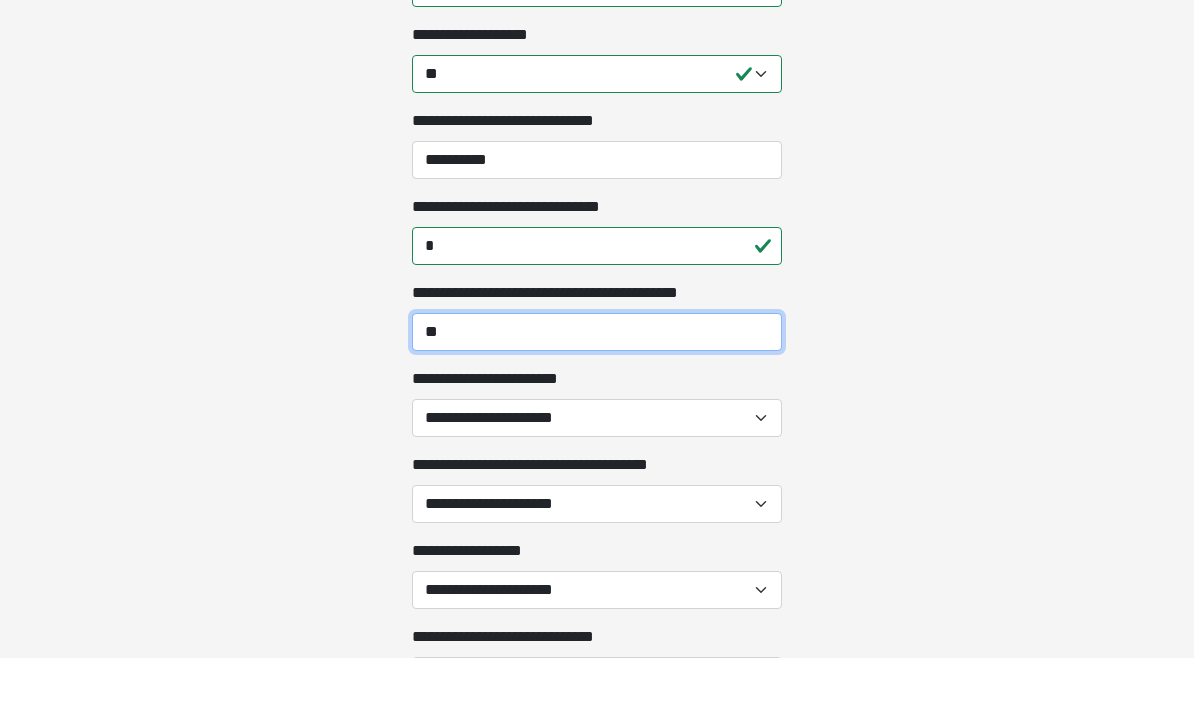scroll, scrollTop: 802, scrollLeft: 0, axis: vertical 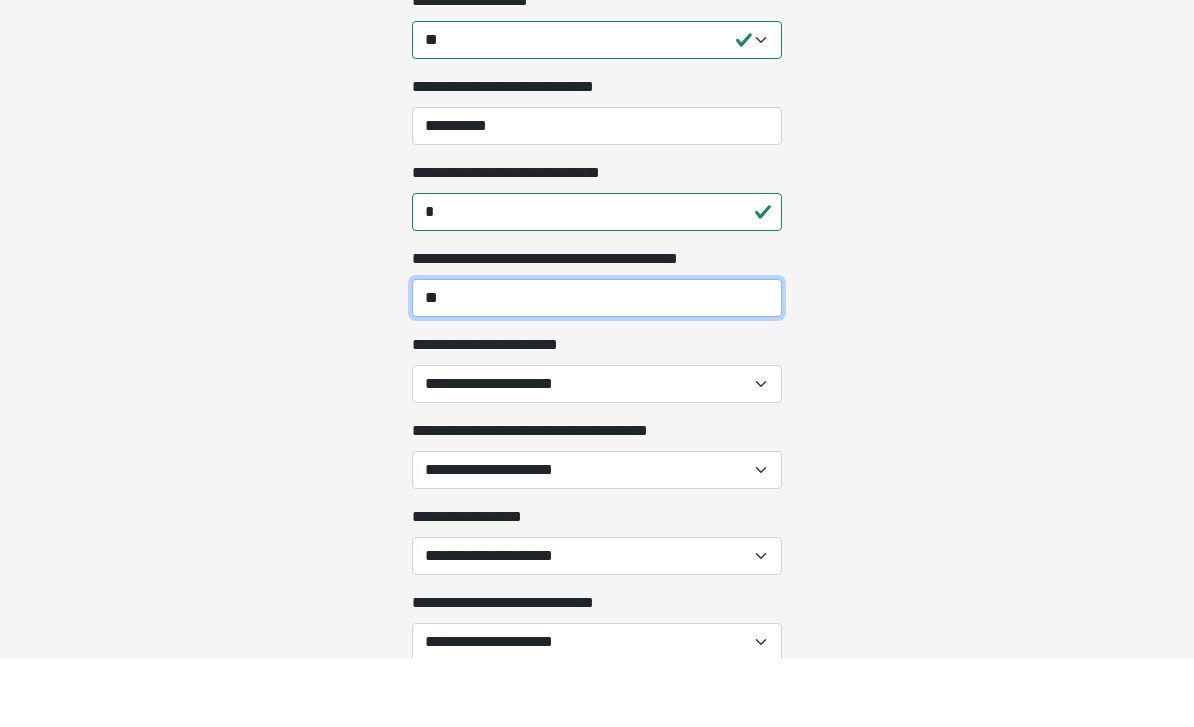 type on "**" 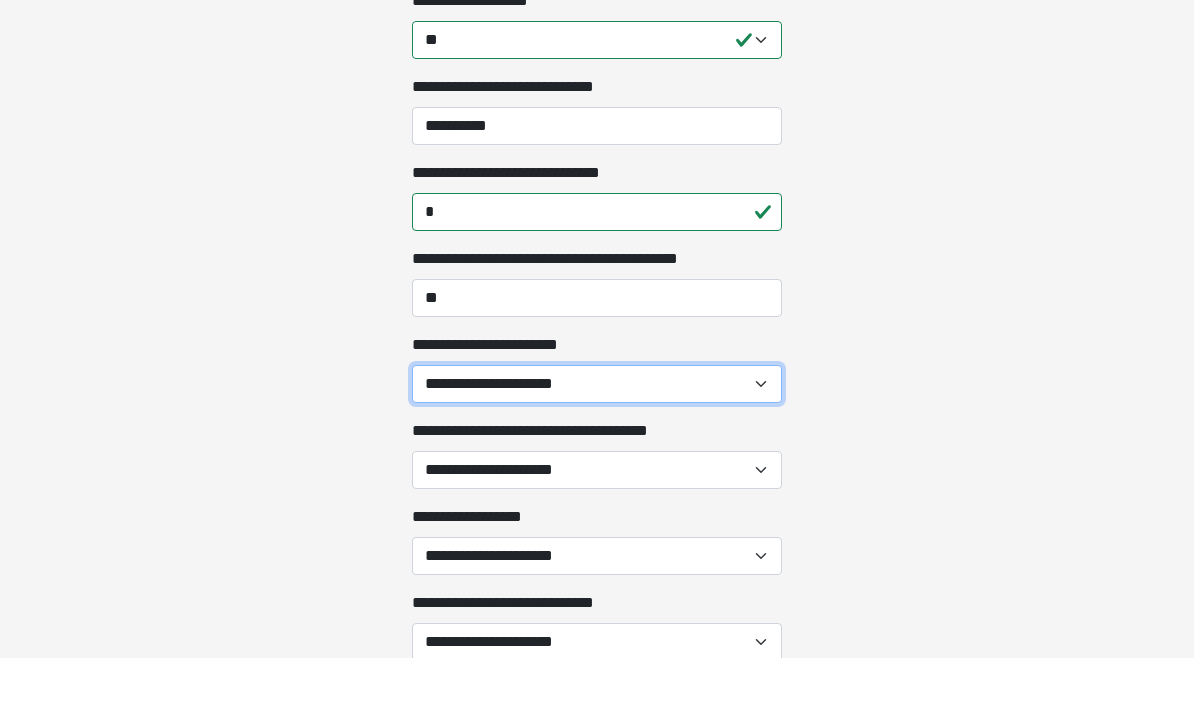 click on "**********" at bounding box center (597, 453) 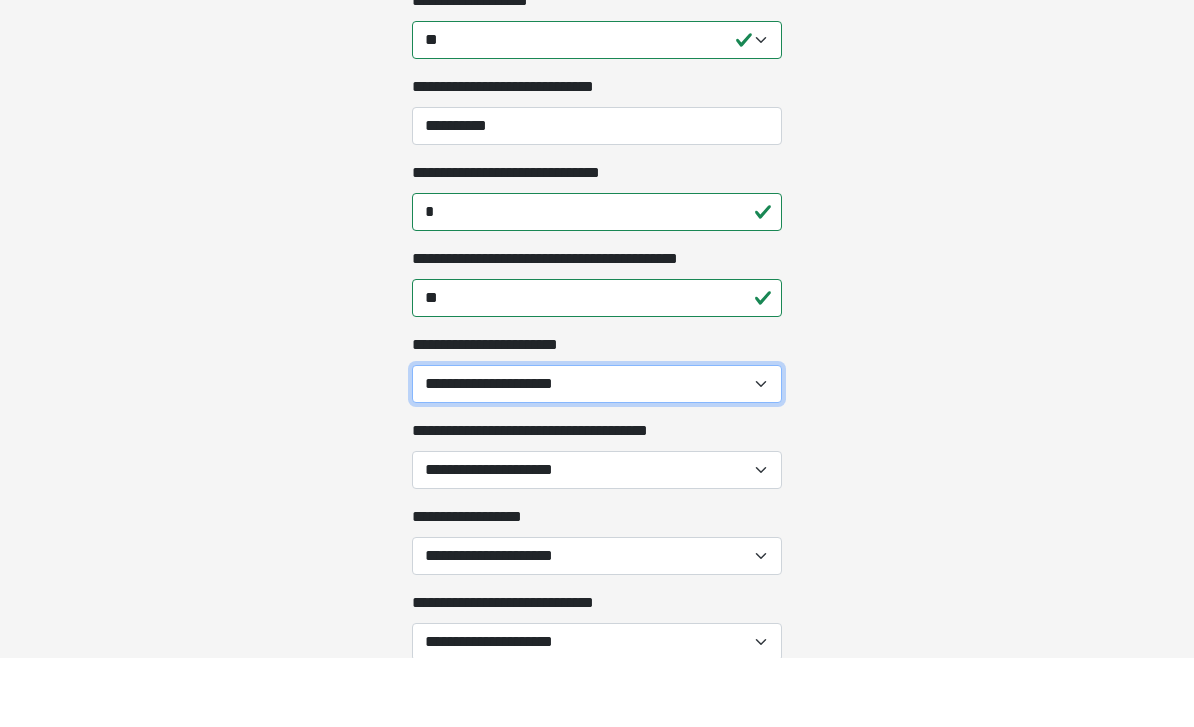 scroll, scrollTop: 871, scrollLeft: 0, axis: vertical 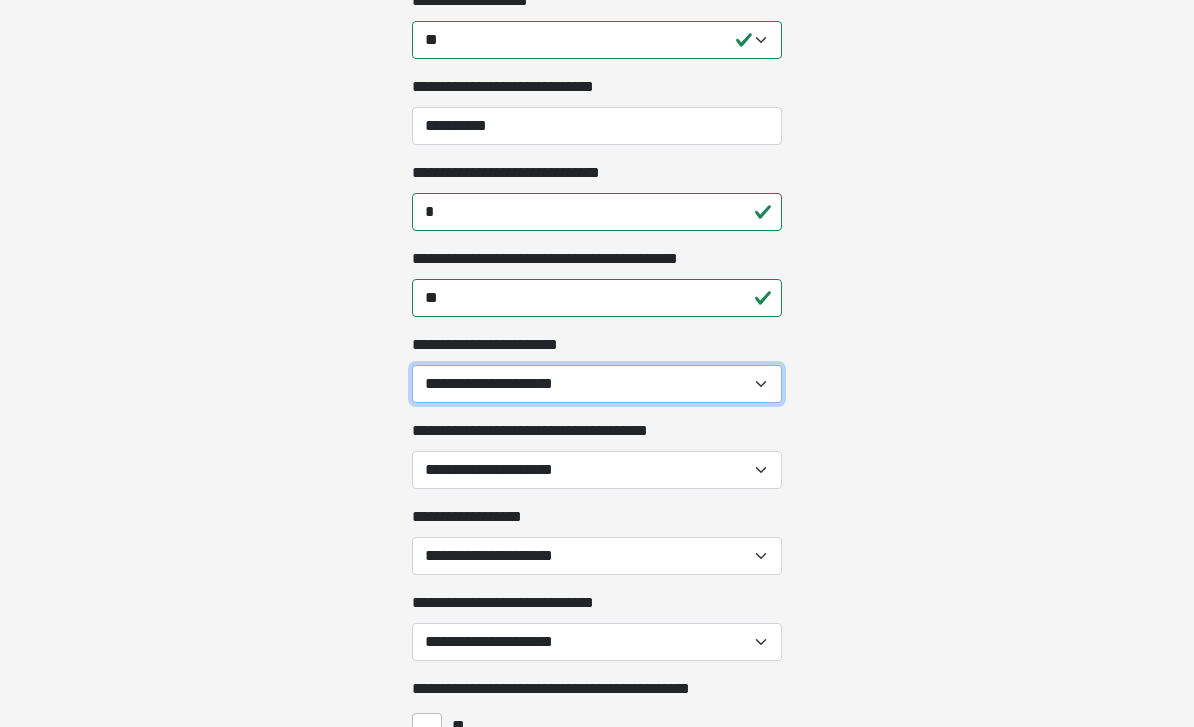 select on "*" 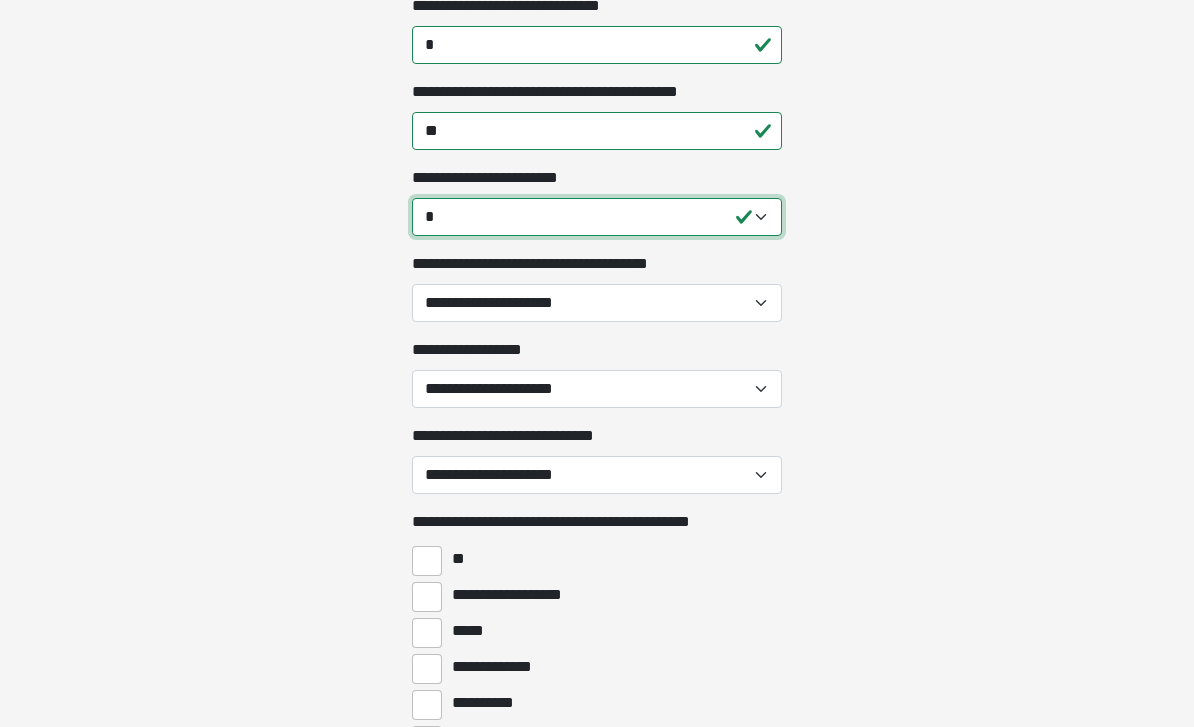 scroll, scrollTop: 1044, scrollLeft: 0, axis: vertical 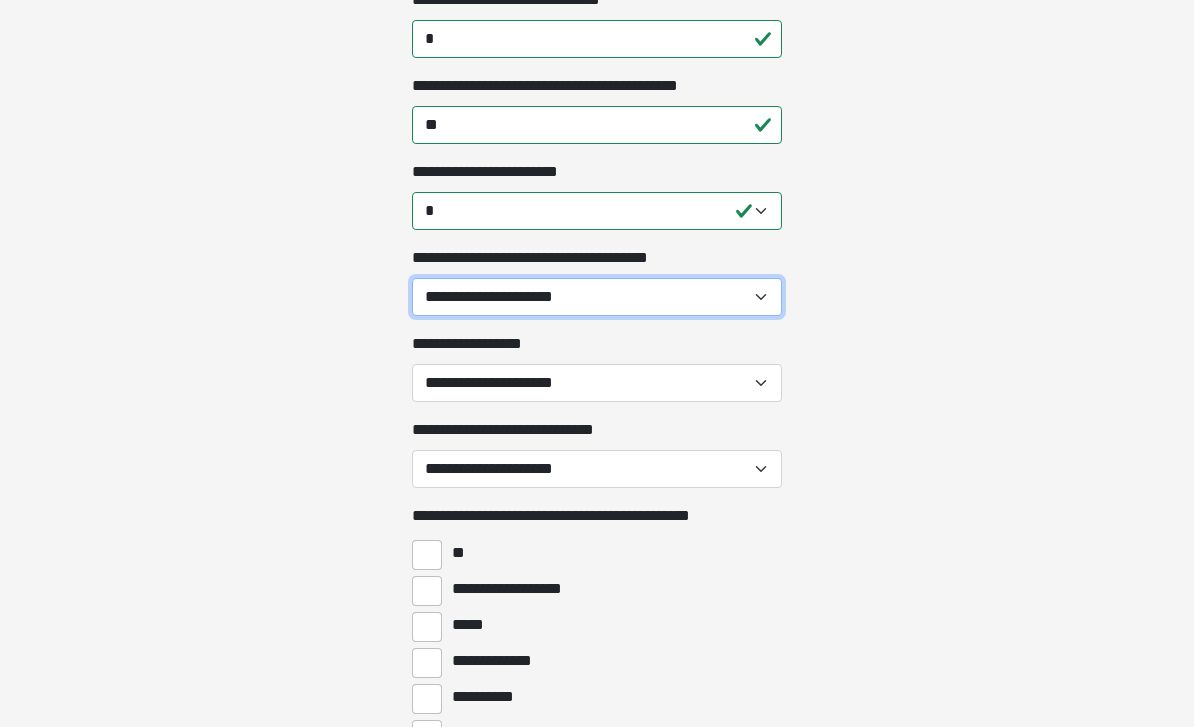 click on "**********" at bounding box center (597, 297) 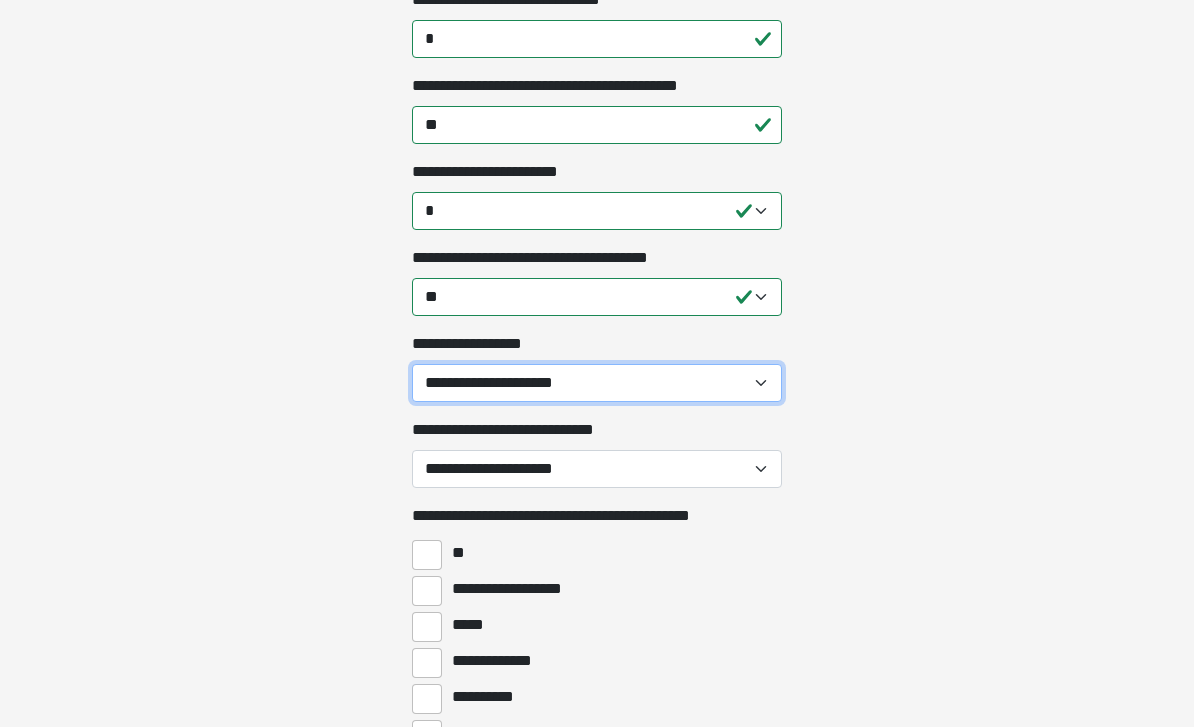 click on "**********" at bounding box center [597, 383] 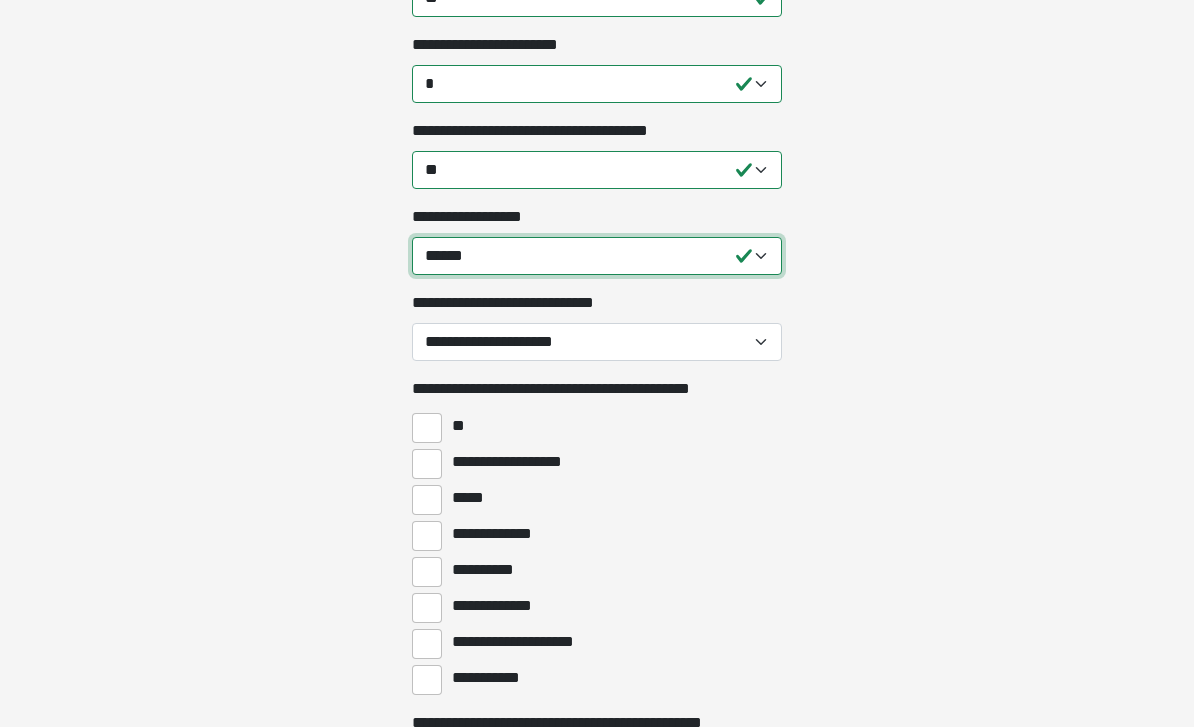 scroll, scrollTop: 1171, scrollLeft: 0, axis: vertical 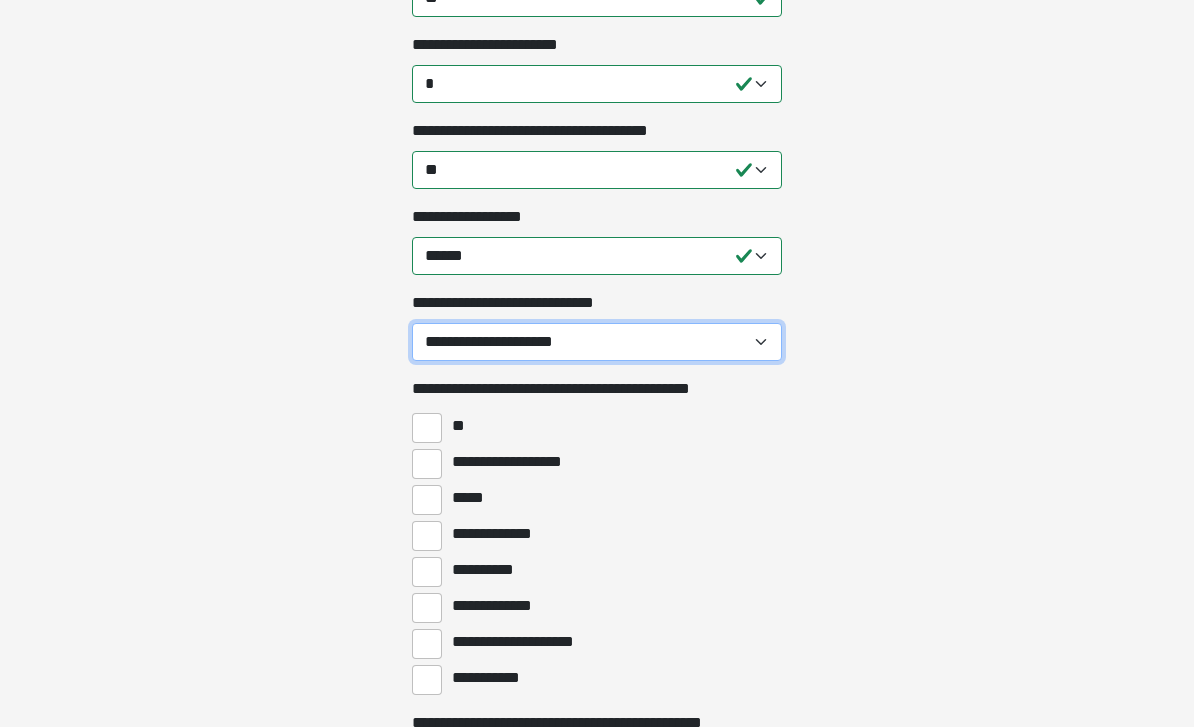 click on "**********" at bounding box center [597, 342] 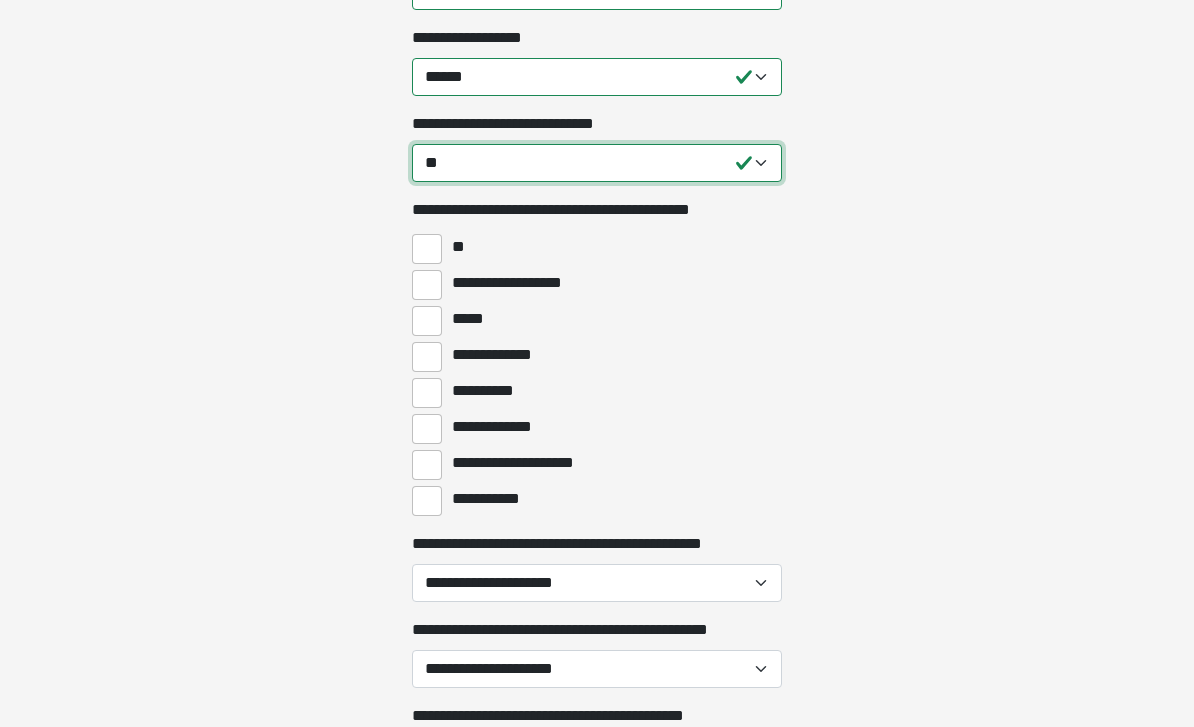 scroll, scrollTop: 1362, scrollLeft: 0, axis: vertical 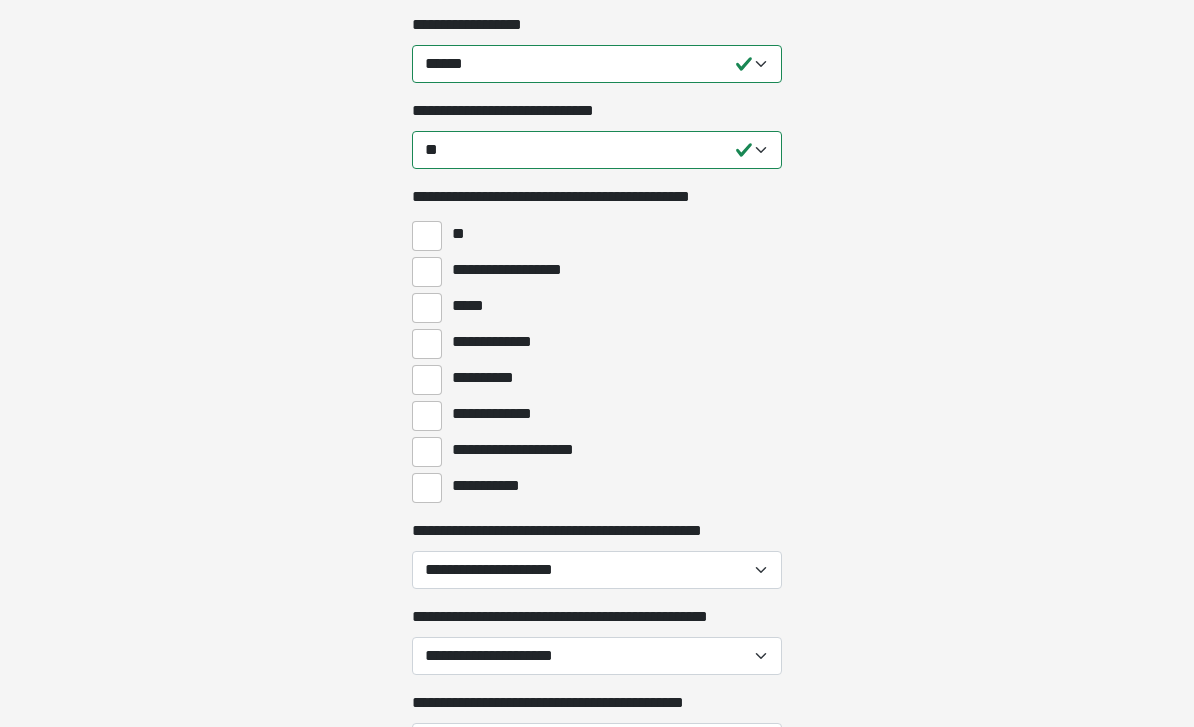 click on "**" at bounding box center [427, 236] 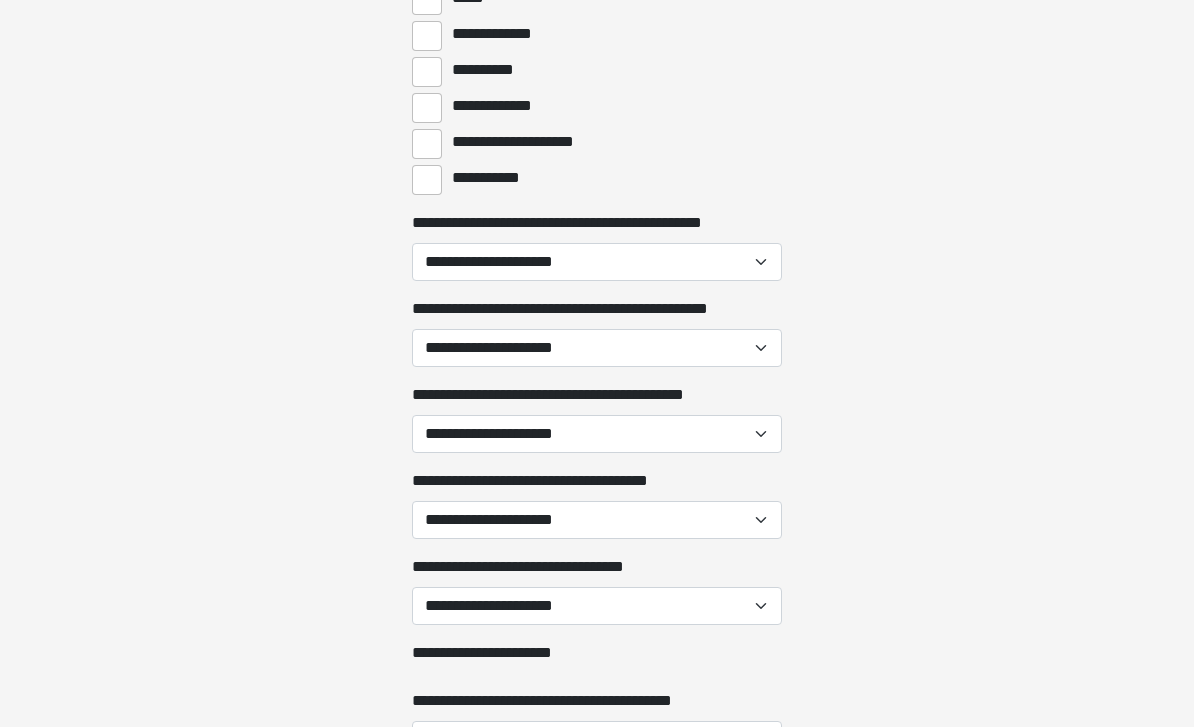 scroll, scrollTop: 1671, scrollLeft: 0, axis: vertical 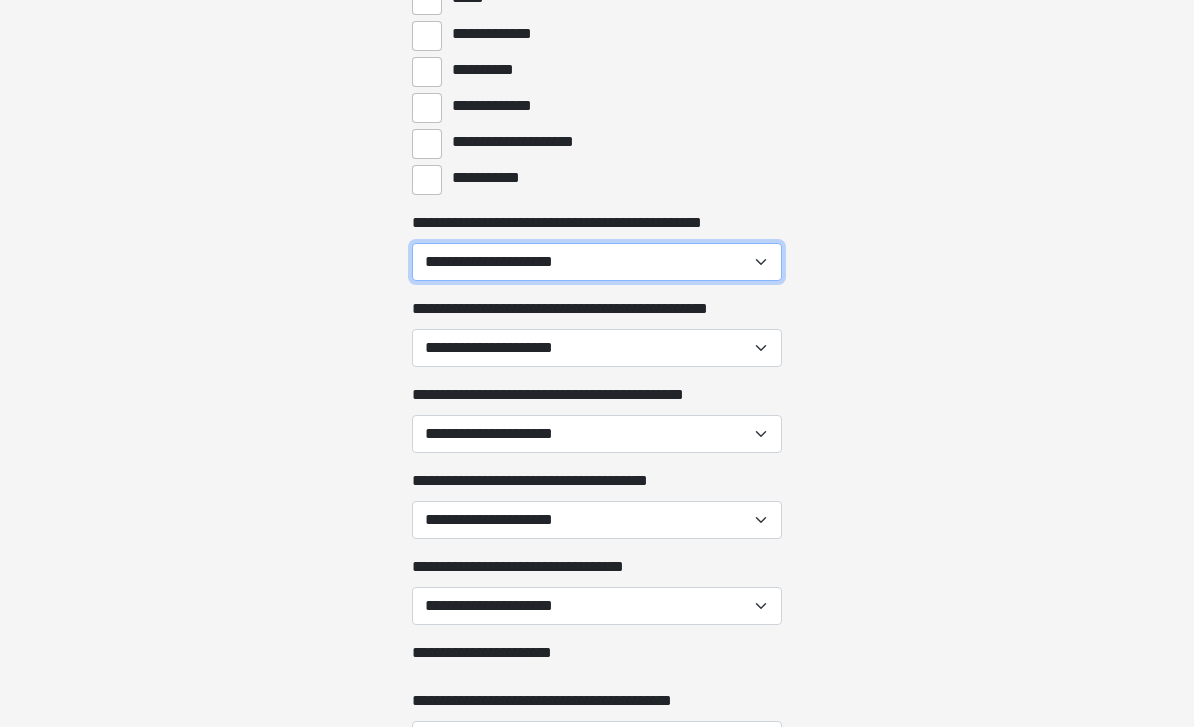 click on "**********" at bounding box center [597, 262] 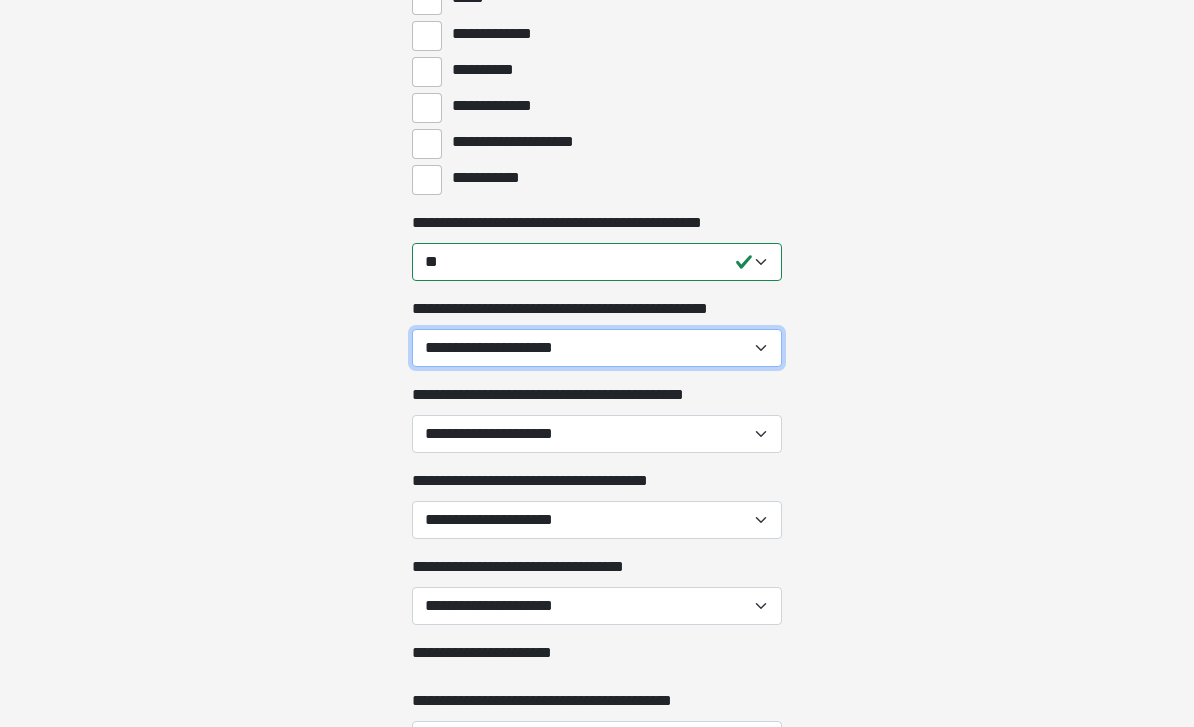 click on "**********" at bounding box center [597, 348] 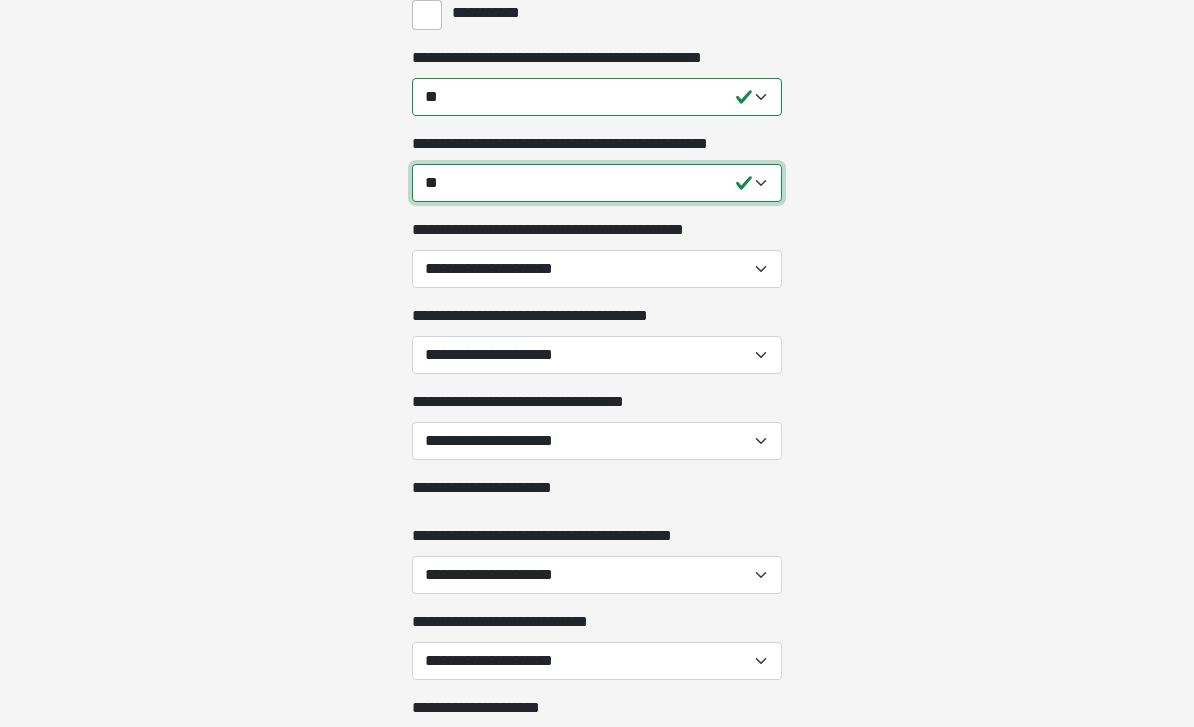 scroll, scrollTop: 1836, scrollLeft: 0, axis: vertical 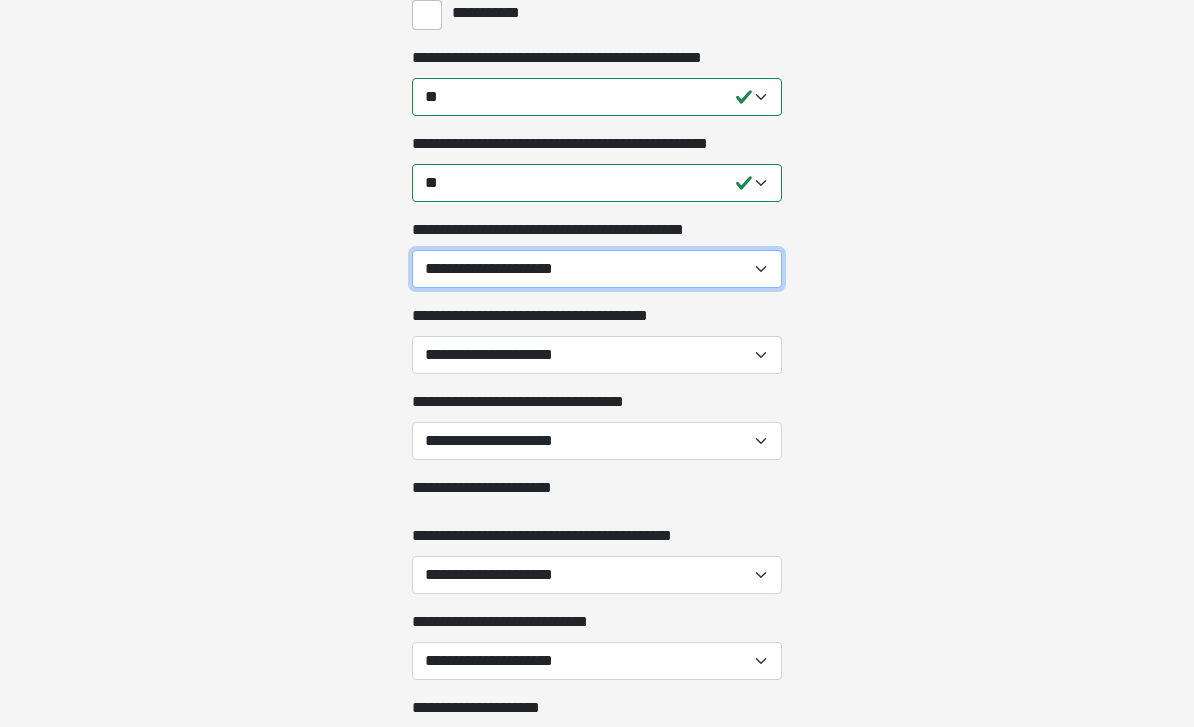 click on "**********" at bounding box center (597, 269) 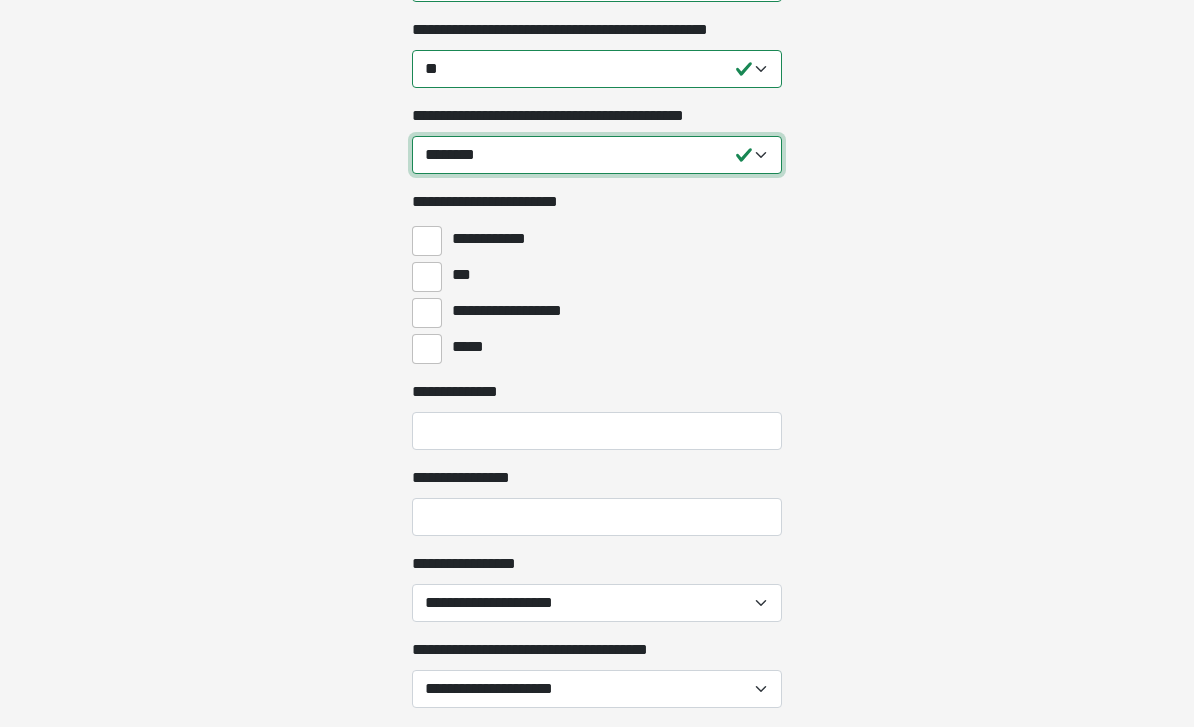 scroll, scrollTop: 1964, scrollLeft: 0, axis: vertical 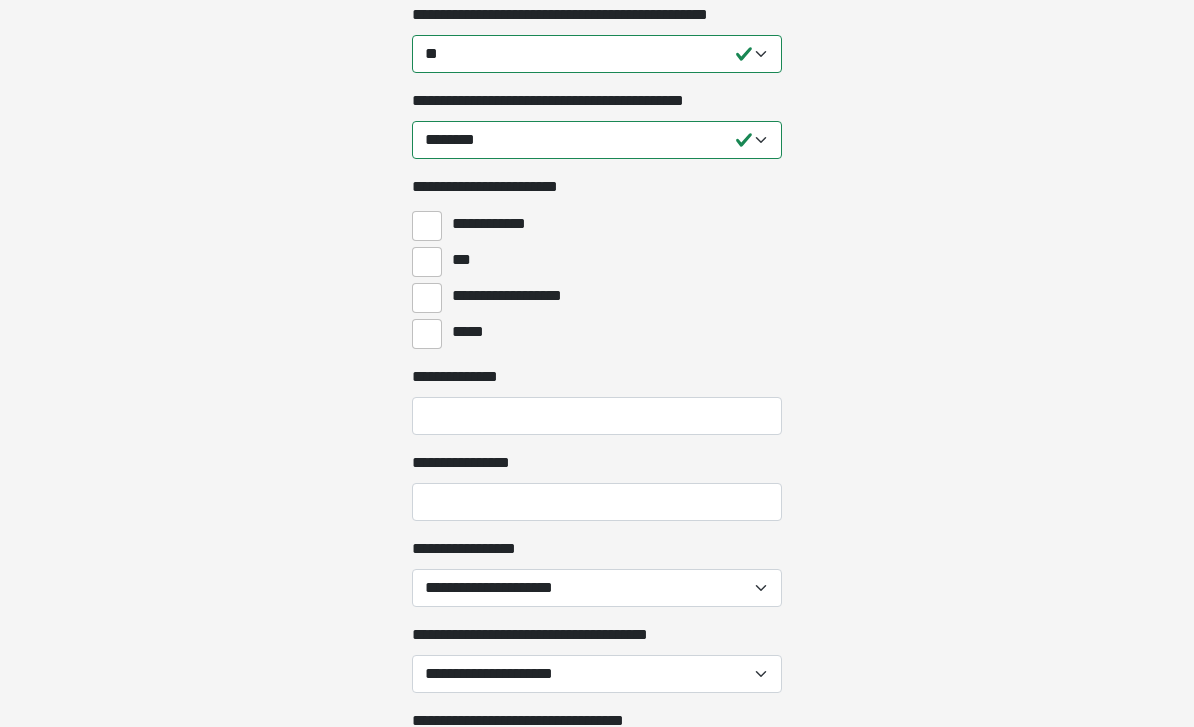click on "**********" at bounding box center (427, 298) 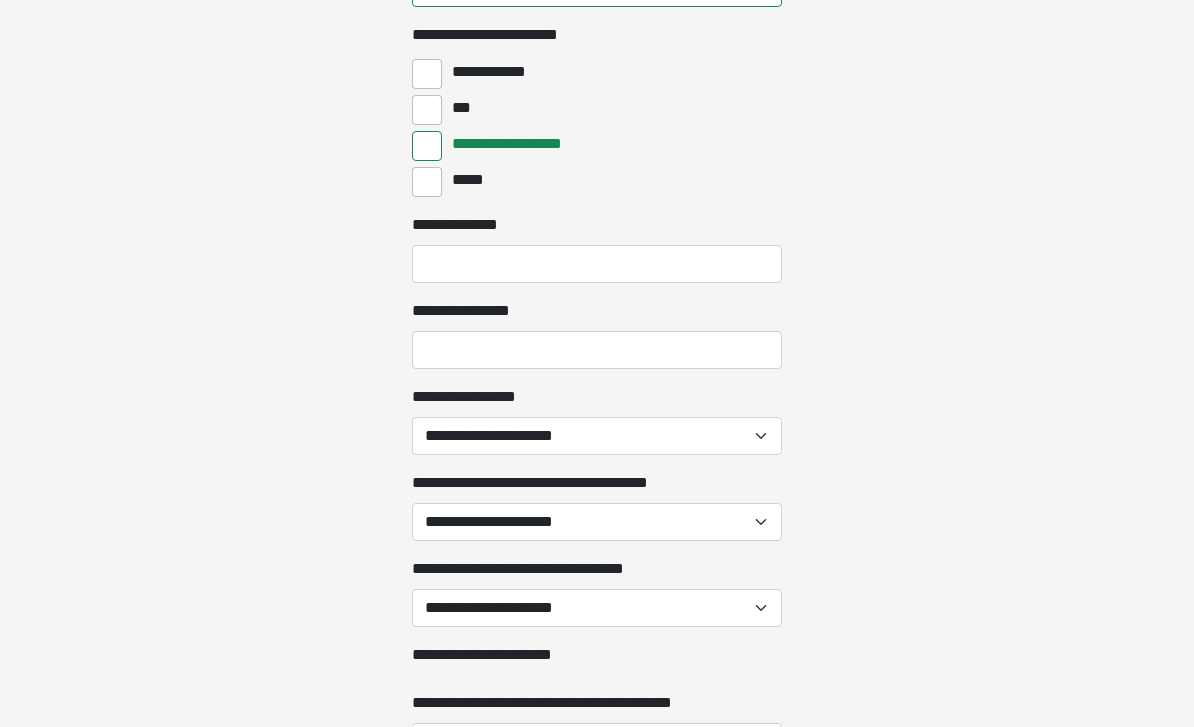 scroll, scrollTop: 2119, scrollLeft: 0, axis: vertical 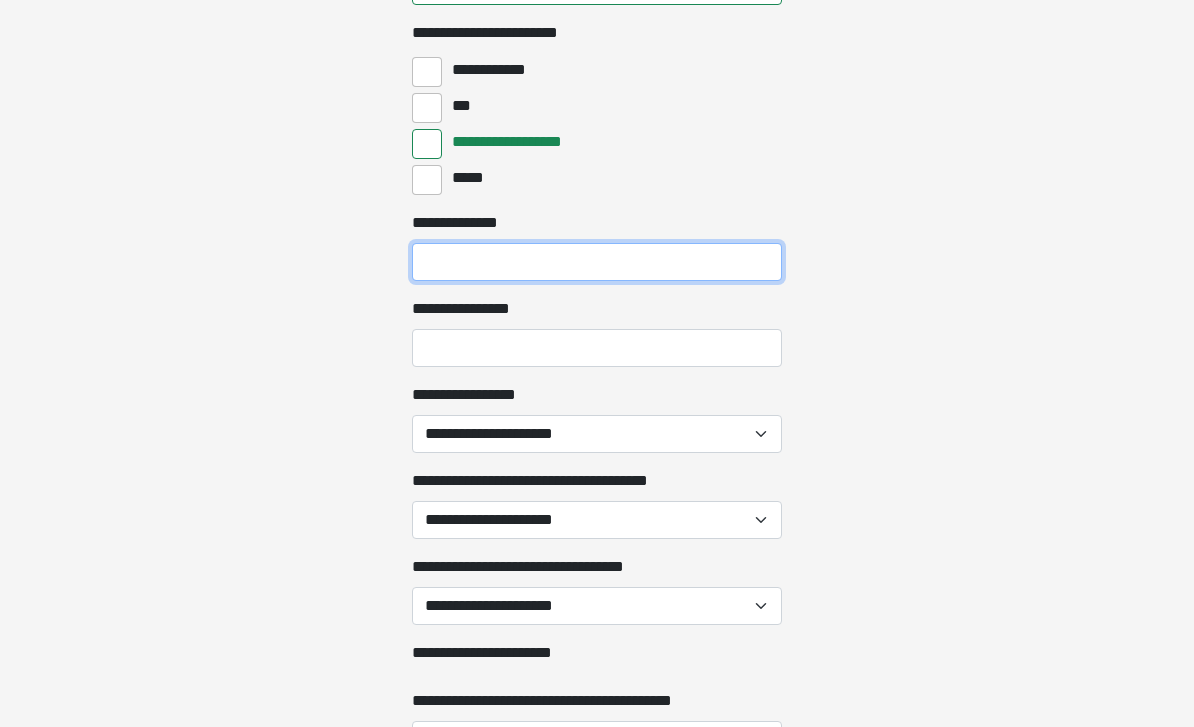 click on "**********" at bounding box center [597, 262] 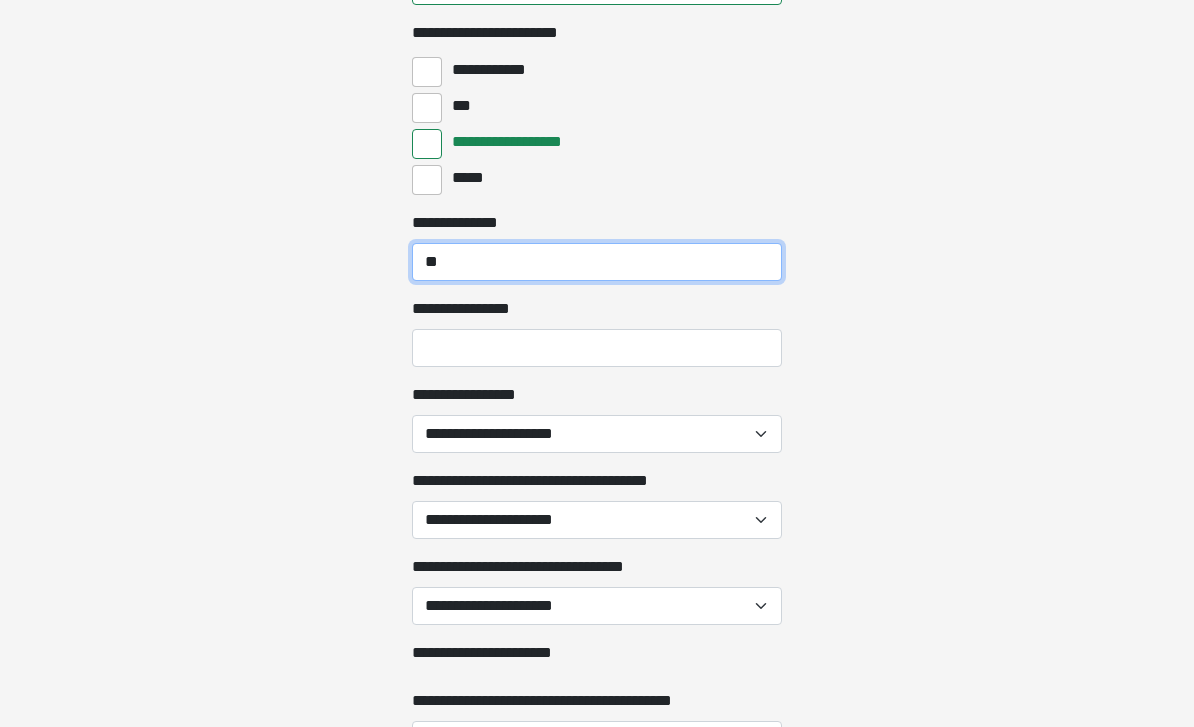 type on "**" 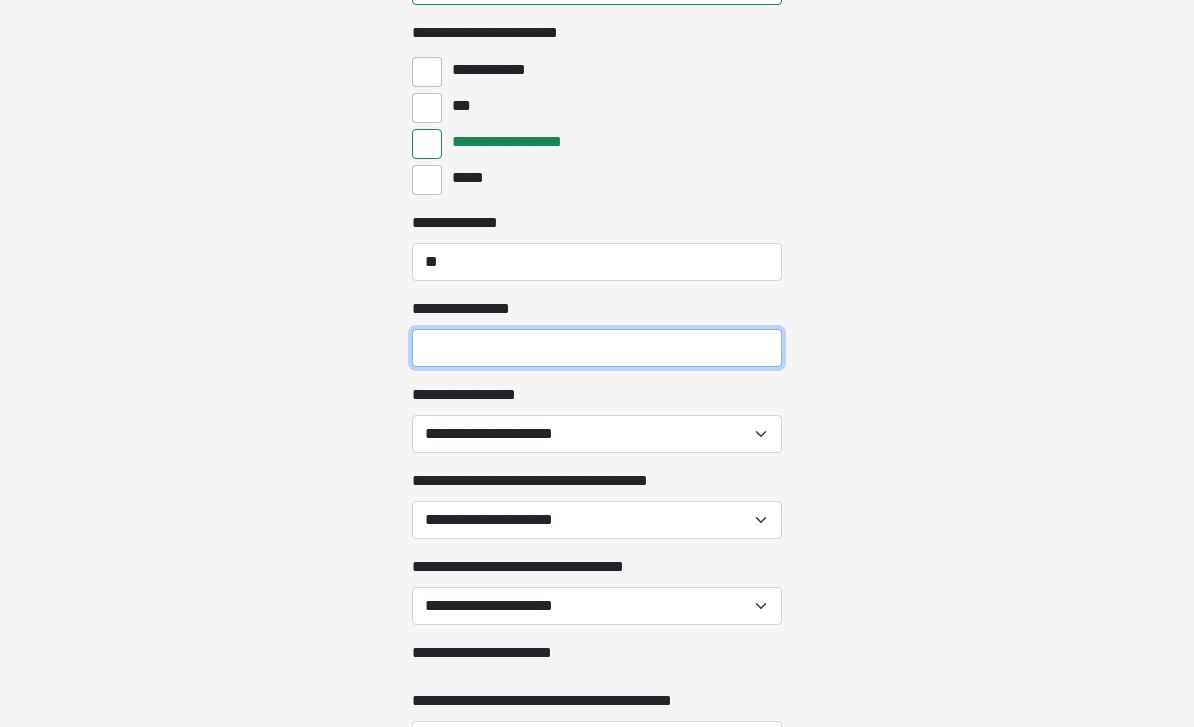 click on "**********" at bounding box center [597, 348] 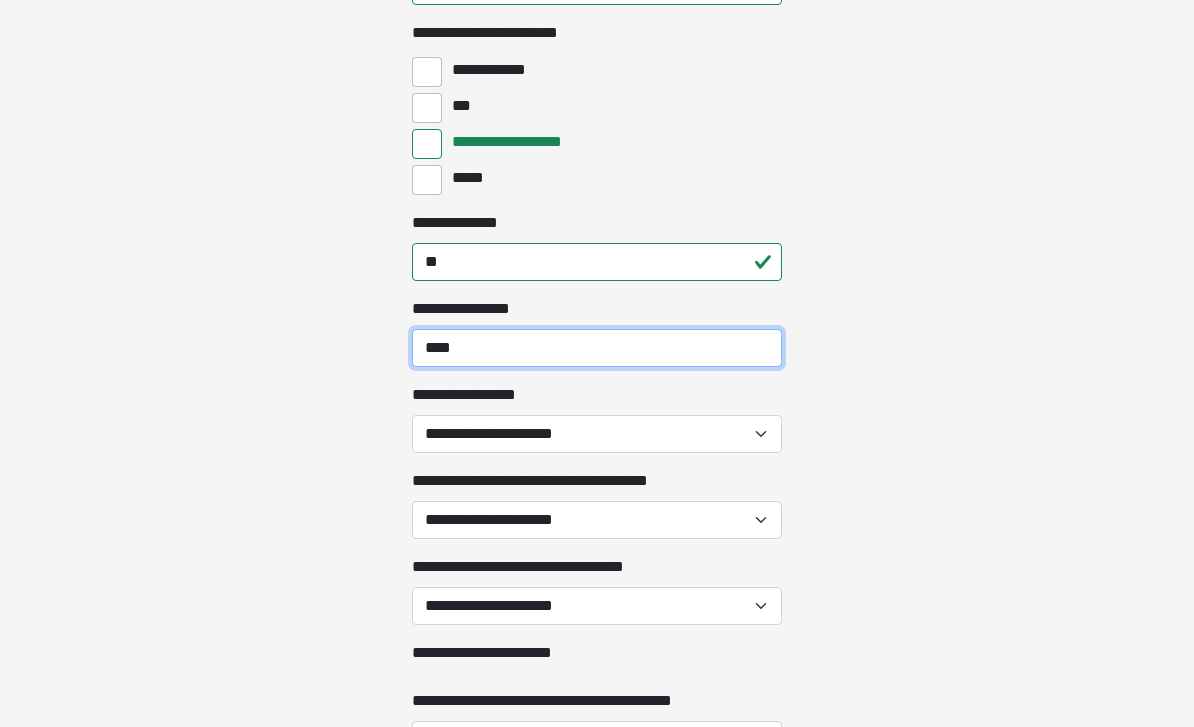 type on "****" 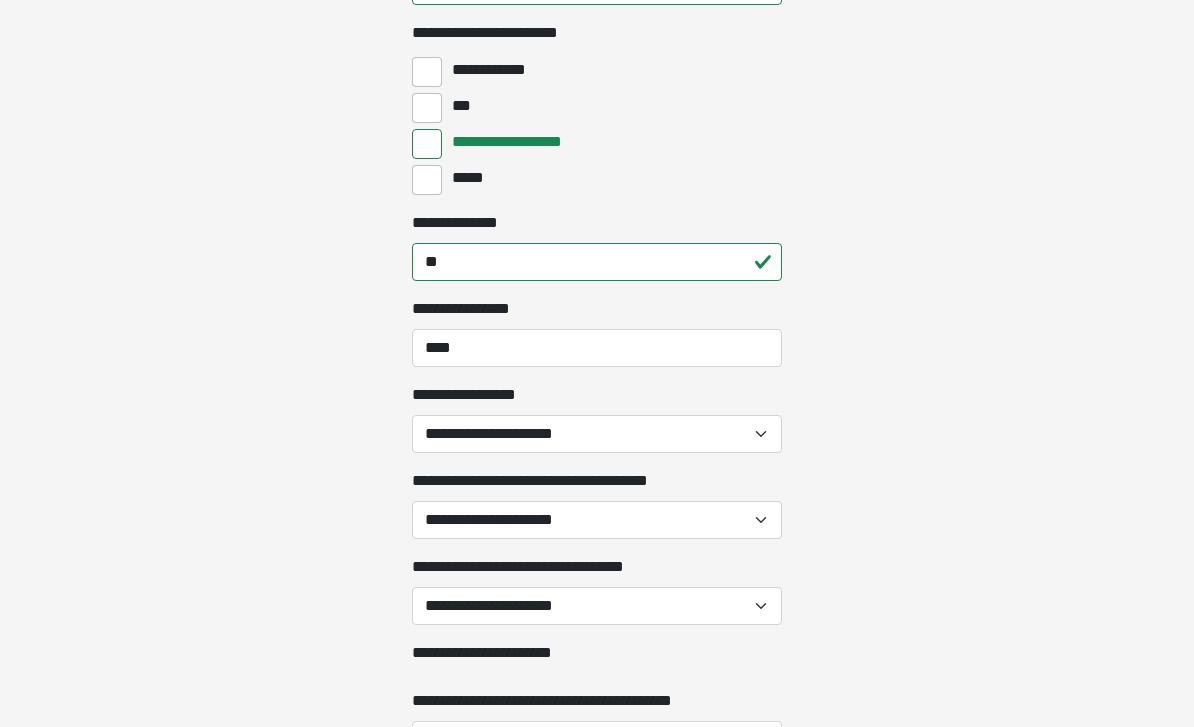 click on "**********" at bounding box center [597, -439] 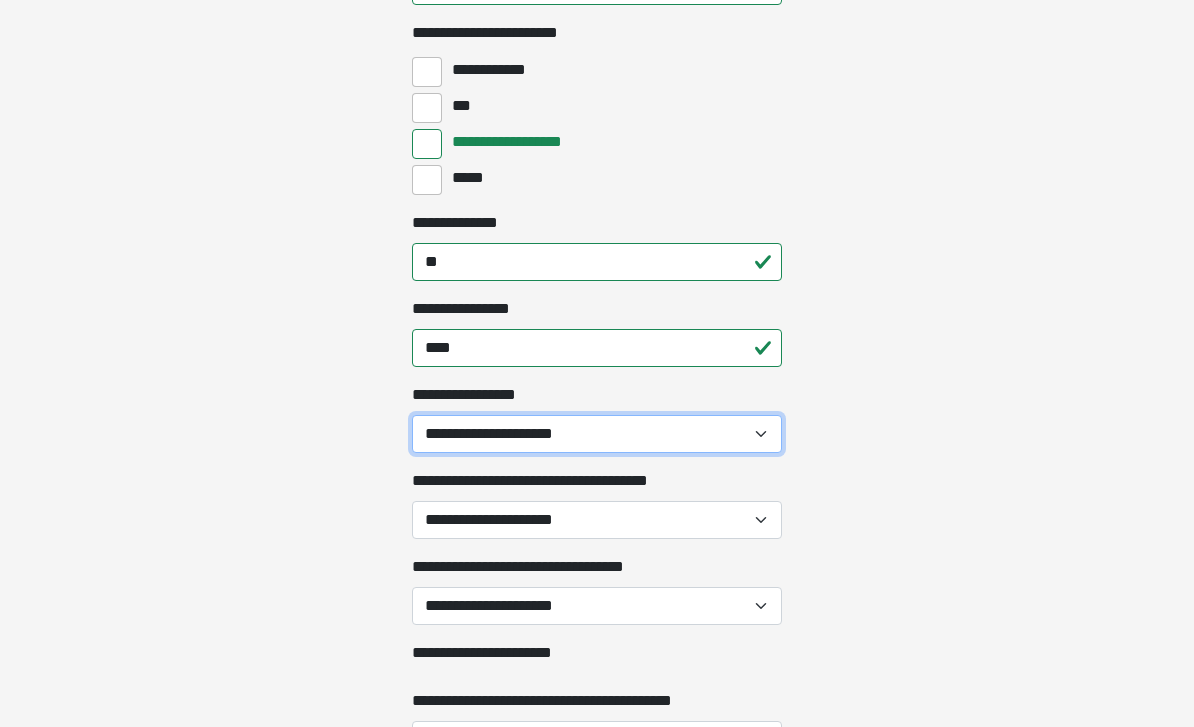 click on "**********" at bounding box center (597, 434) 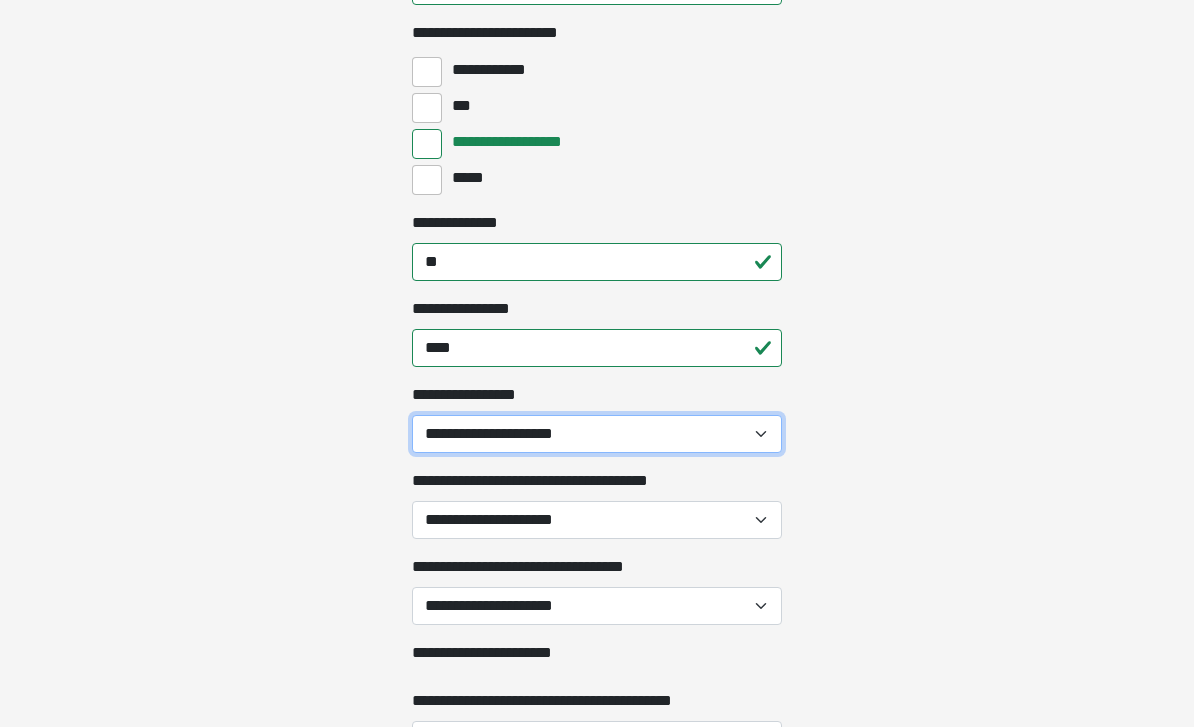 select on "**" 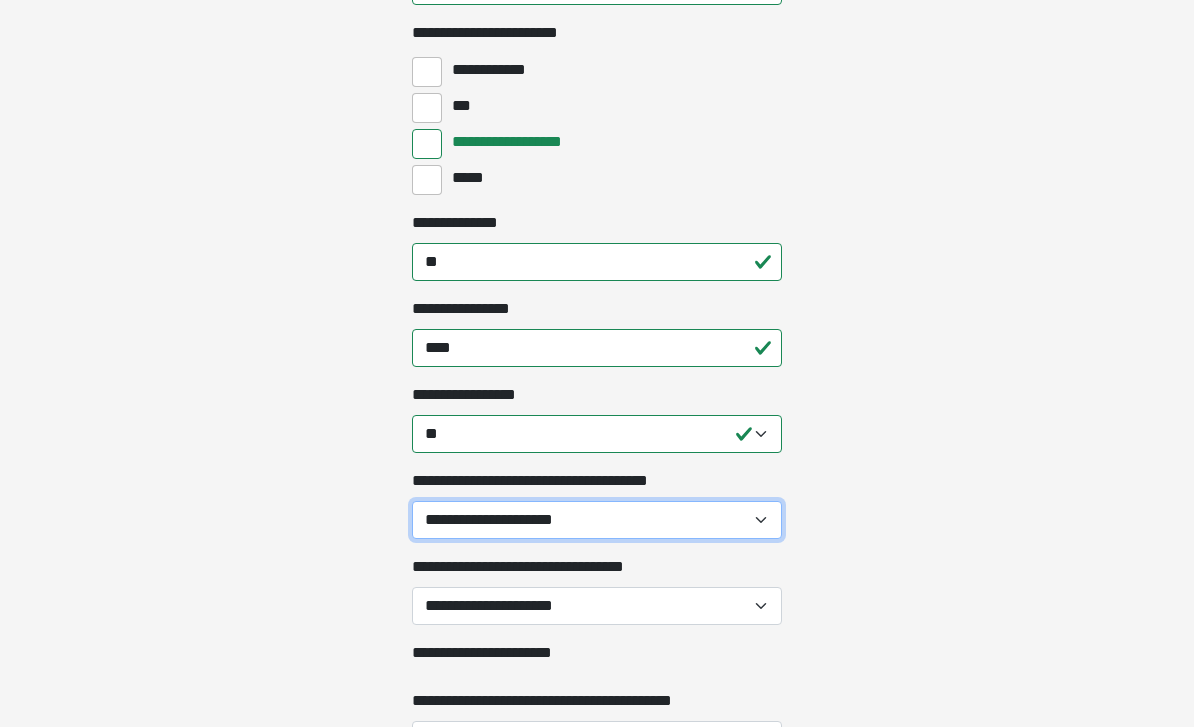 click on "**********" at bounding box center (597, 520) 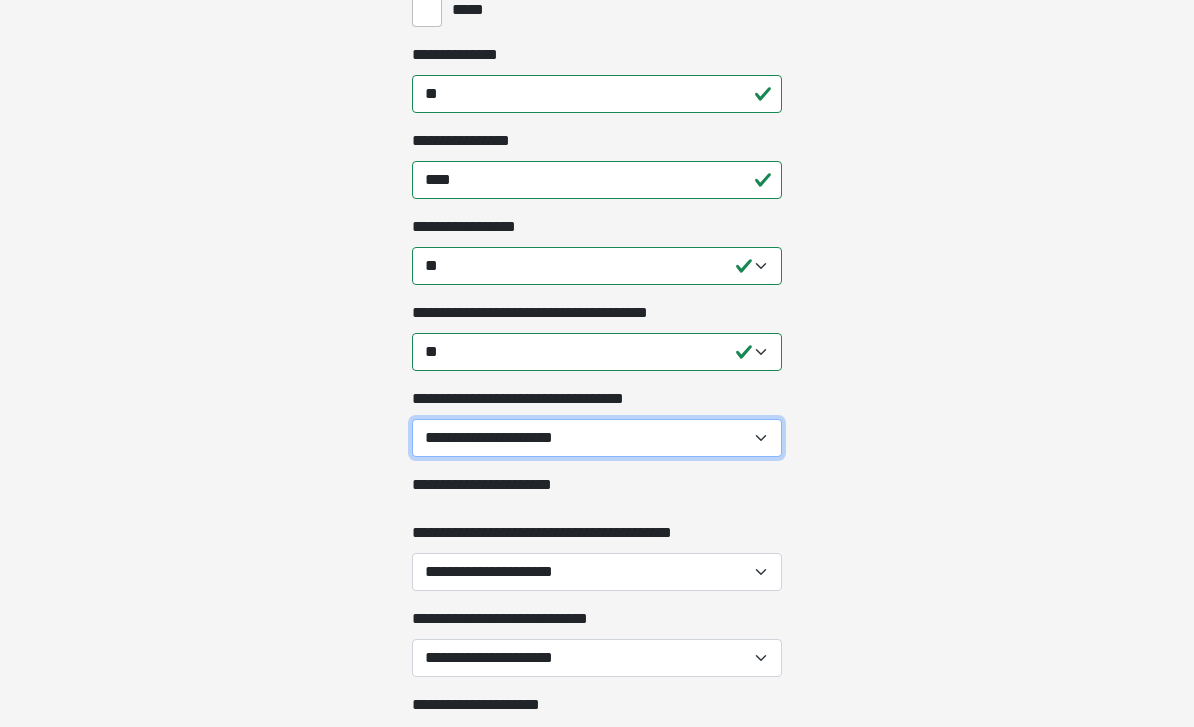 click on "**********" at bounding box center [597, 439] 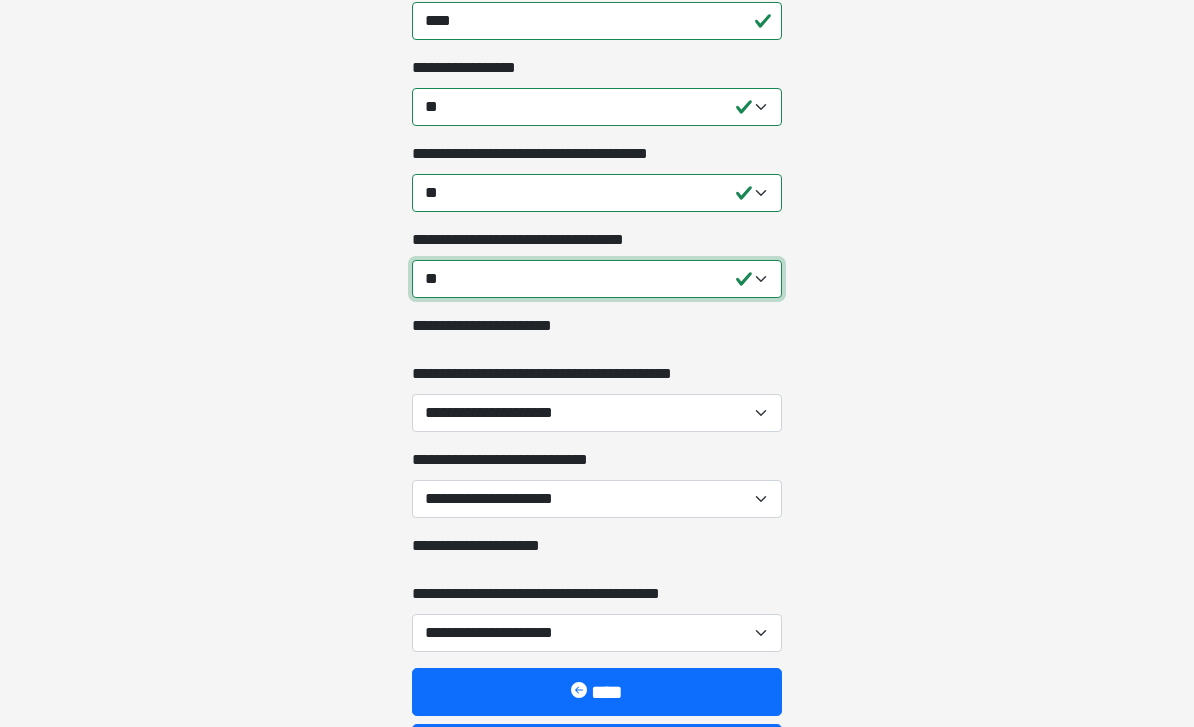 scroll, scrollTop: 2446, scrollLeft: 0, axis: vertical 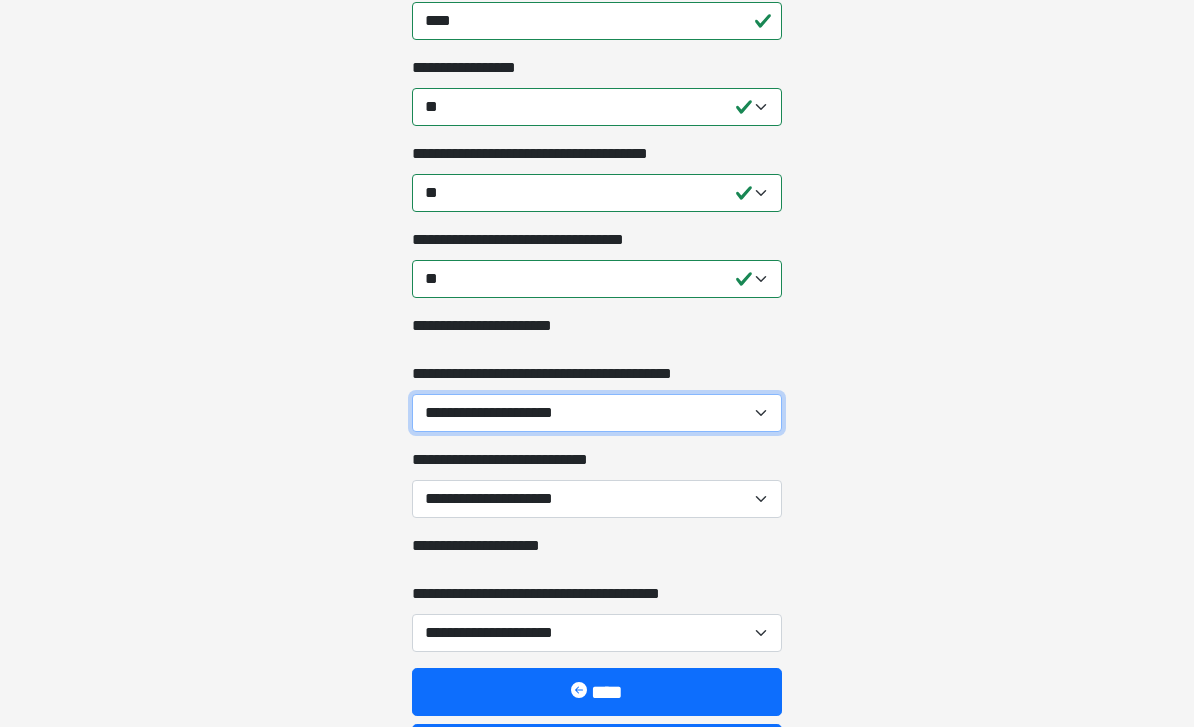 click on "**********" at bounding box center (597, 413) 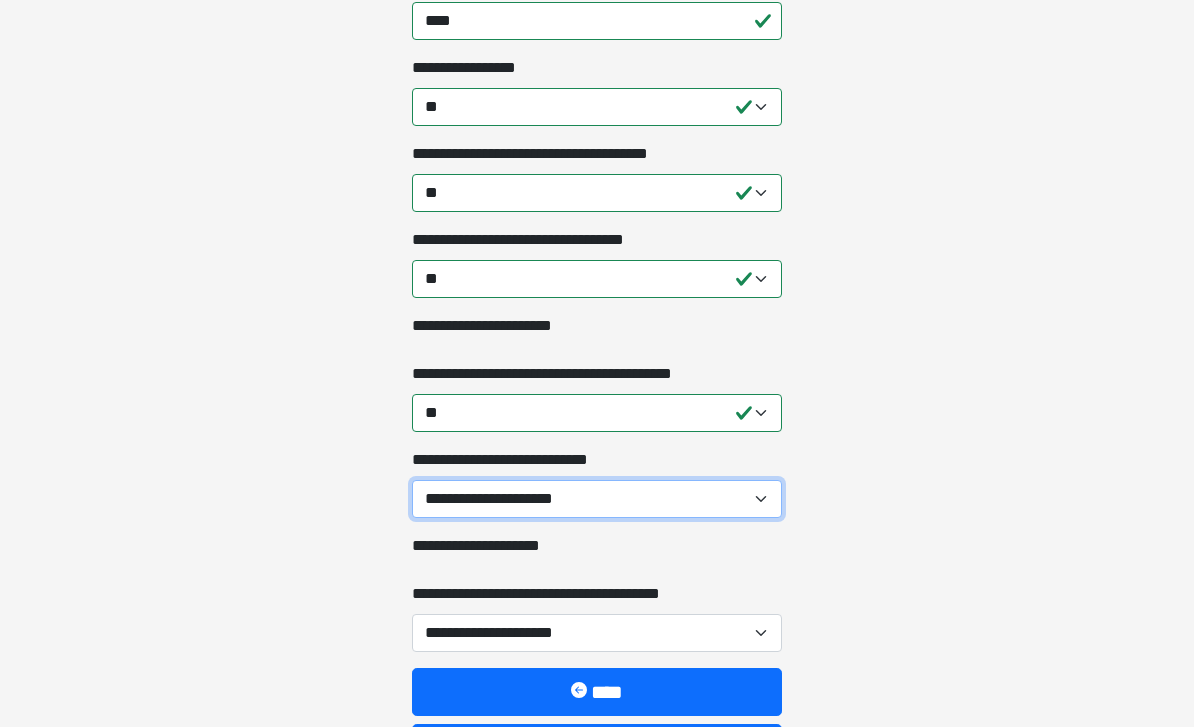 click on "**********" at bounding box center [597, 499] 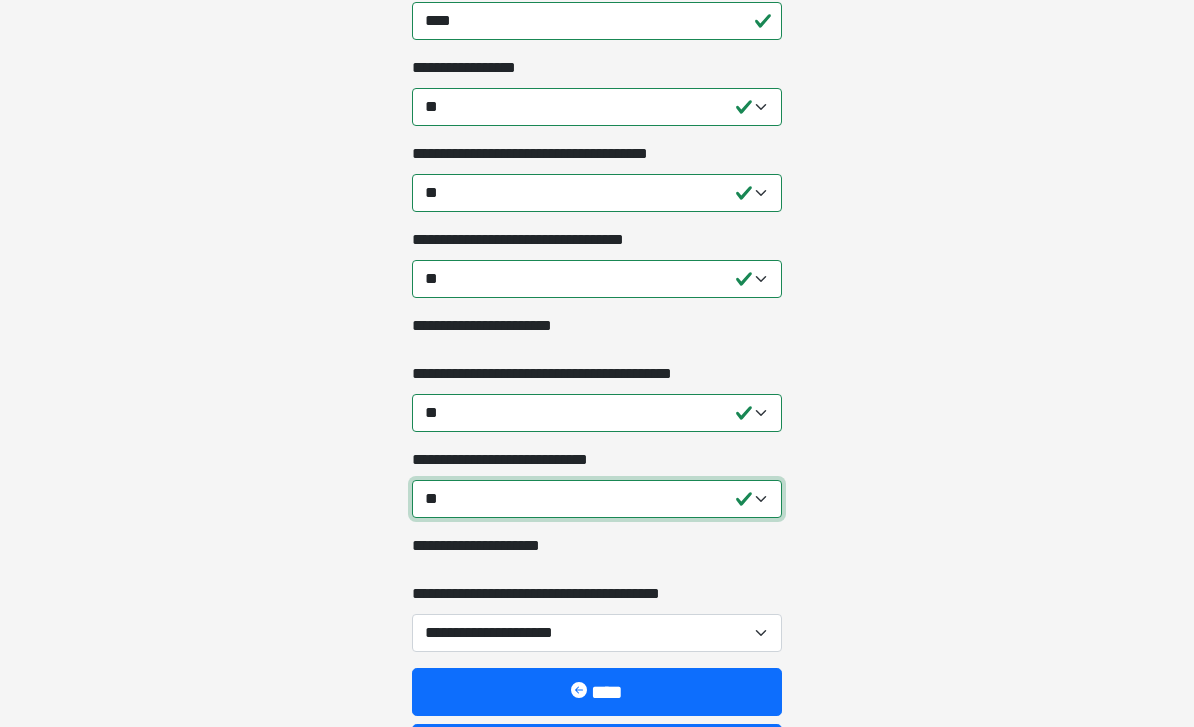 scroll, scrollTop: 2530, scrollLeft: 0, axis: vertical 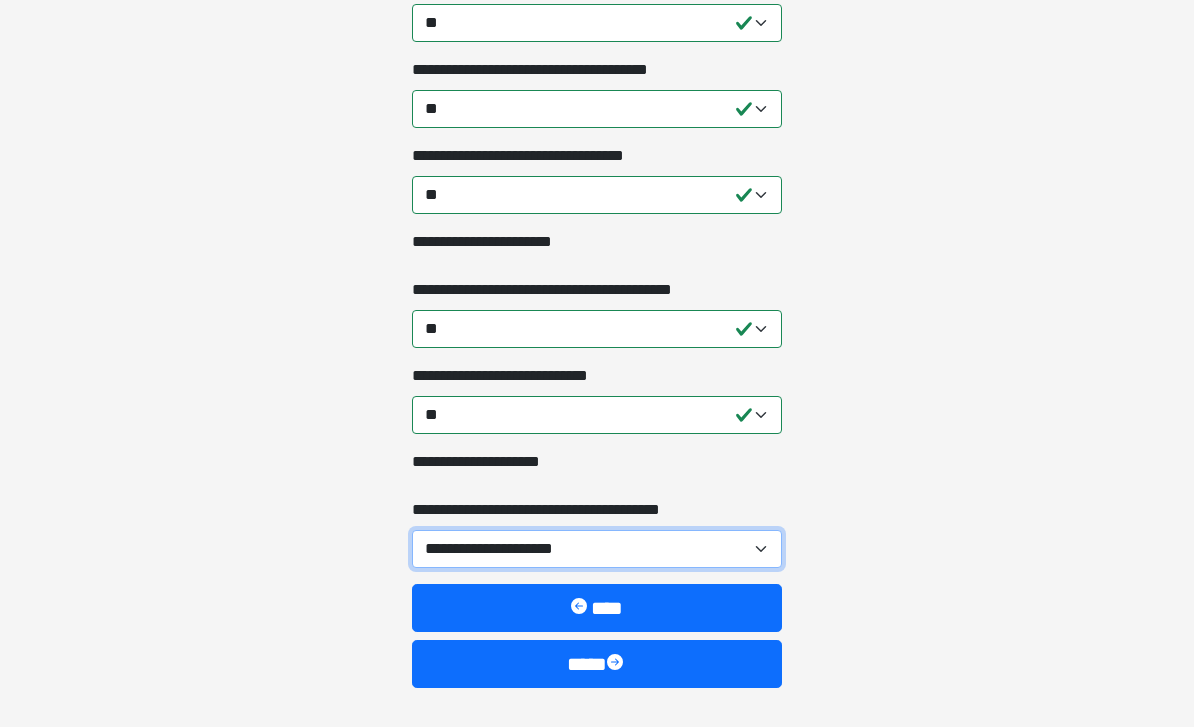 click on "**********" at bounding box center [597, 549] 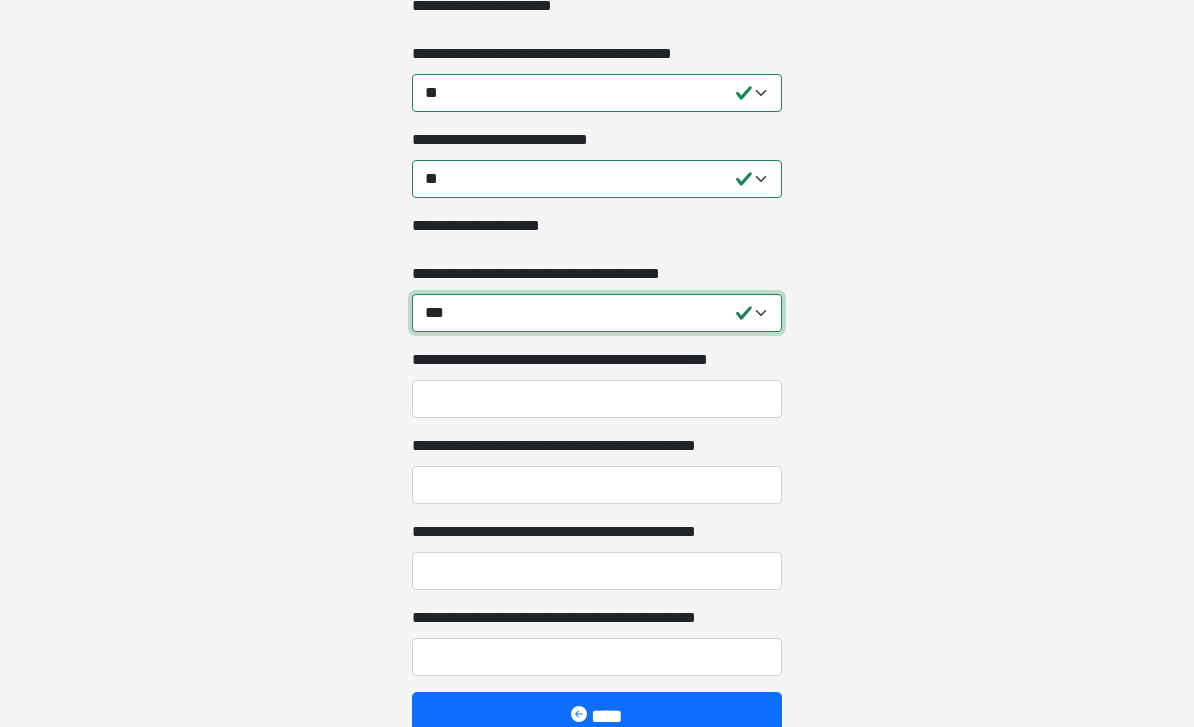 scroll, scrollTop: 2792, scrollLeft: 0, axis: vertical 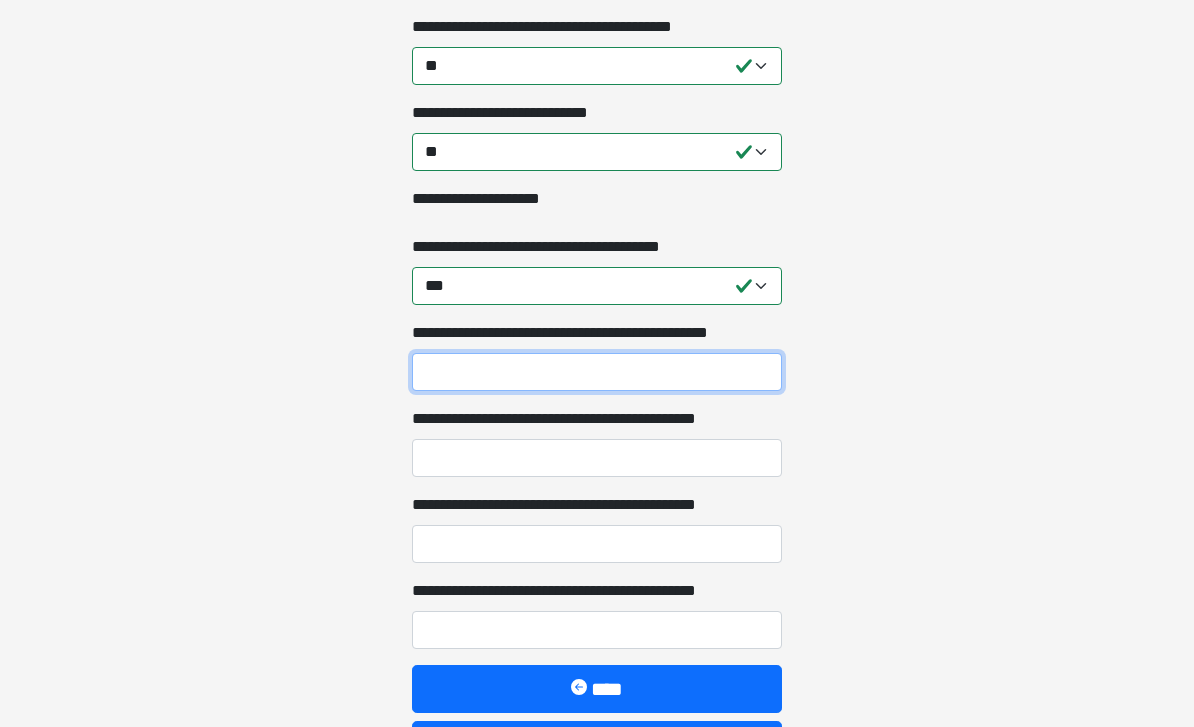 click on "**********" at bounding box center [597, 373] 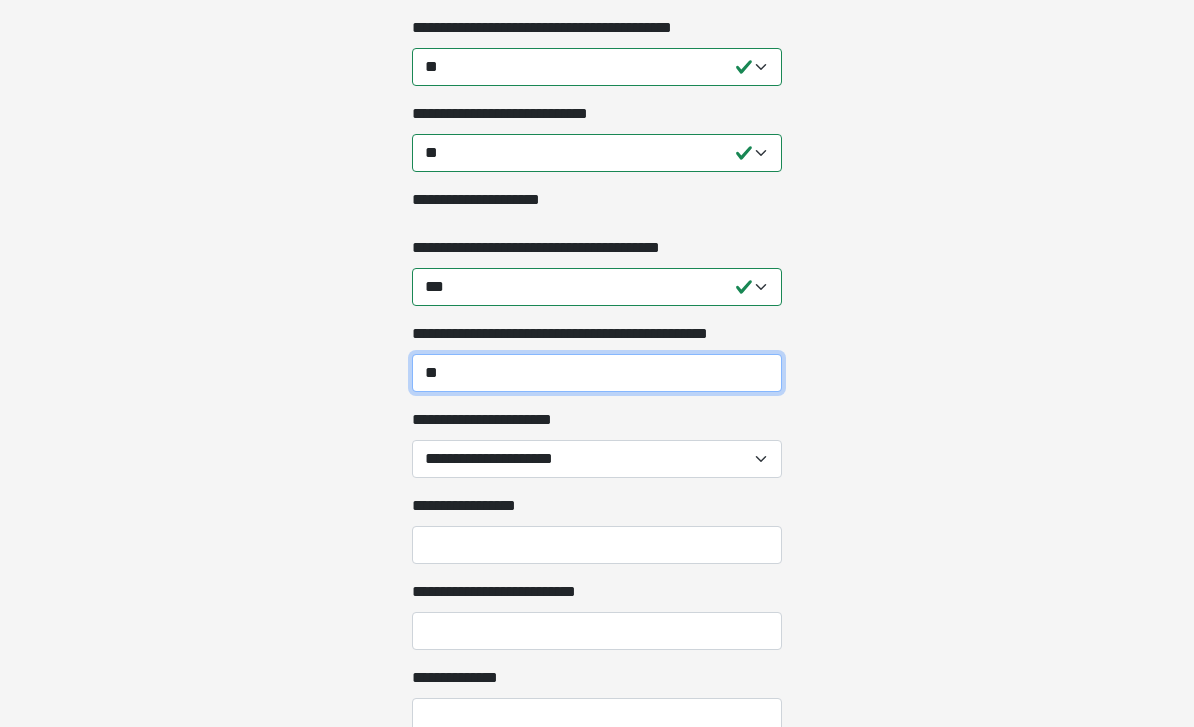 type on "*" 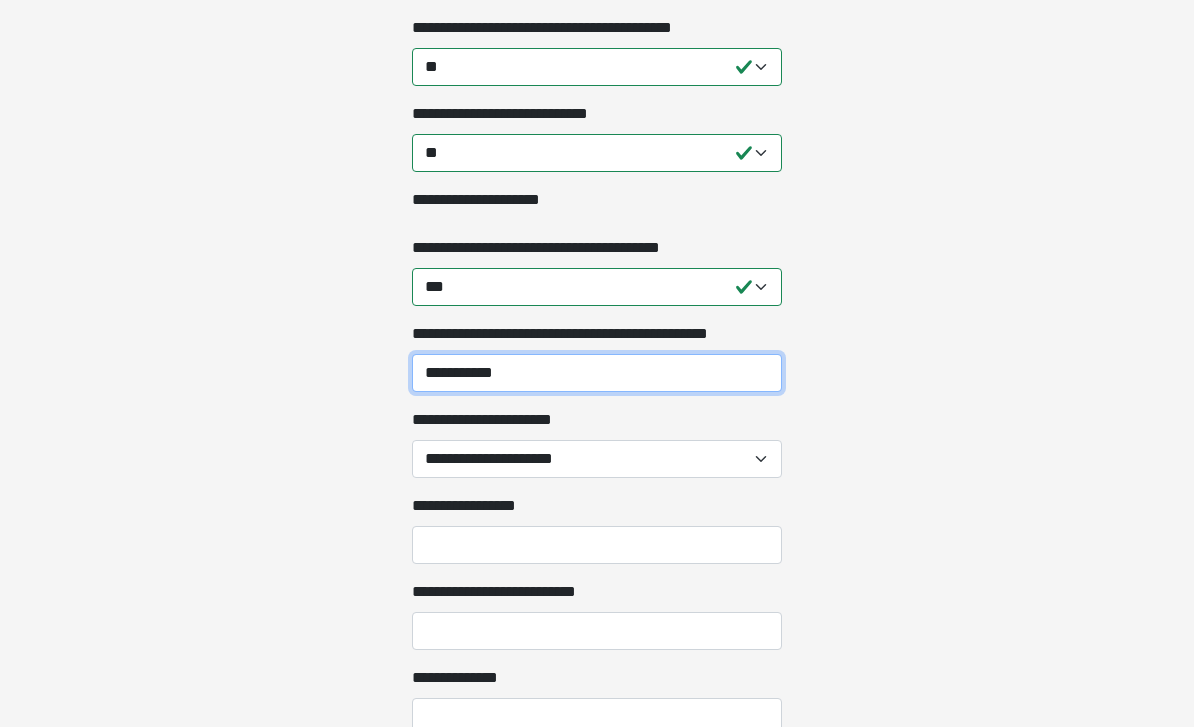 type on "**********" 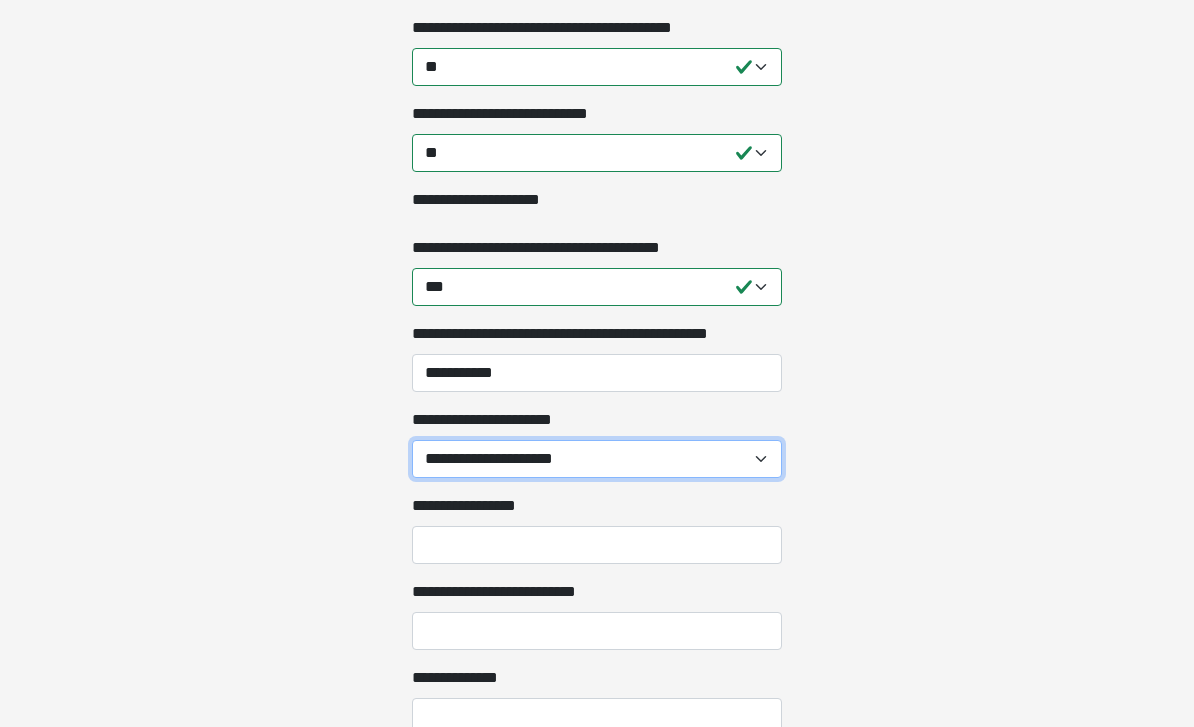 click on "**********" at bounding box center (597, 459) 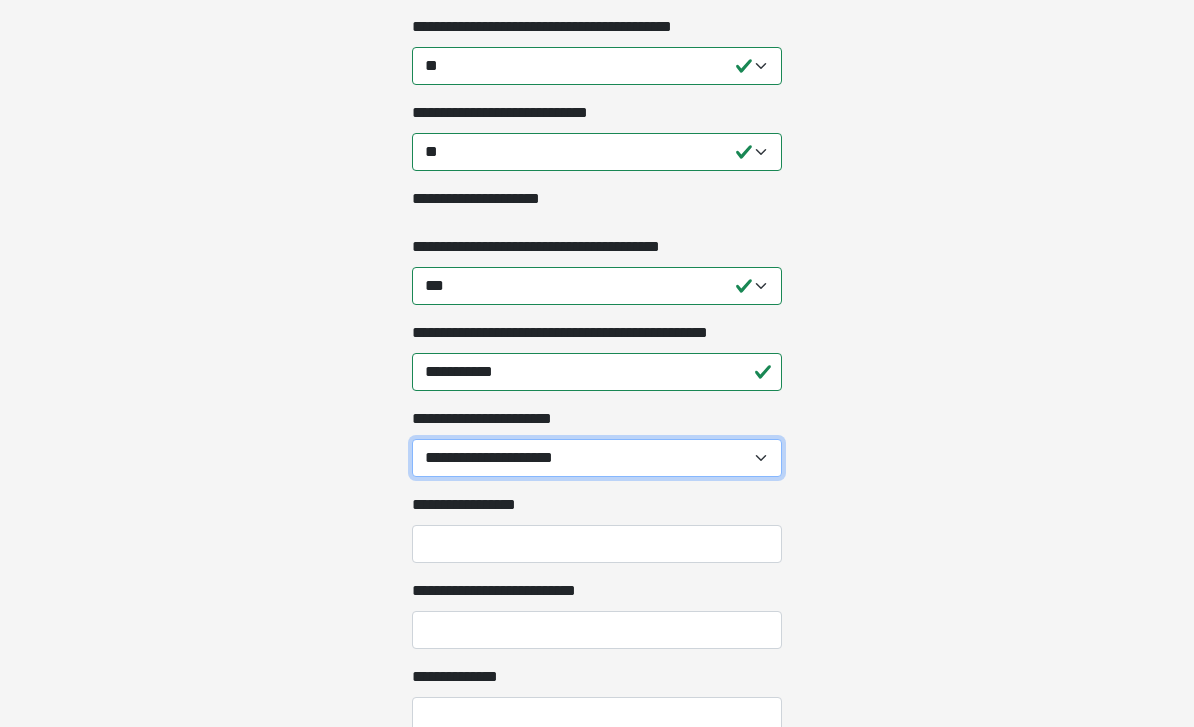 select on "********" 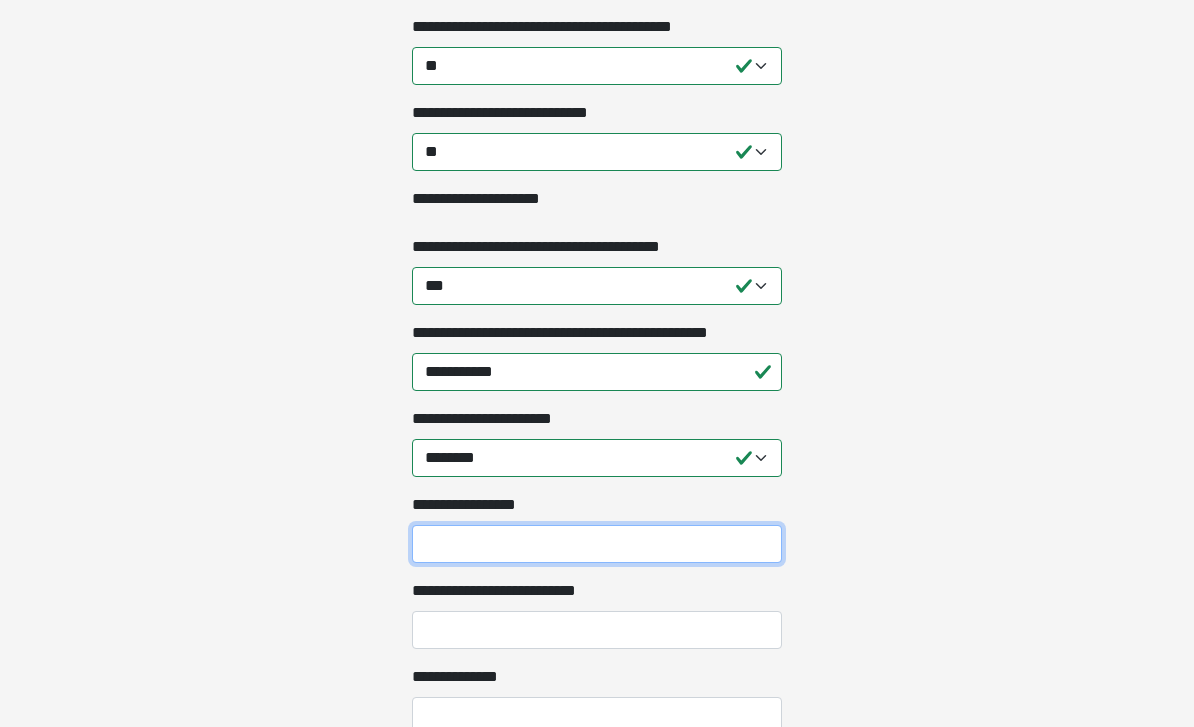 click on "**********" at bounding box center (597, 544) 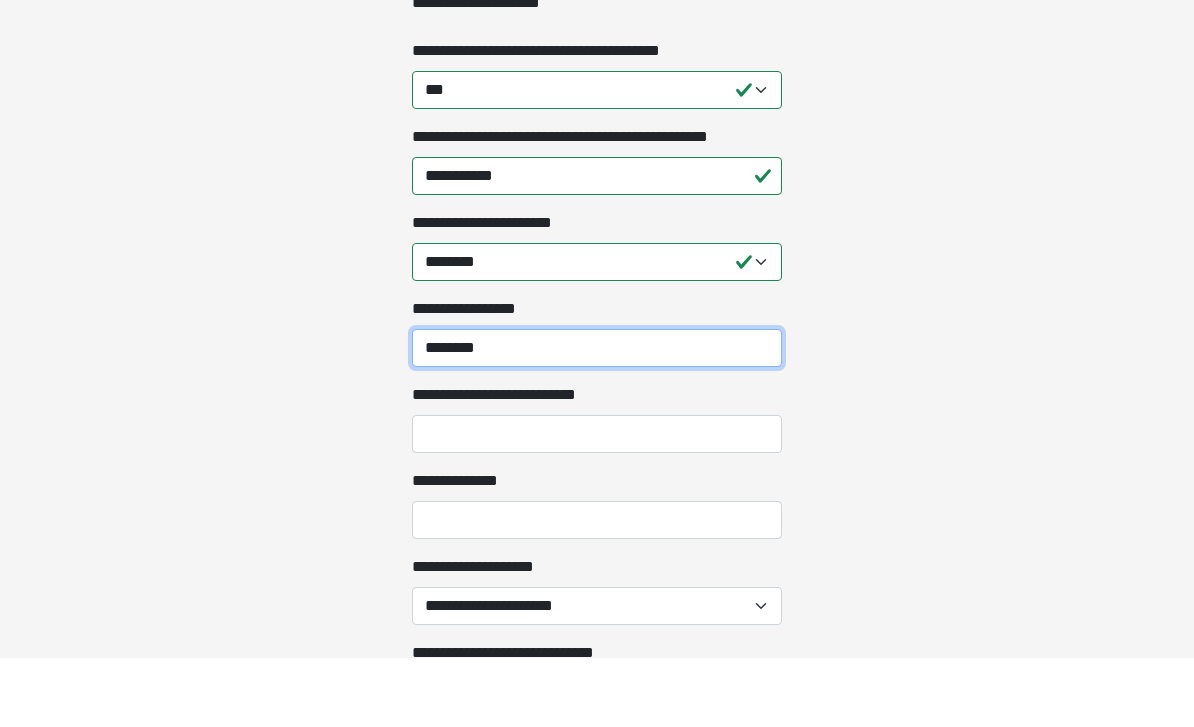 scroll, scrollTop: 2921, scrollLeft: 0, axis: vertical 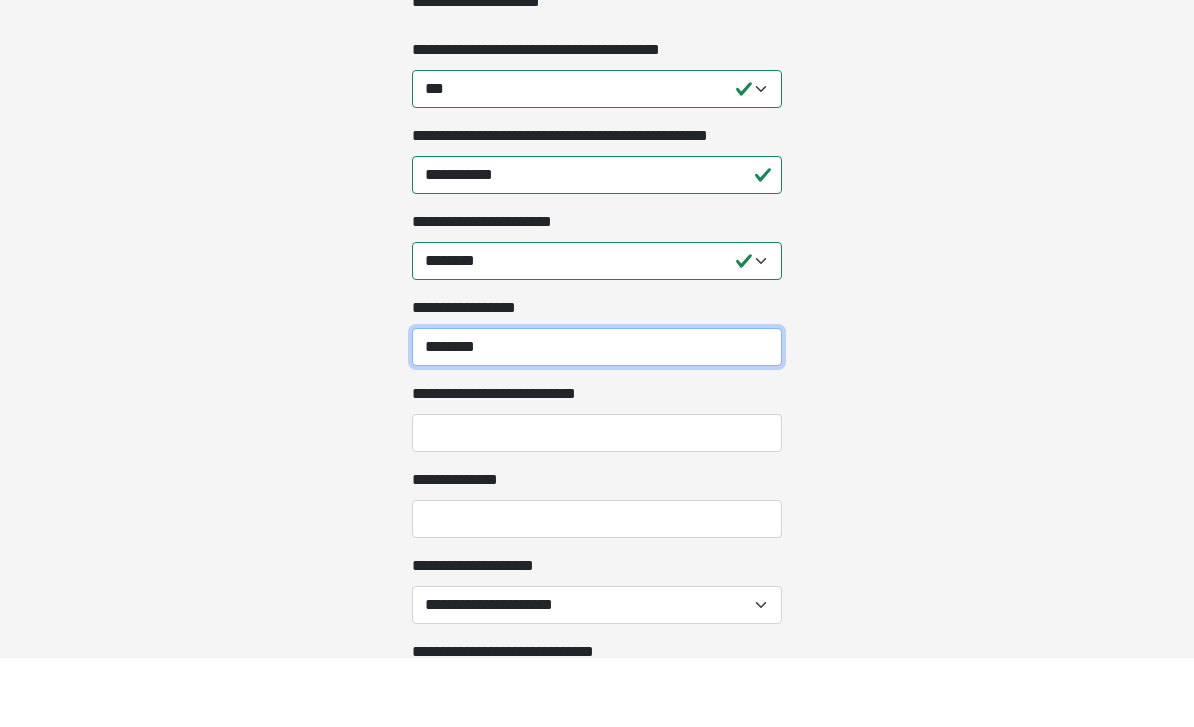 type on "********" 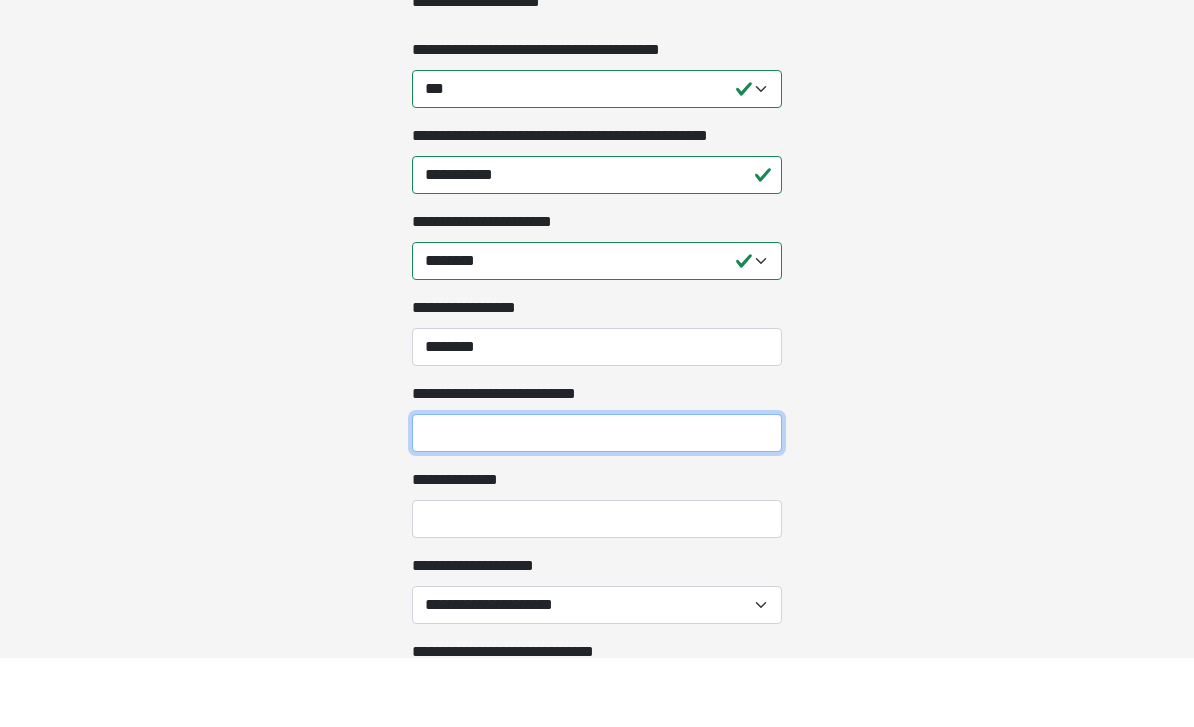 click on "**********" at bounding box center (597, 502) 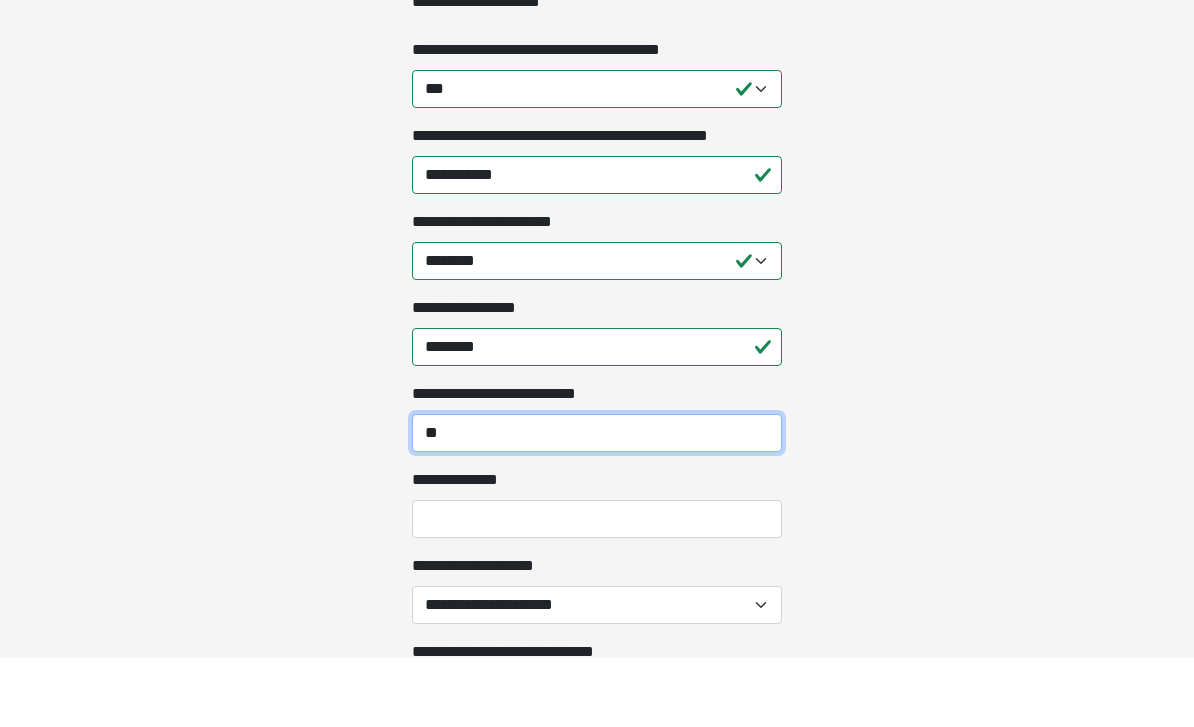 type on "**" 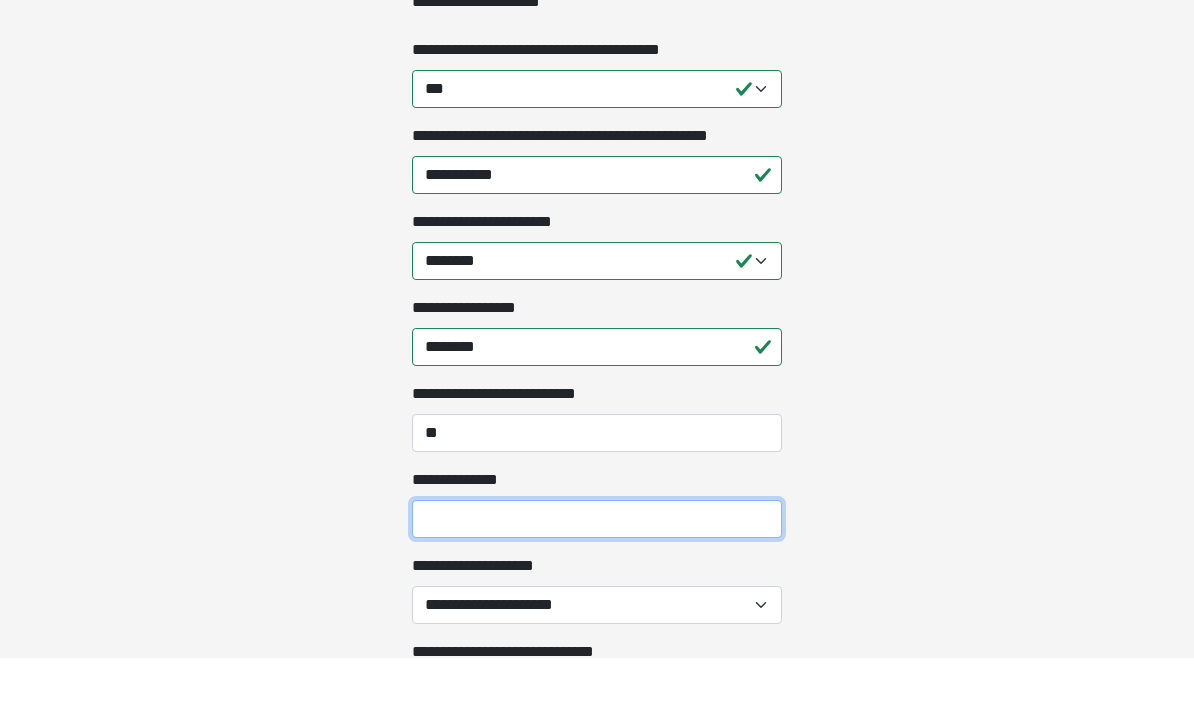 click on "**********" at bounding box center [597, 588] 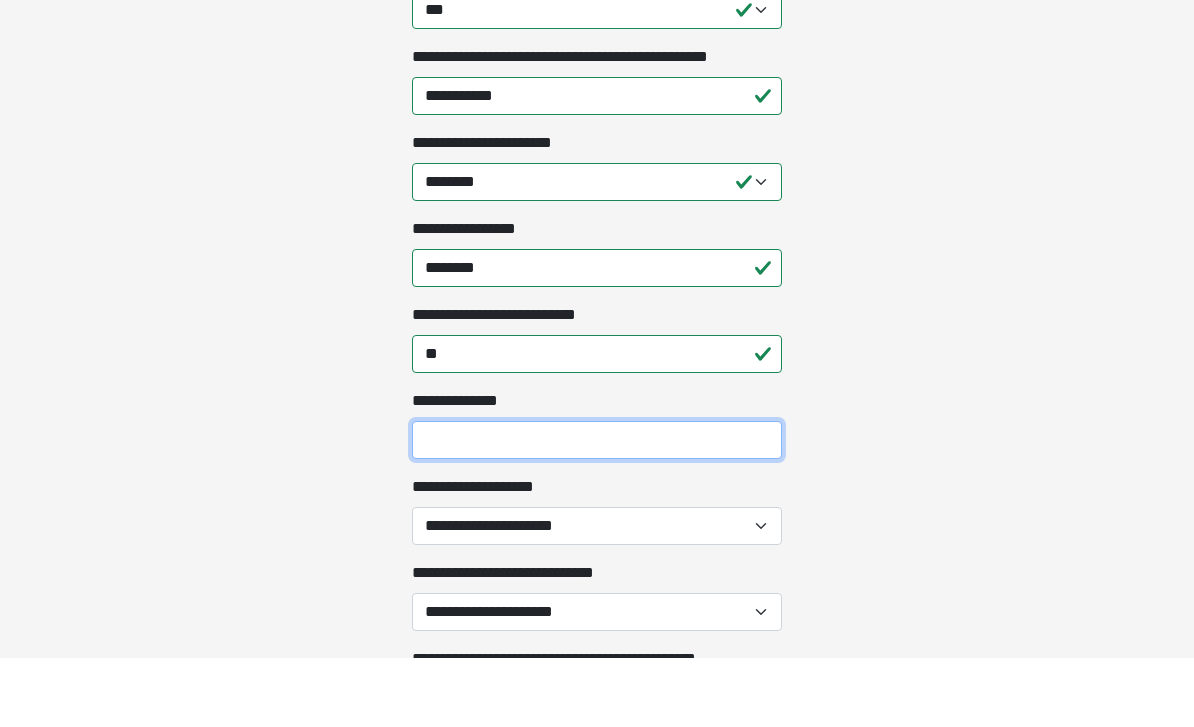 scroll, scrollTop: 3000, scrollLeft: 0, axis: vertical 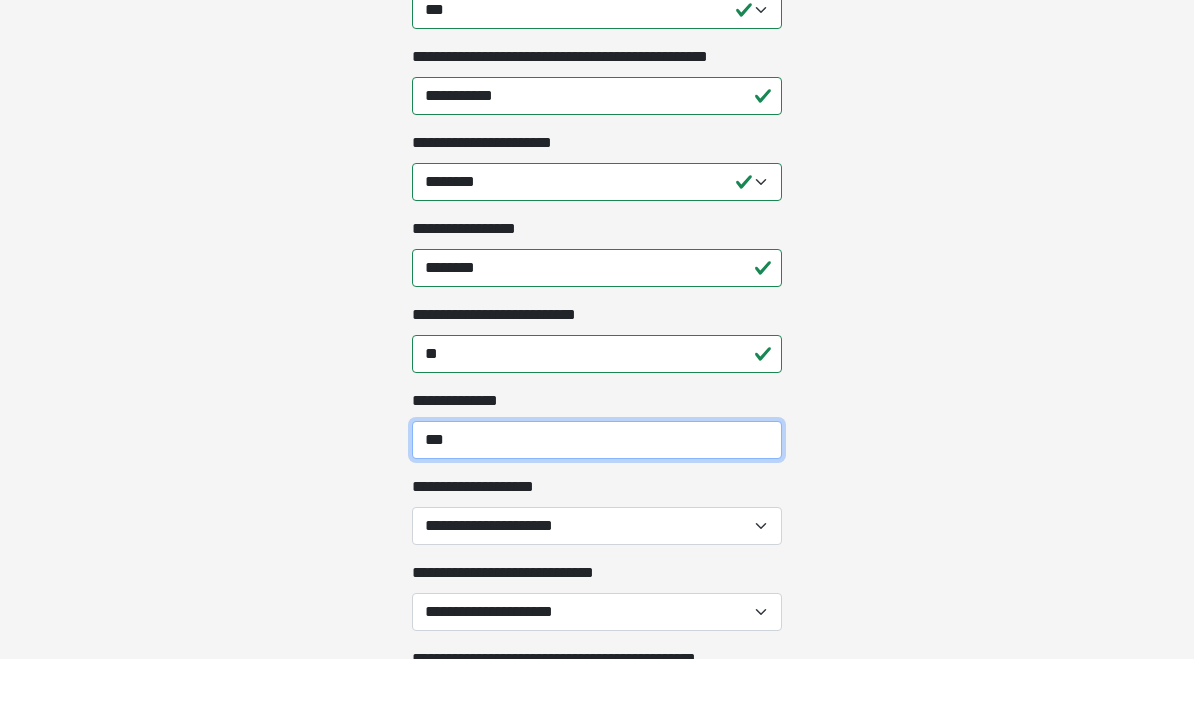 type on "***" 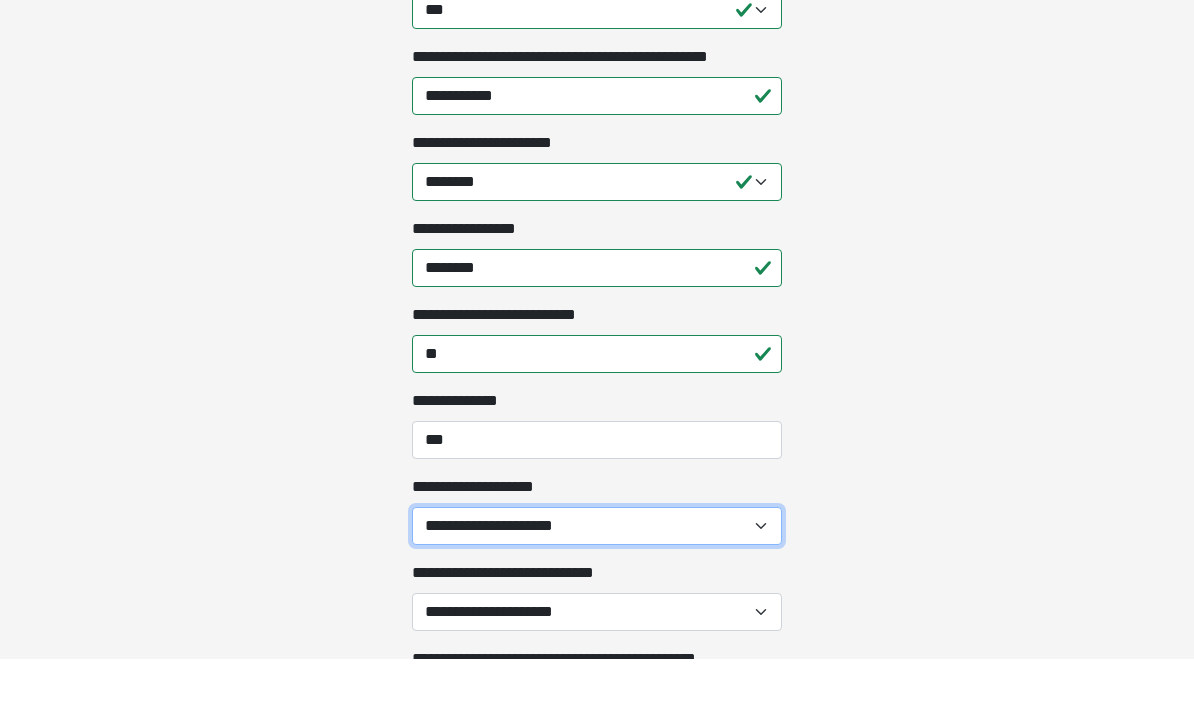 click on "**********" at bounding box center (597, 595) 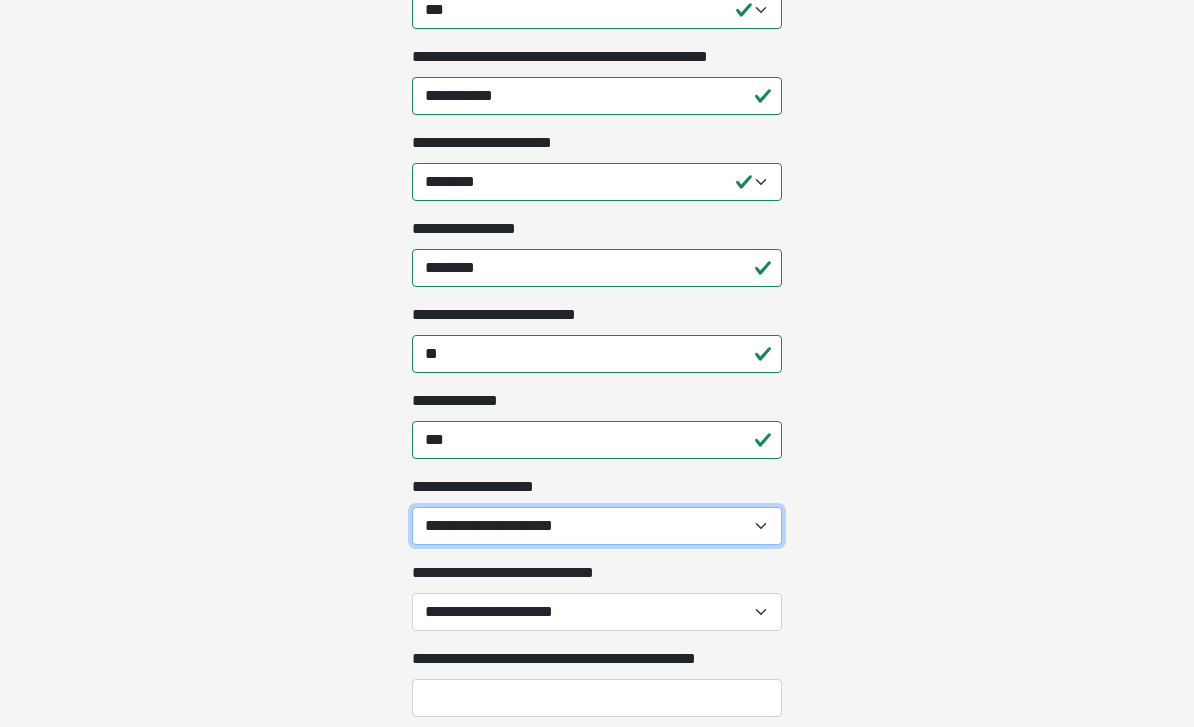 select on "***" 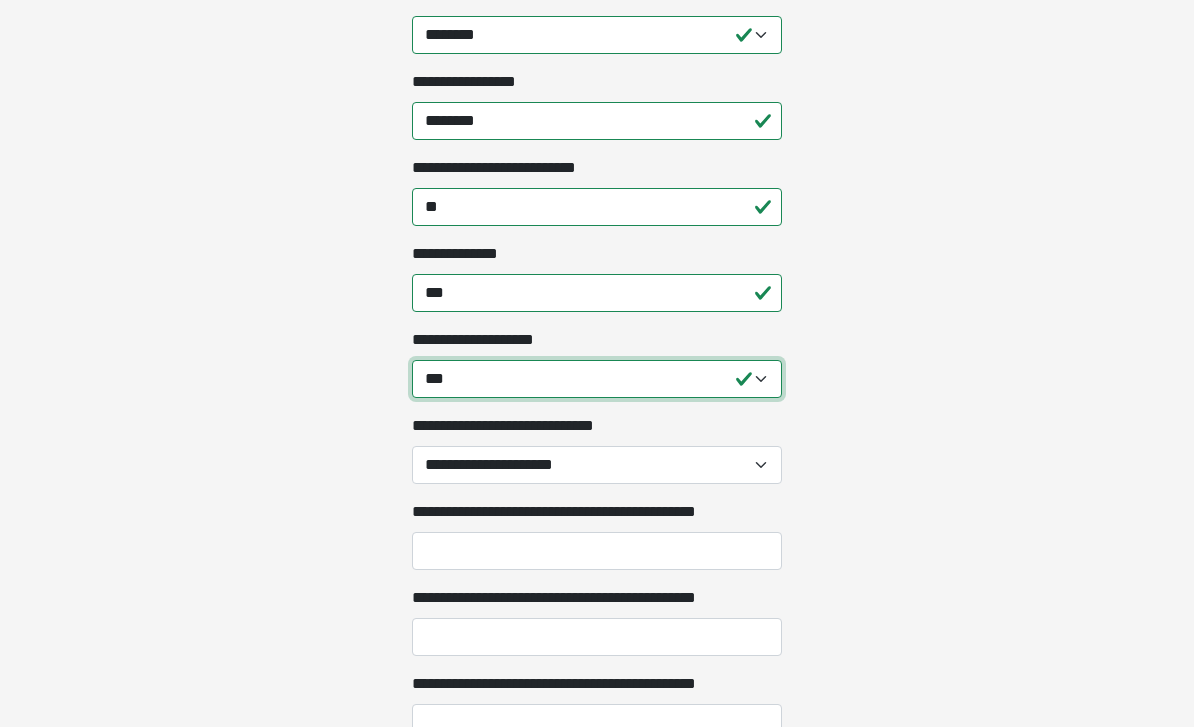 scroll, scrollTop: 3218, scrollLeft: 0, axis: vertical 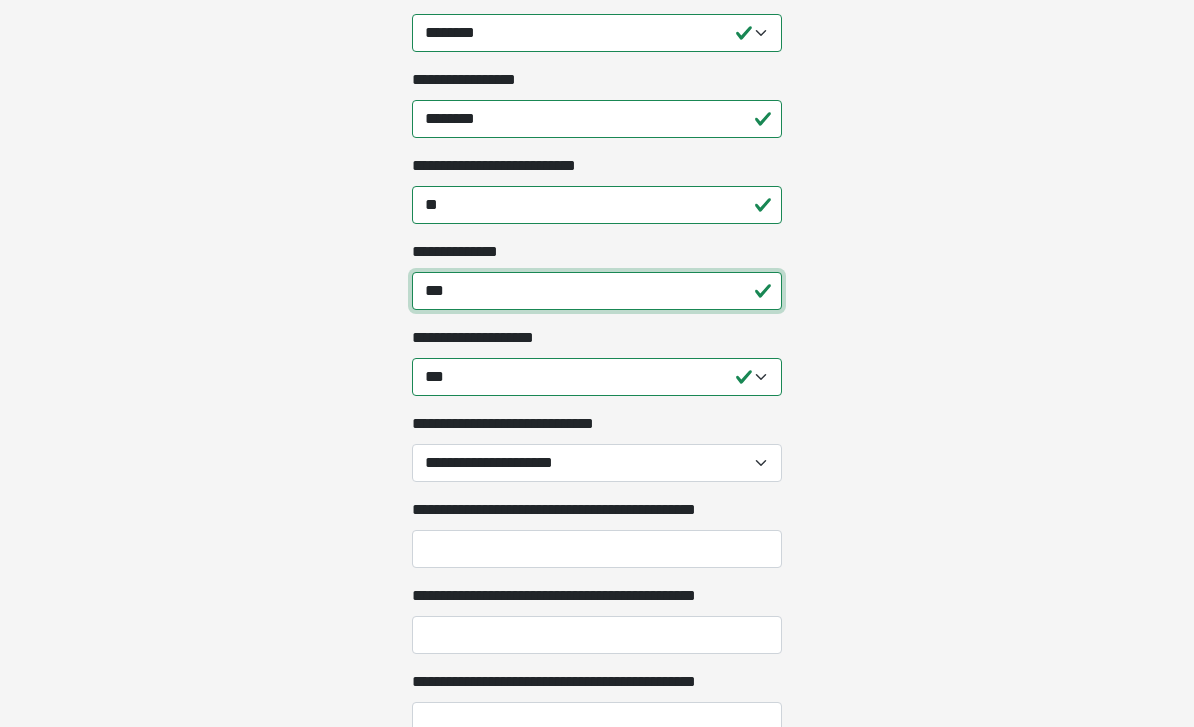 click on "***" at bounding box center [597, 291] 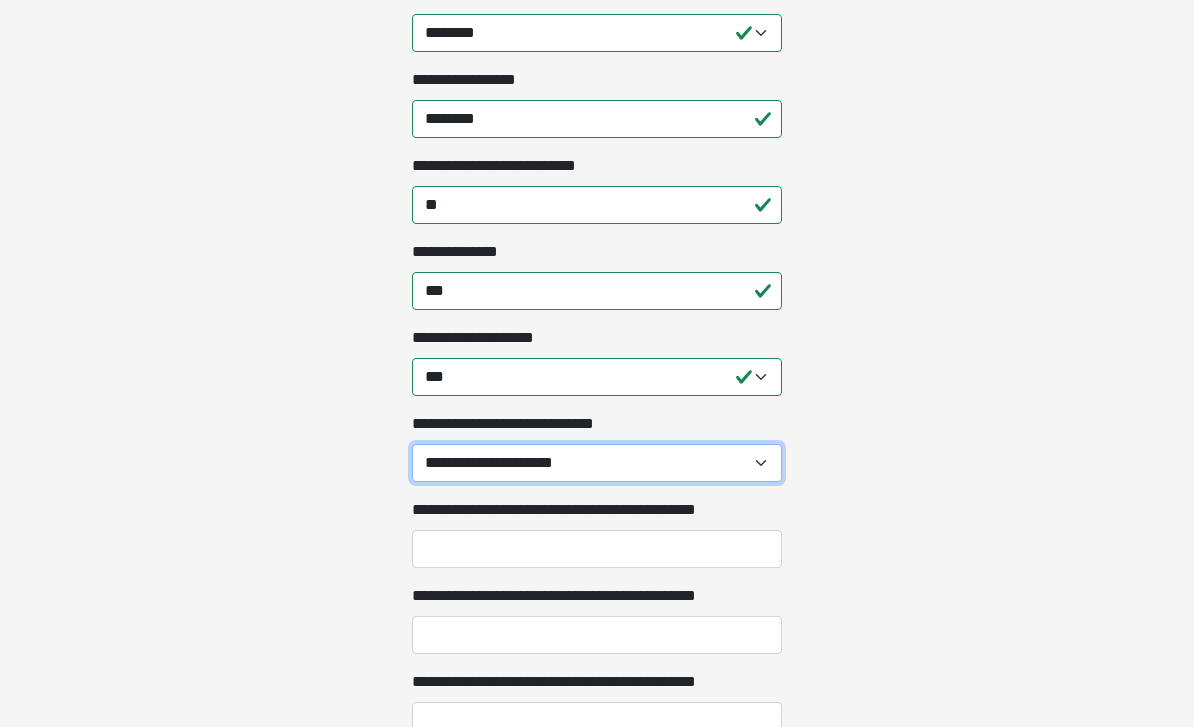 click on "**********" at bounding box center [597, 463] 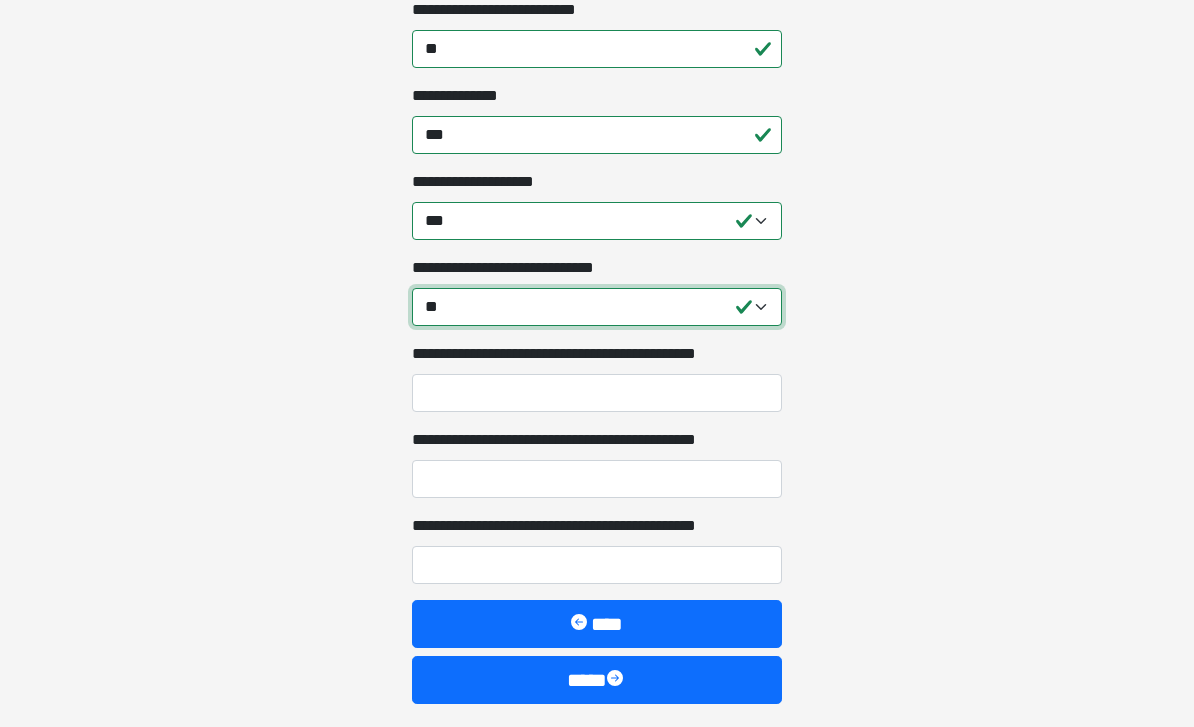 scroll, scrollTop: 3390, scrollLeft: 0, axis: vertical 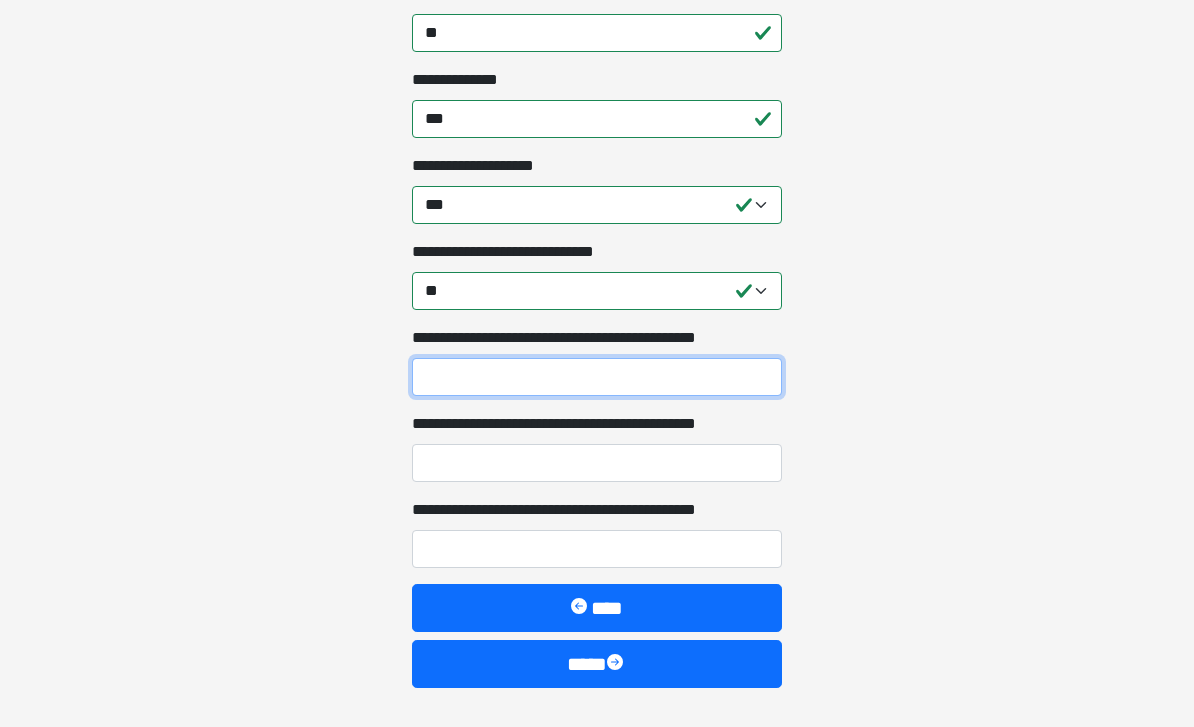 click on "**********" at bounding box center [597, 377] 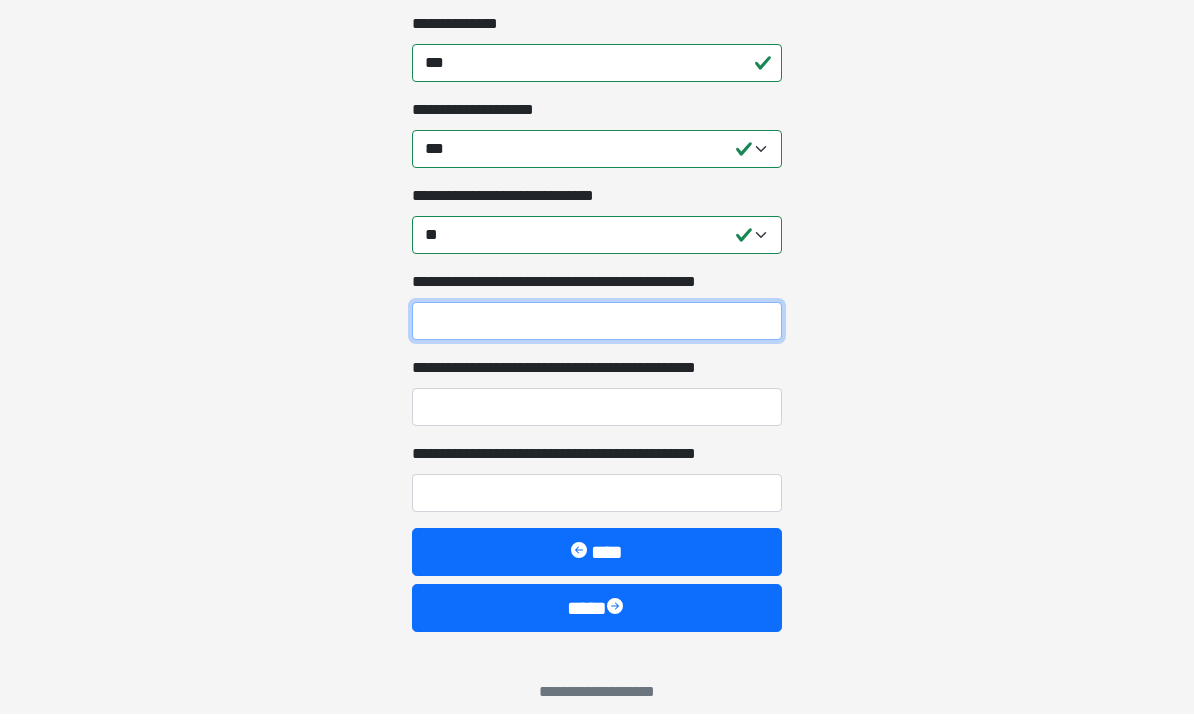 scroll, scrollTop: 3442, scrollLeft: 0, axis: vertical 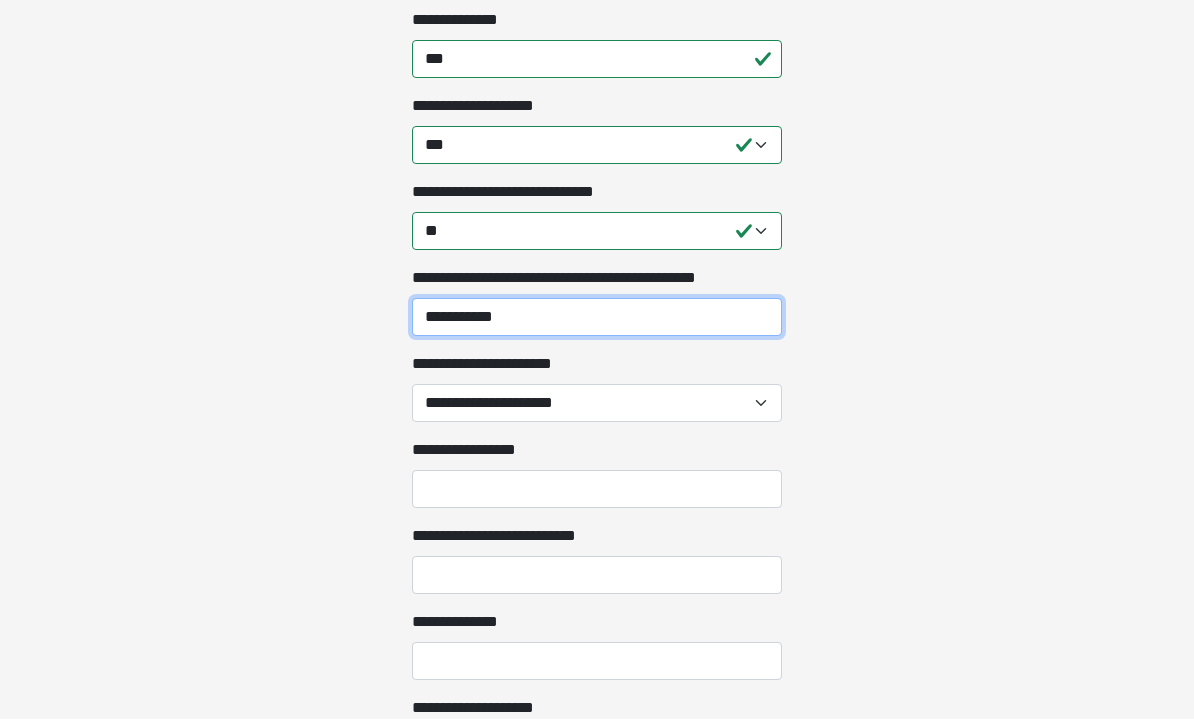 type on "**********" 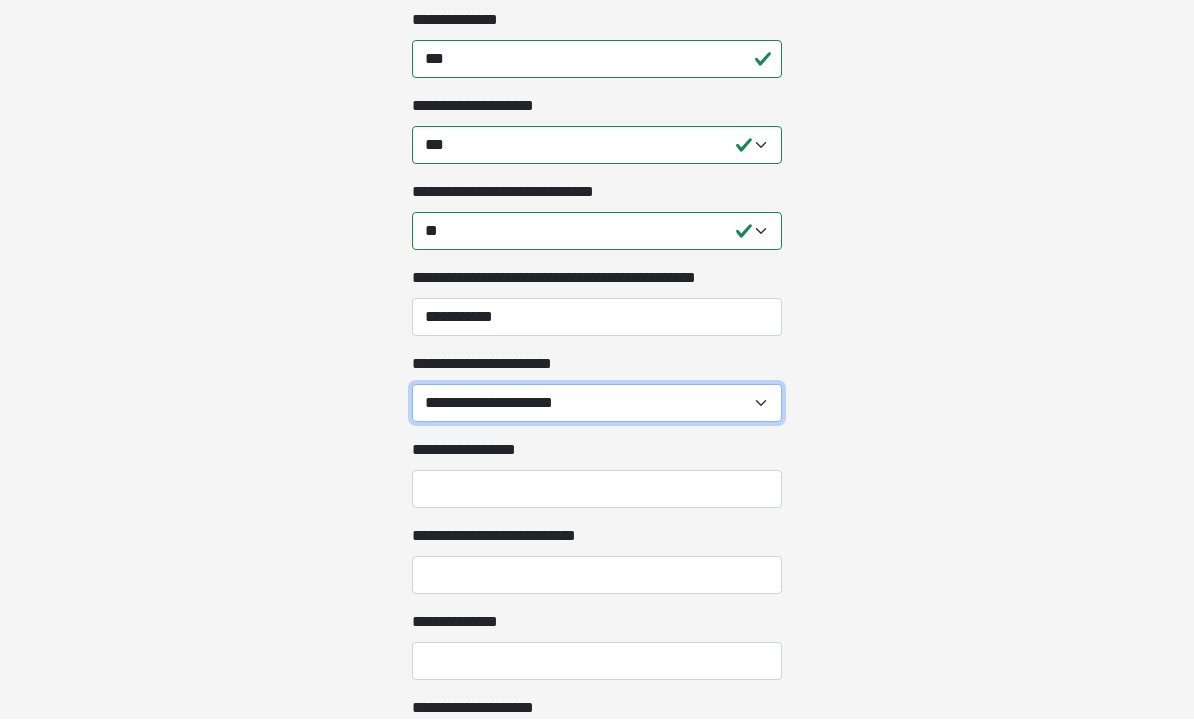 click on "**********" at bounding box center [597, 411] 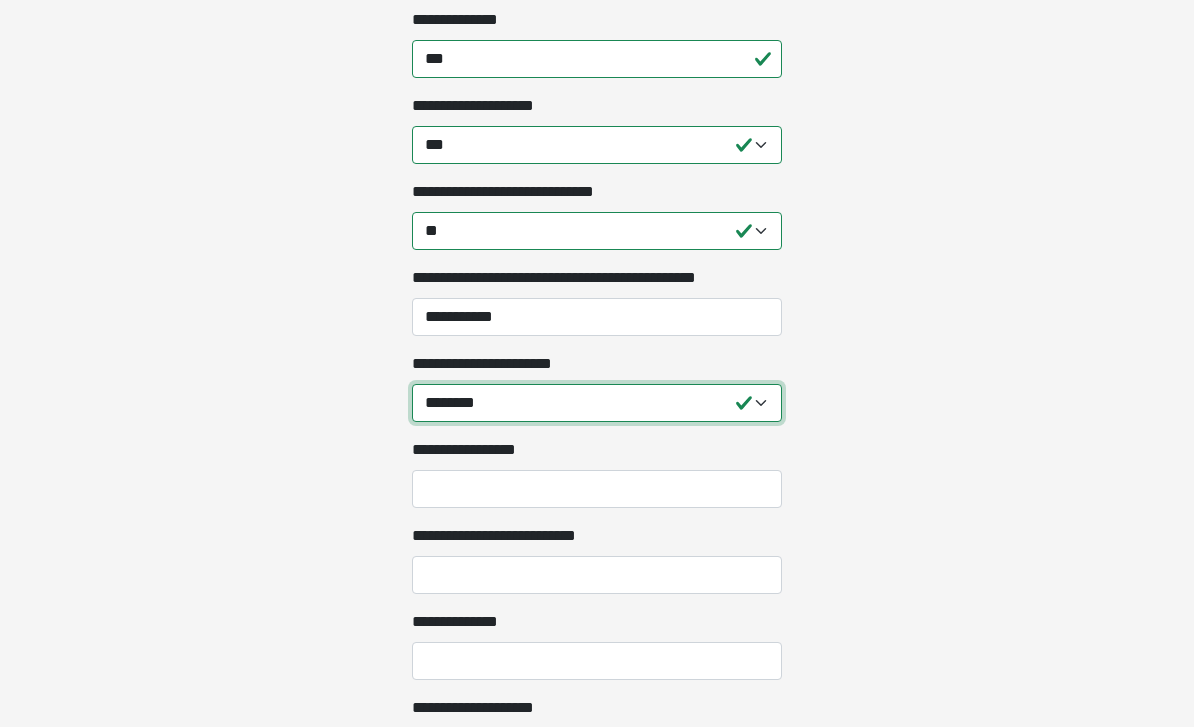 click on "**********" at bounding box center [597, 403] 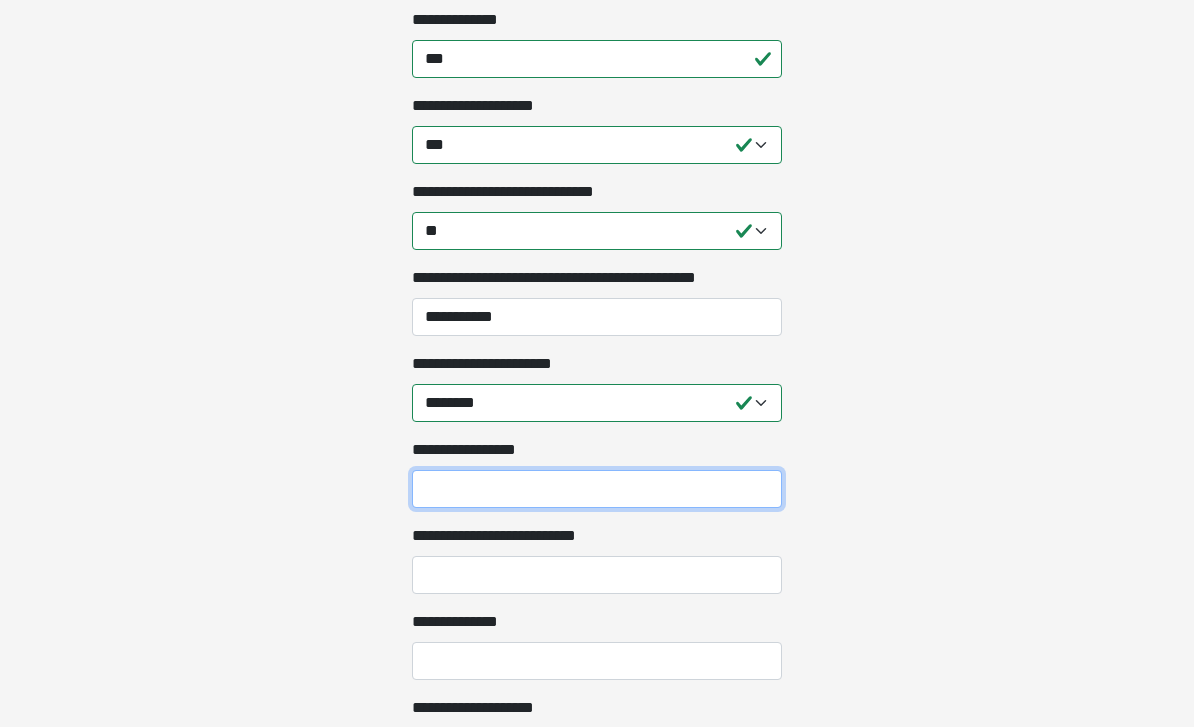 click on "**********" at bounding box center (597, 489) 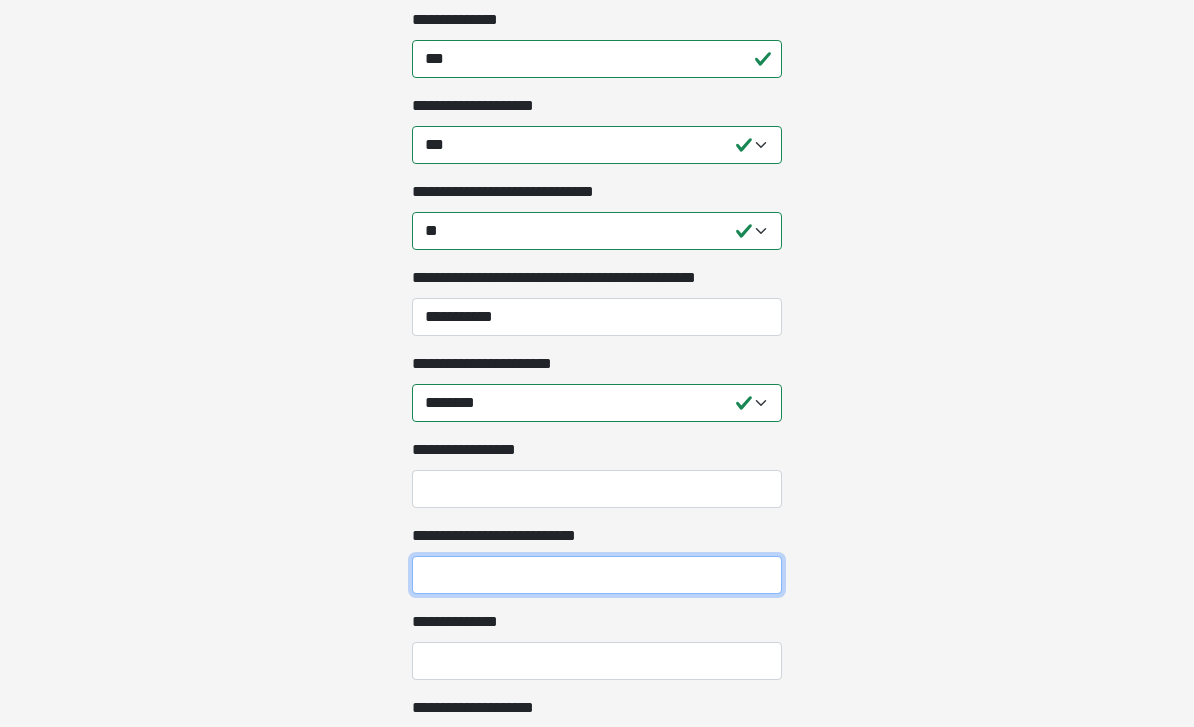 click on "**********" at bounding box center (597, 575) 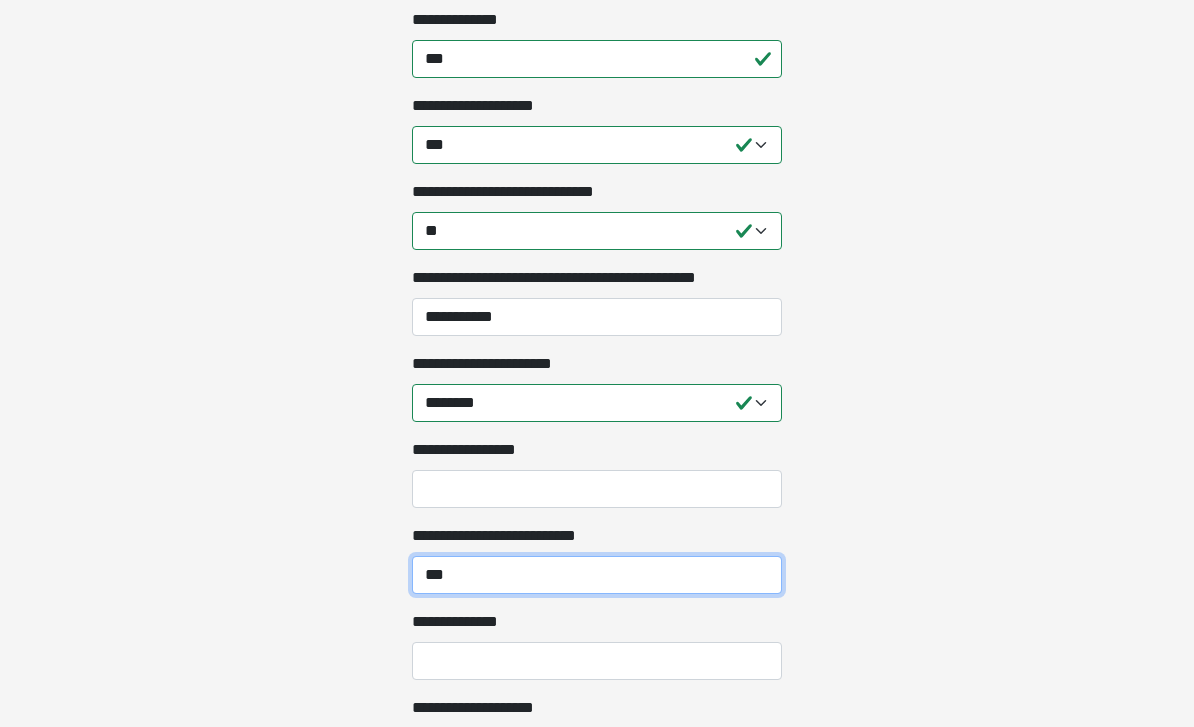 type on "***" 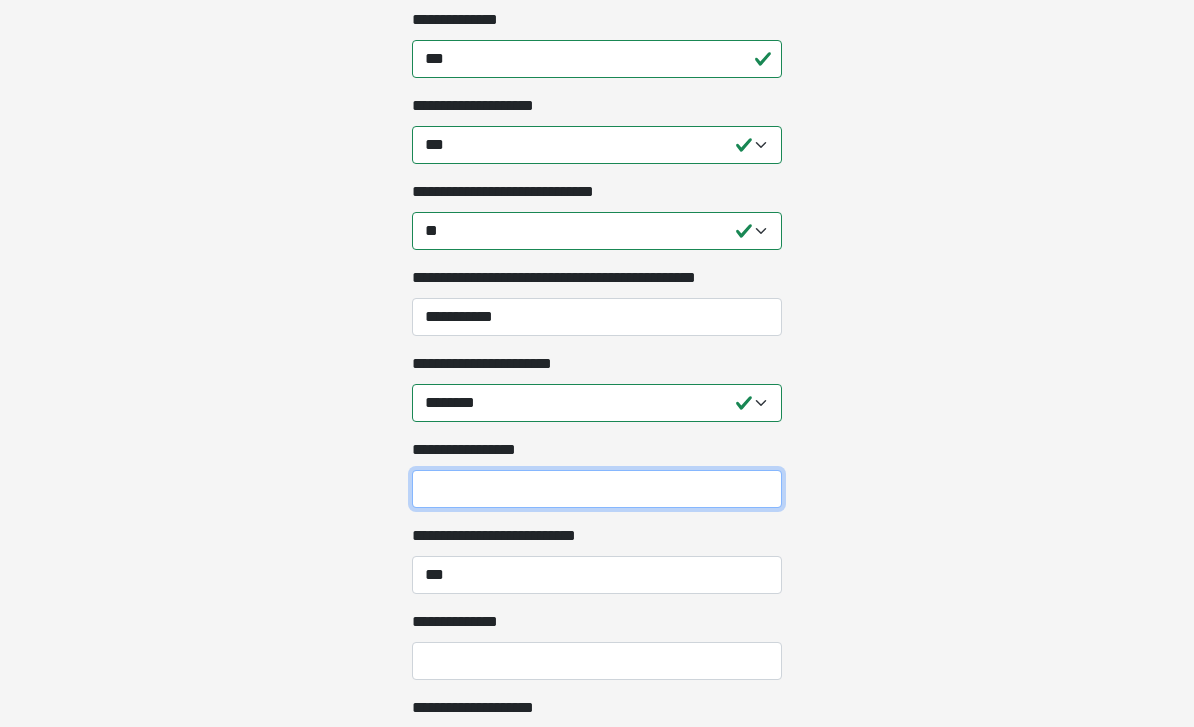 click on "**********" at bounding box center [597, 489] 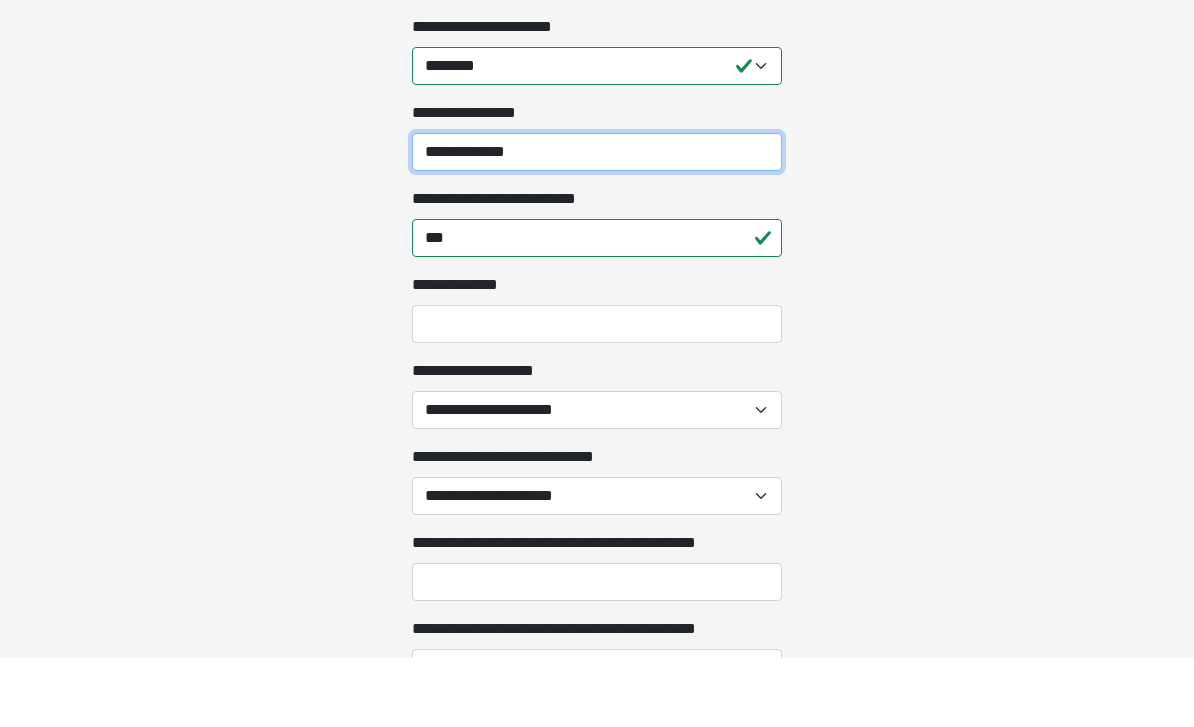 scroll, scrollTop: 3721, scrollLeft: 0, axis: vertical 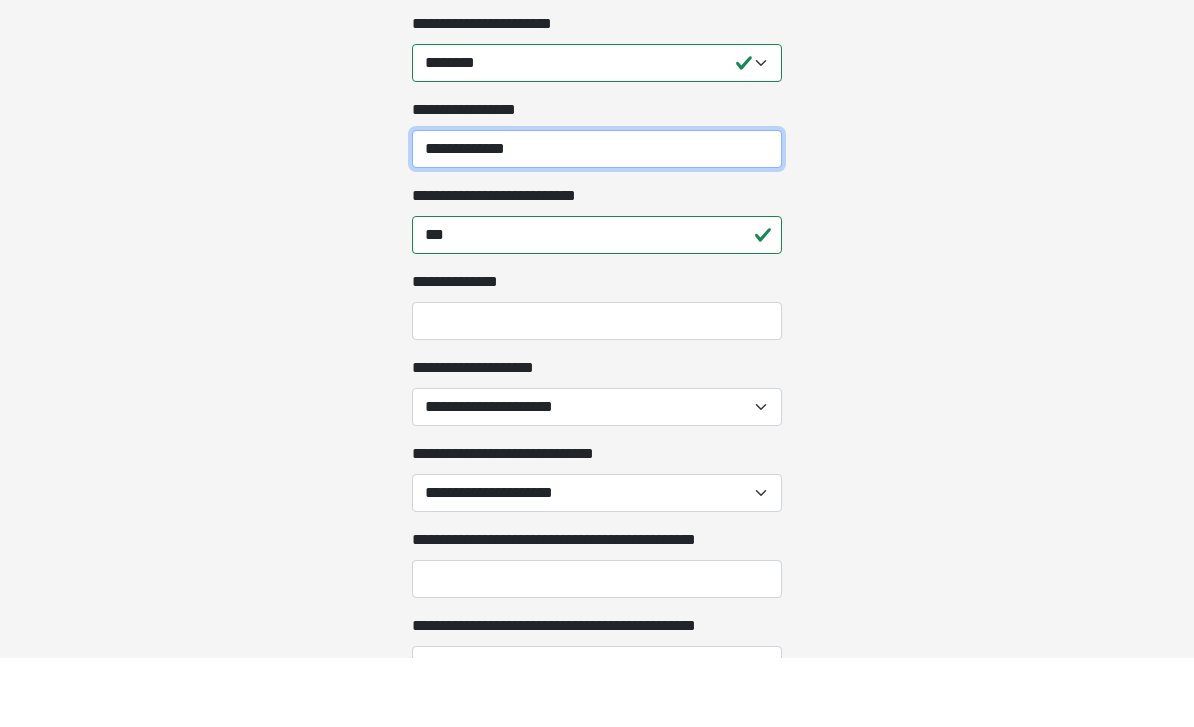 type on "**********" 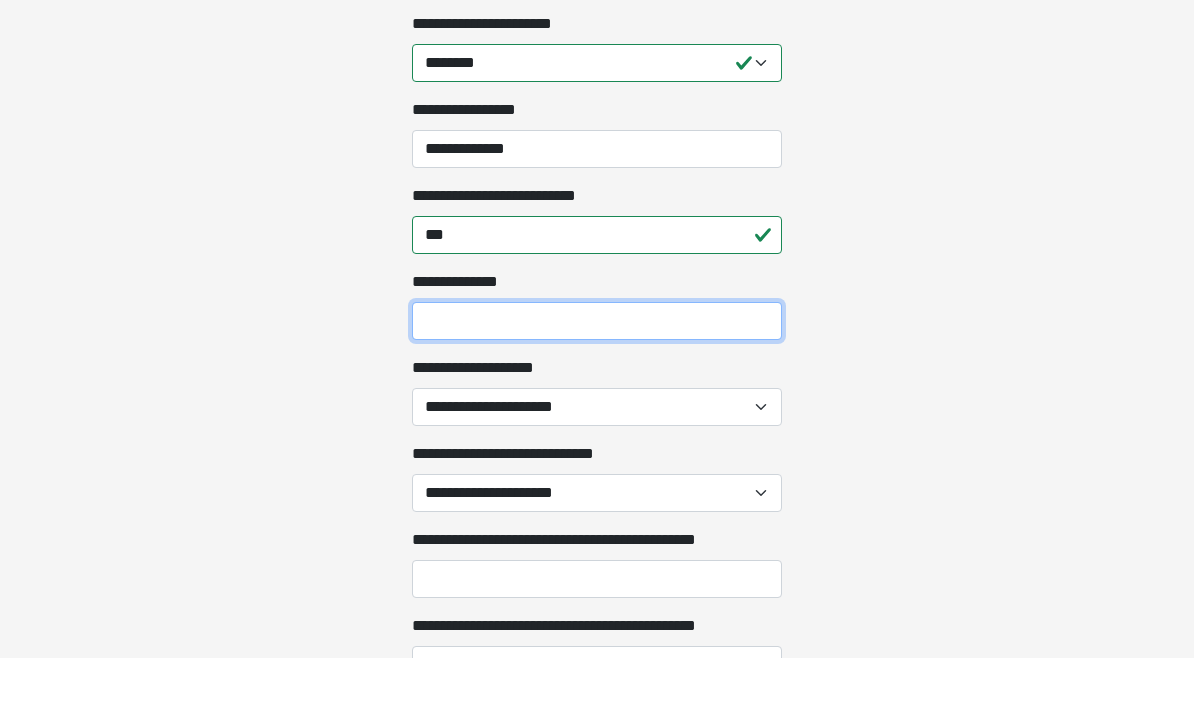 click on "**********" at bounding box center [597, 390] 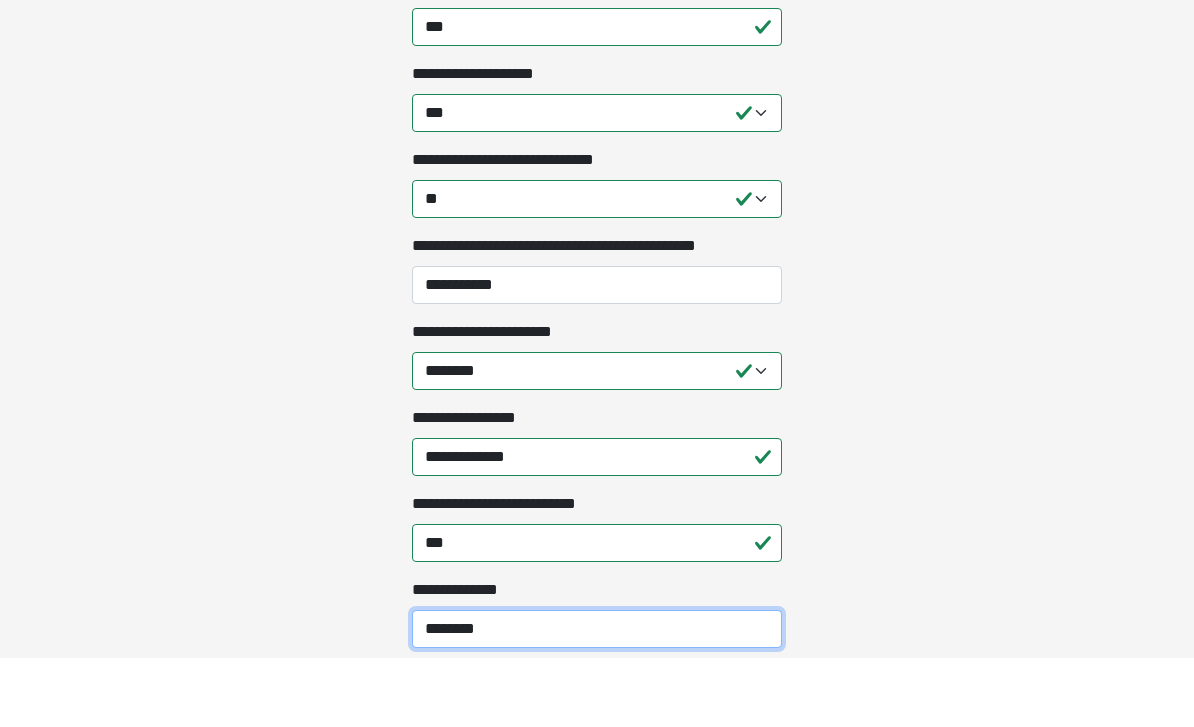 scroll, scrollTop: 3421, scrollLeft: 0, axis: vertical 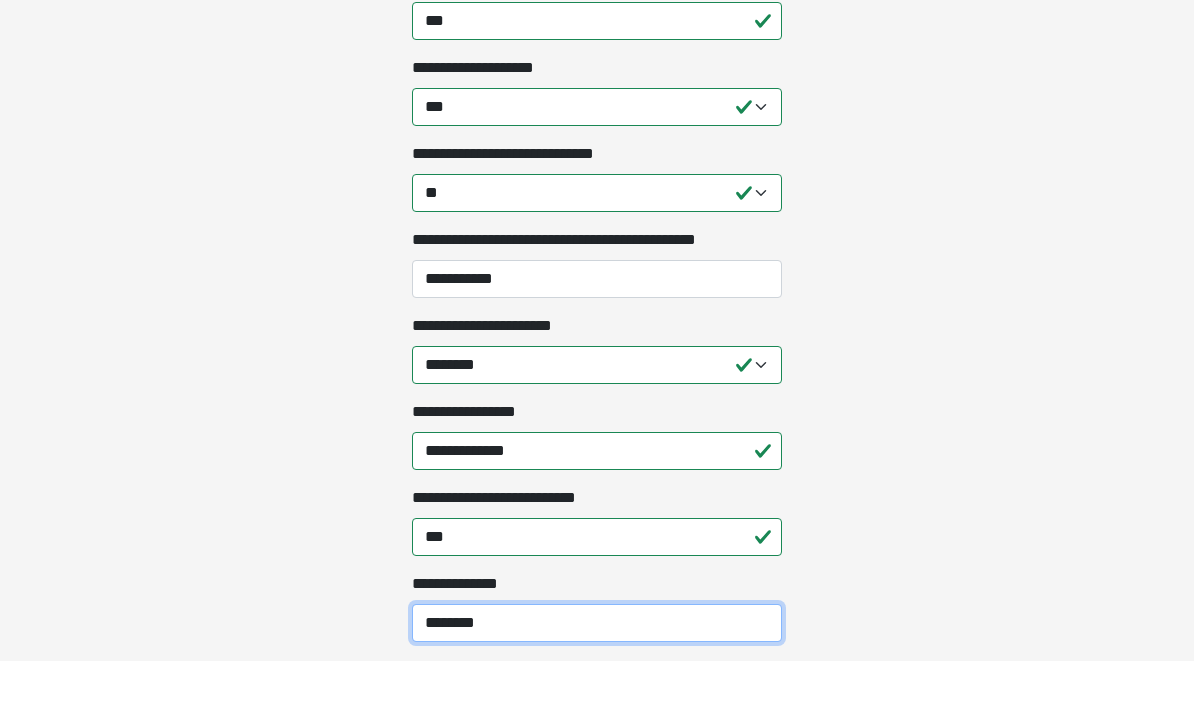 type on "********" 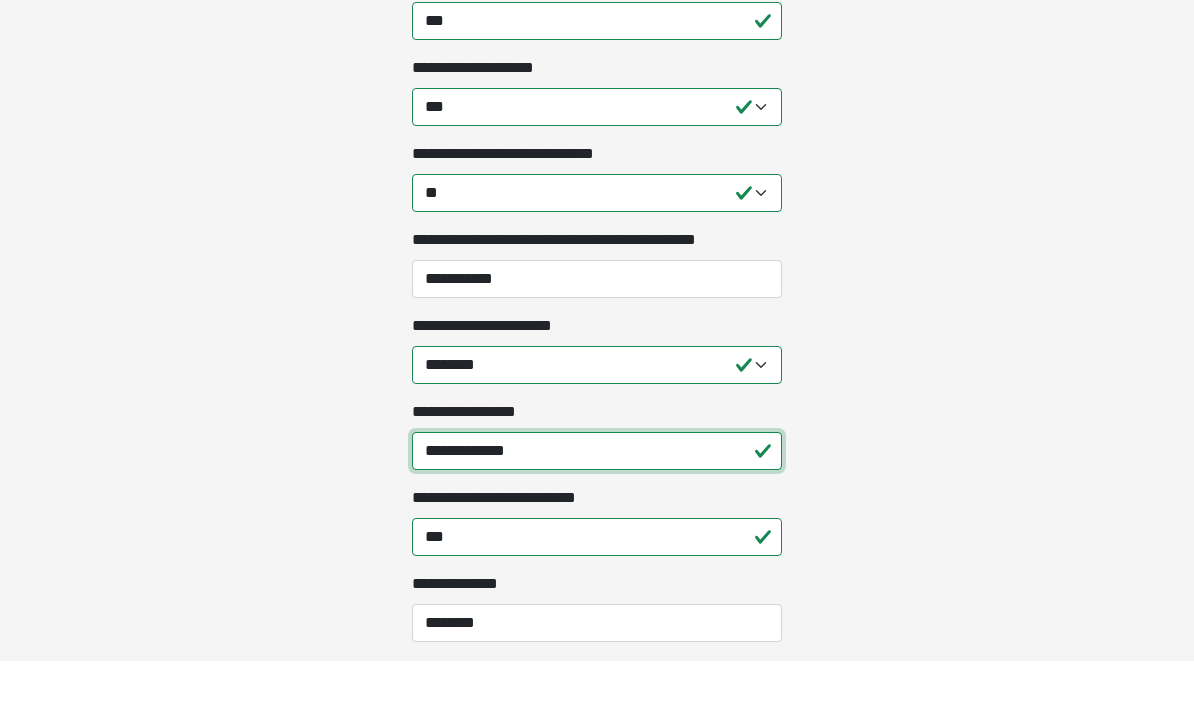 click on "**********" at bounding box center (597, 518) 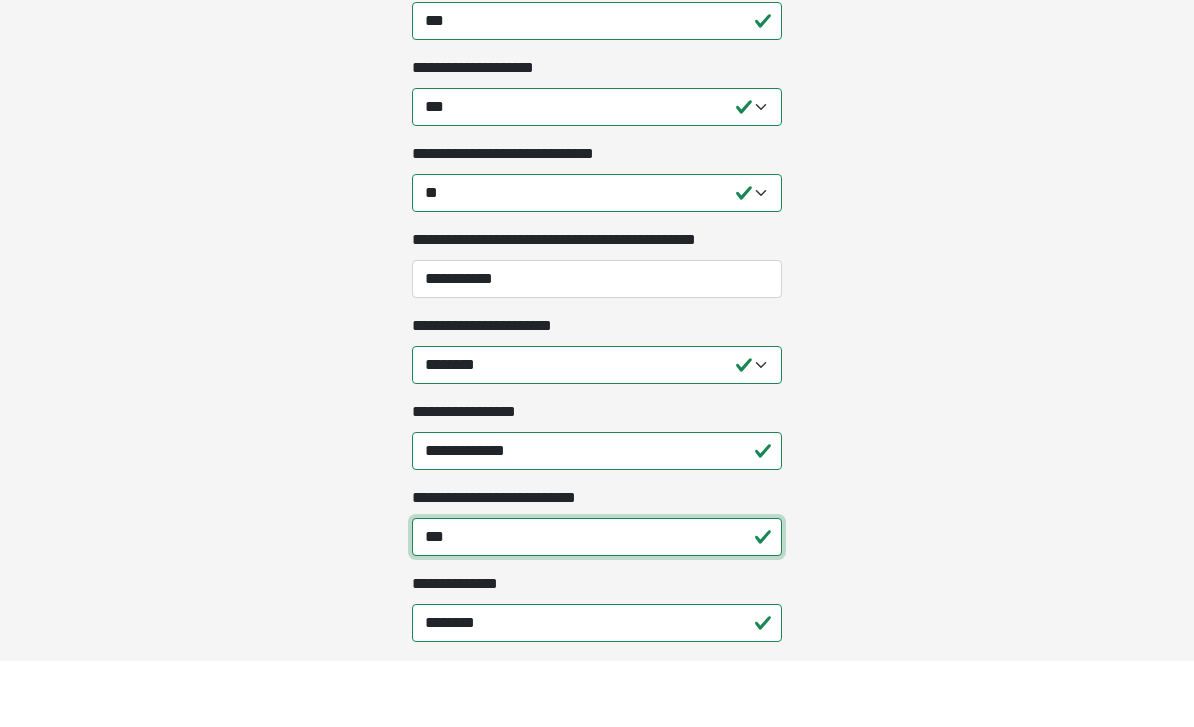 click on "***" at bounding box center [597, 604] 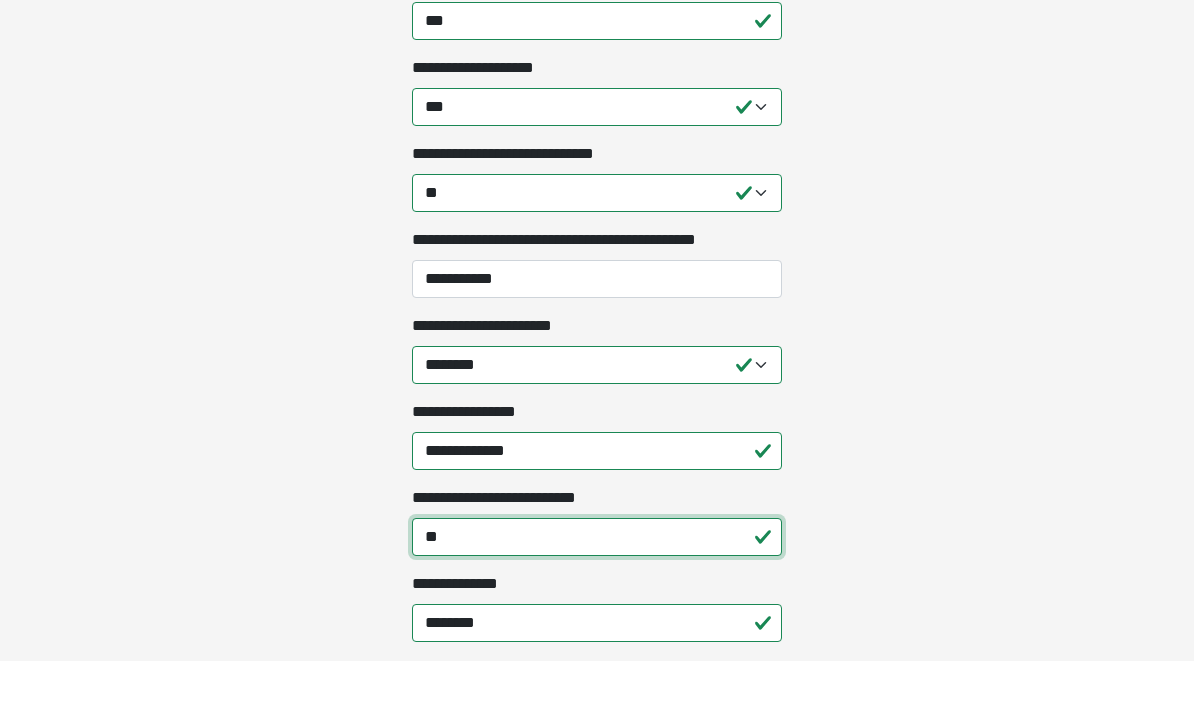 type on "*" 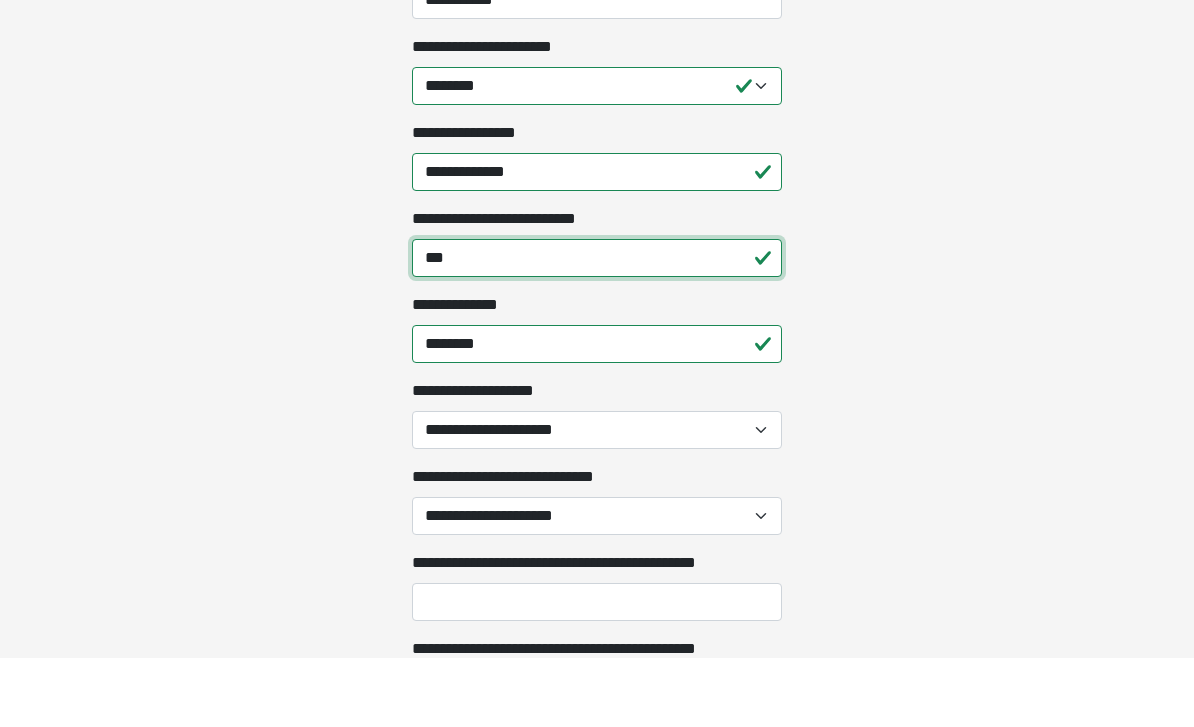 scroll, scrollTop: 3699, scrollLeft: 0, axis: vertical 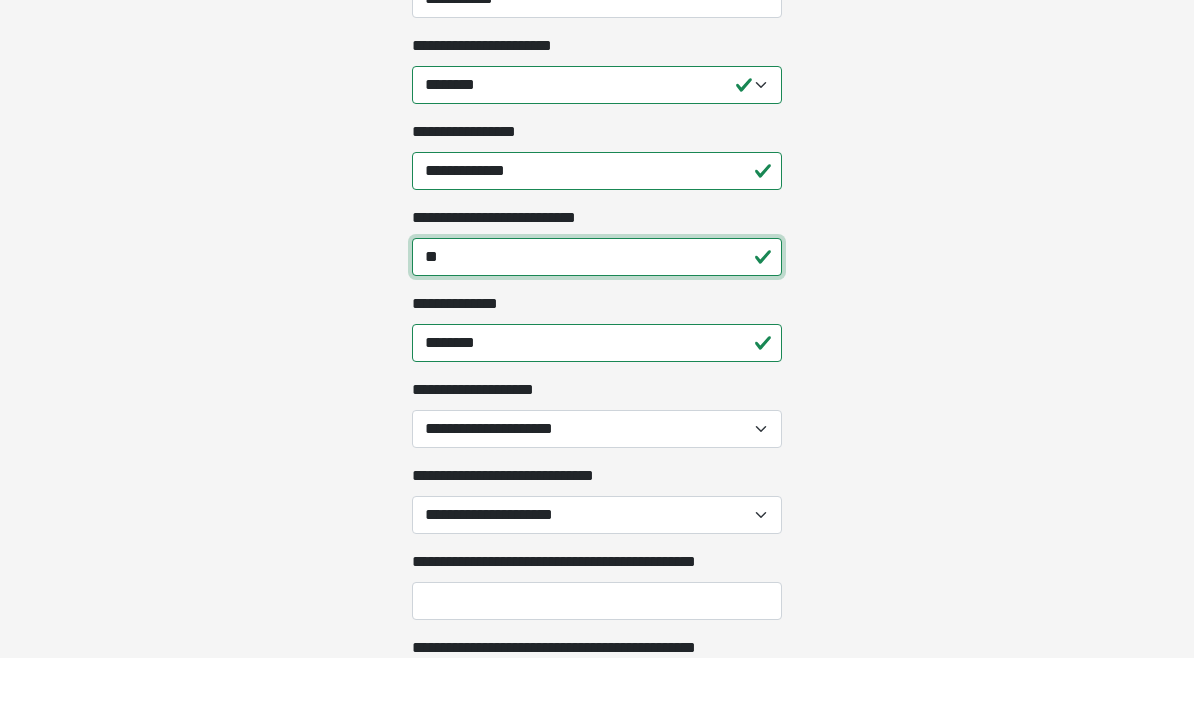 type on "*" 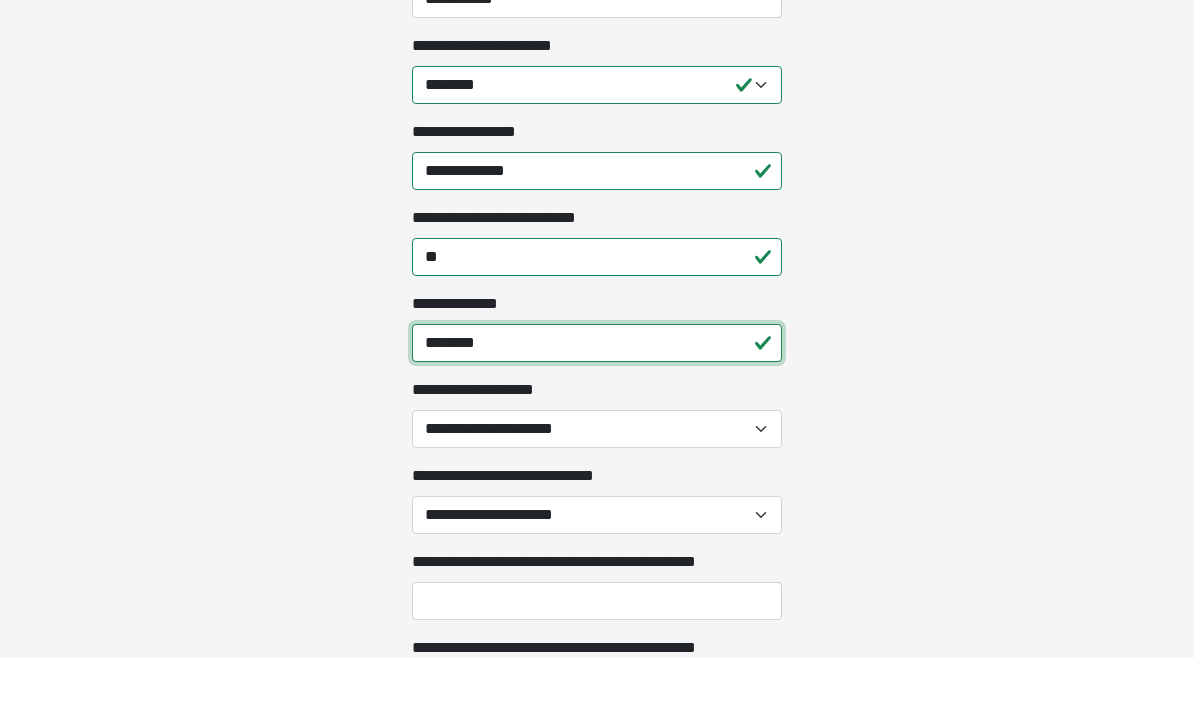 click on "********" at bounding box center (597, 412) 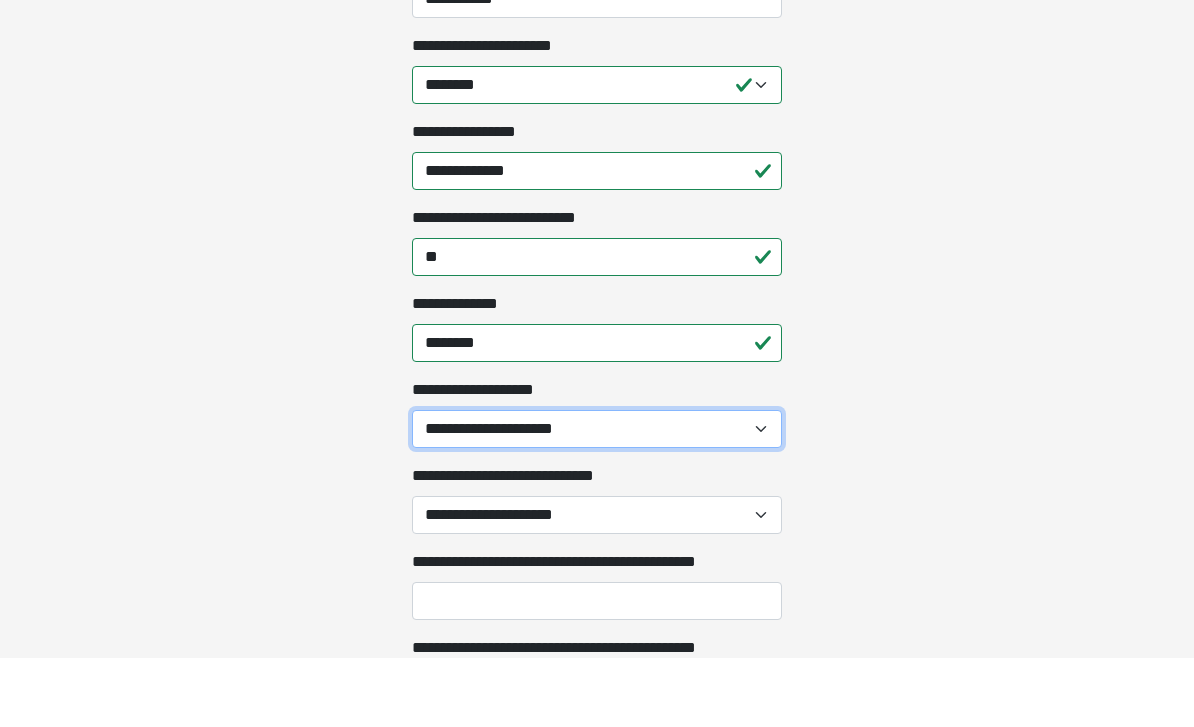 click on "**********" at bounding box center [597, 498] 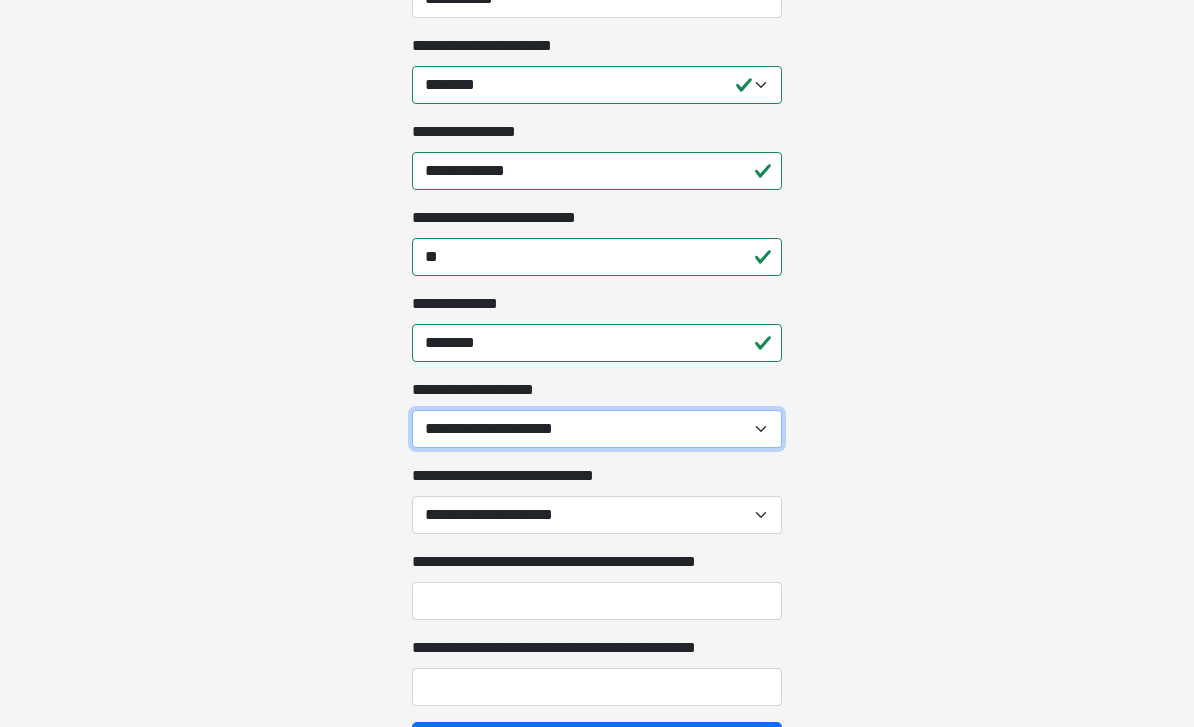 select on "***" 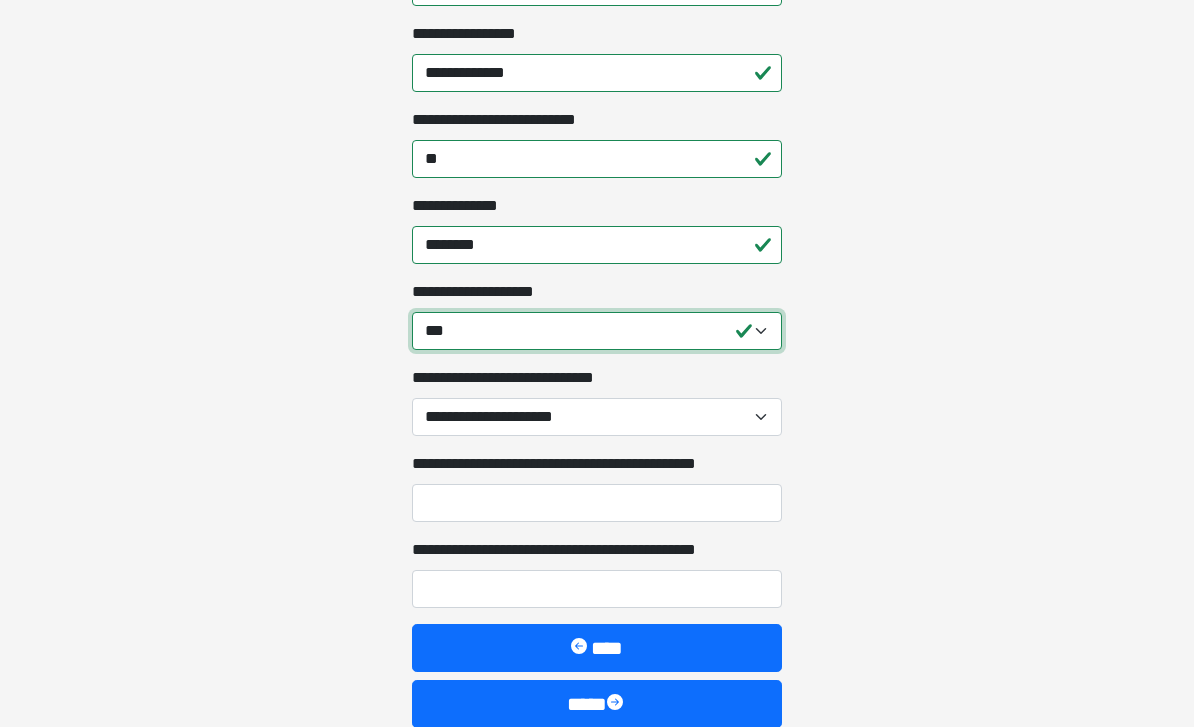 scroll, scrollTop: 3906, scrollLeft: 0, axis: vertical 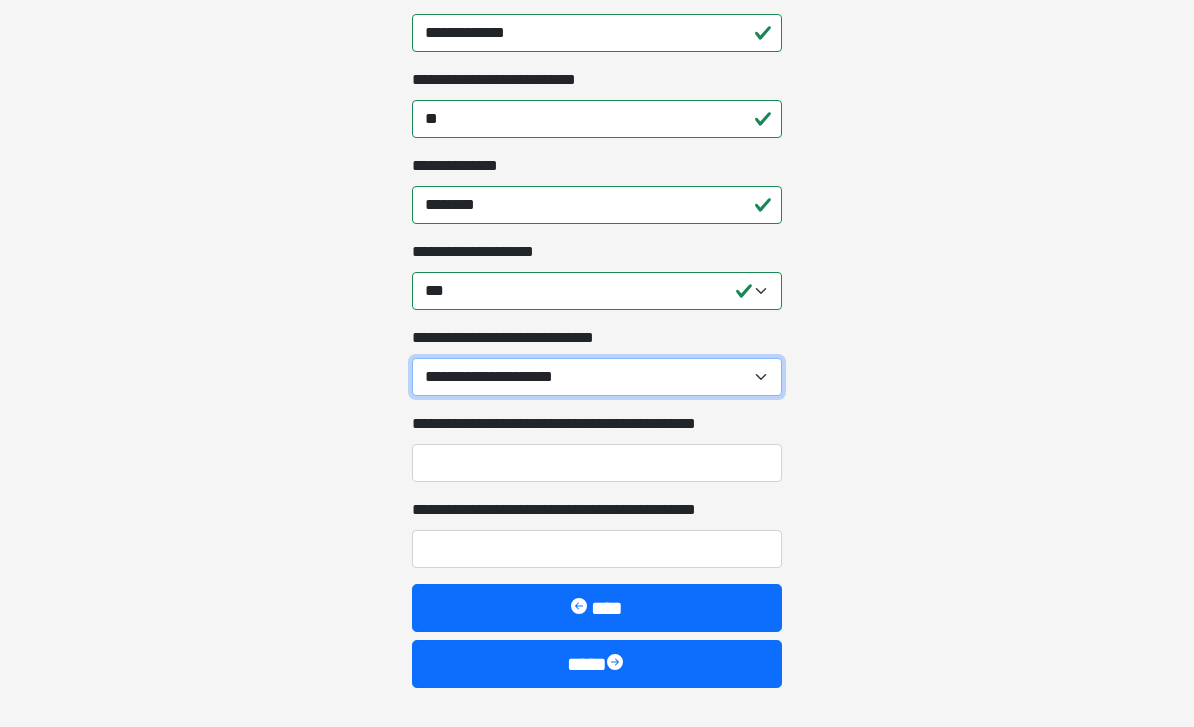 click on "**********" at bounding box center [597, 377] 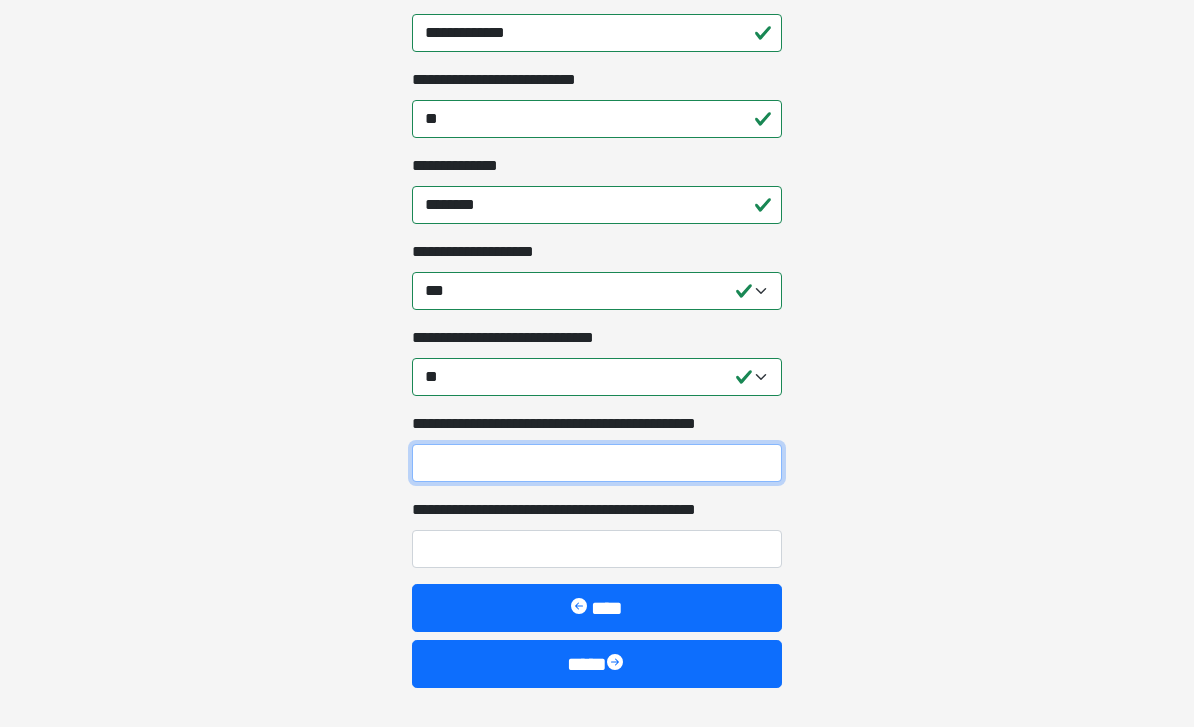 click on "**********" at bounding box center [597, 463] 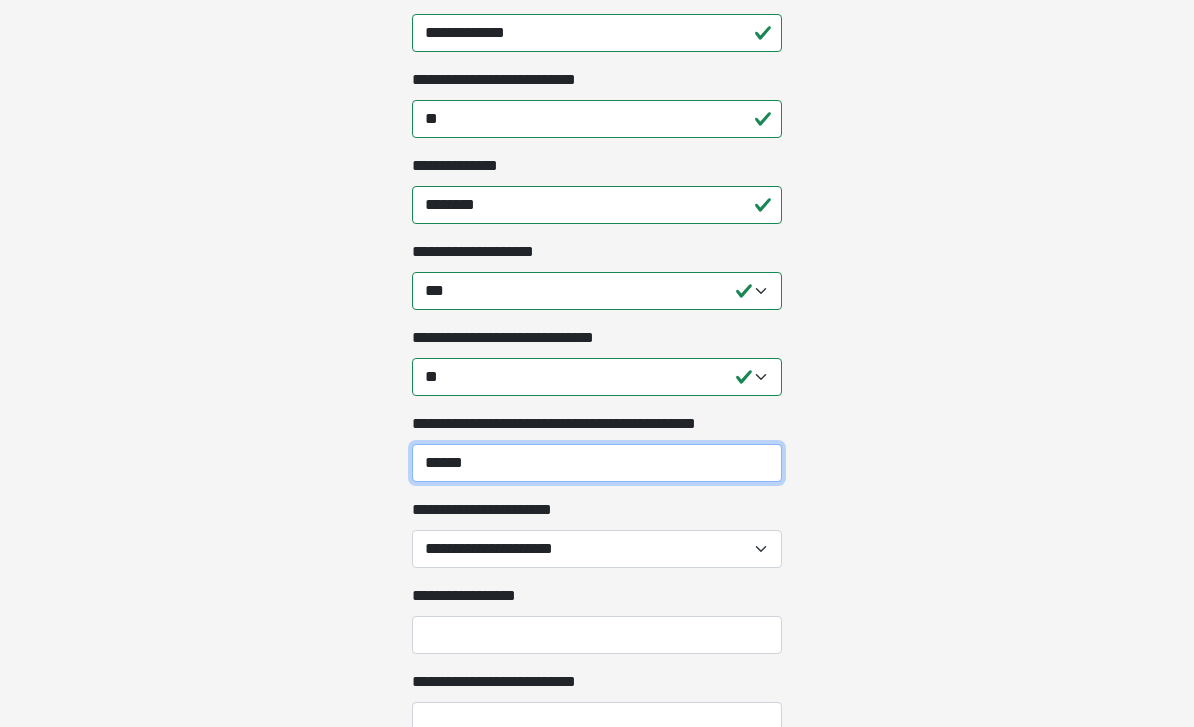 type on "******" 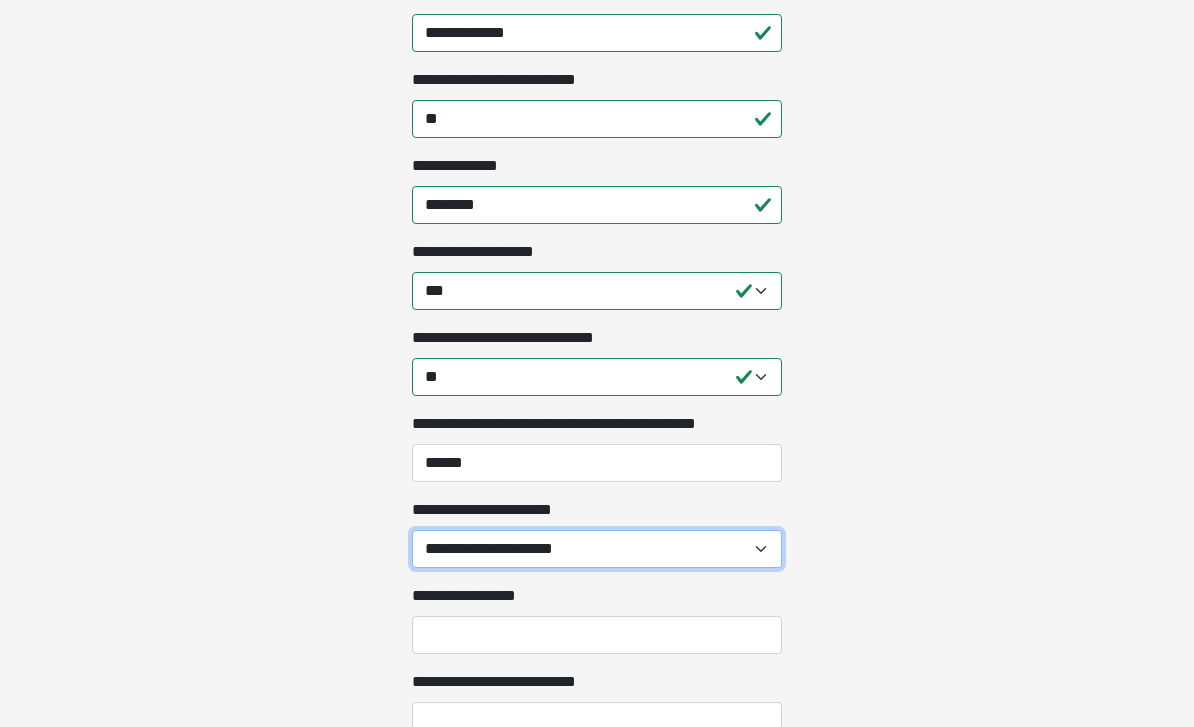 click on "**********" at bounding box center (597, 549) 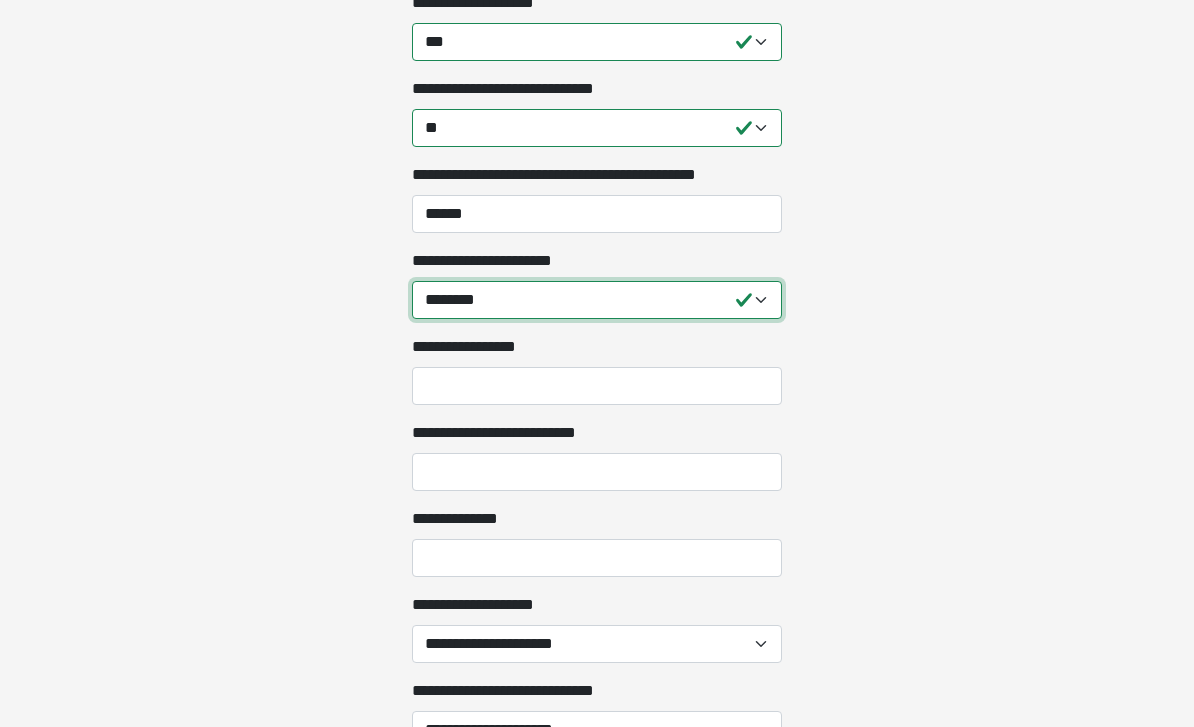 scroll, scrollTop: 4155, scrollLeft: 0, axis: vertical 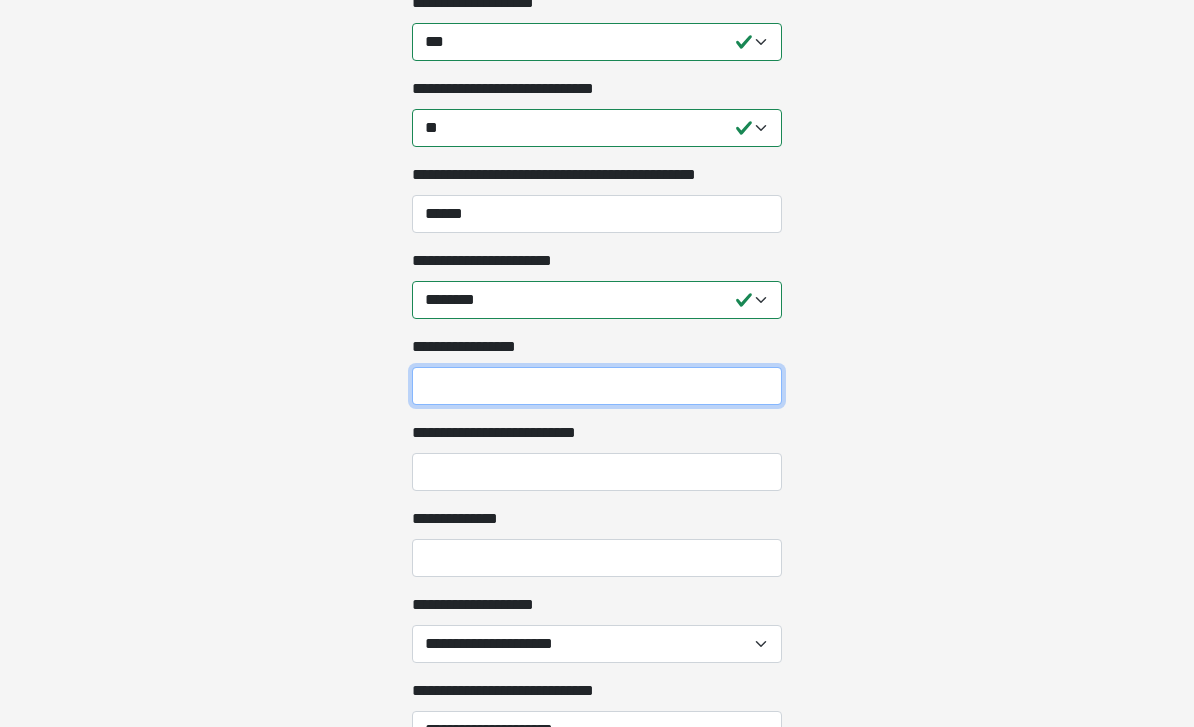 click on "**********" at bounding box center (597, 386) 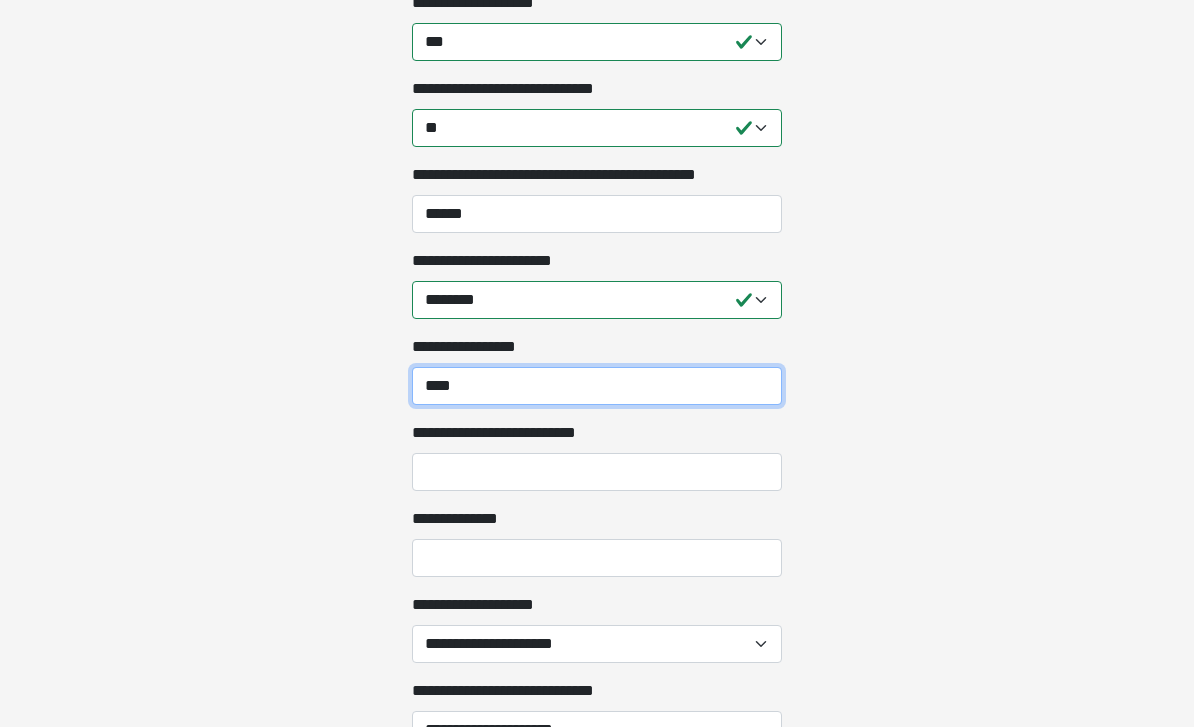 type on "****" 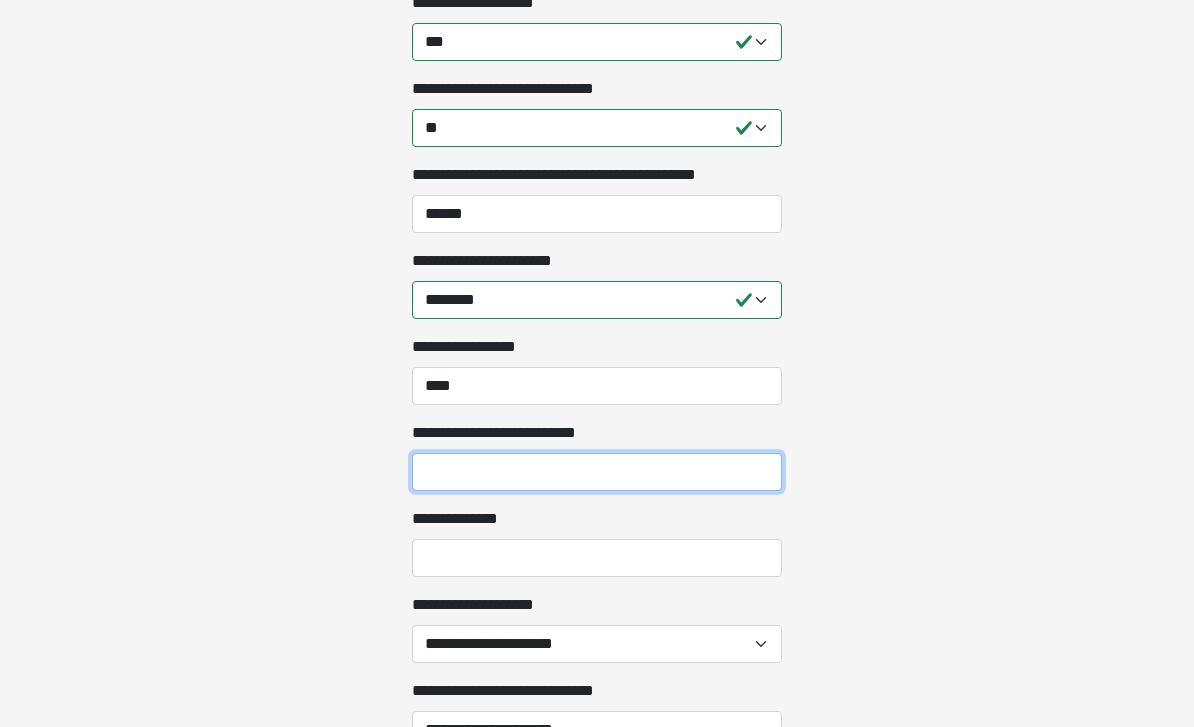 click on "**********" at bounding box center (597, 472) 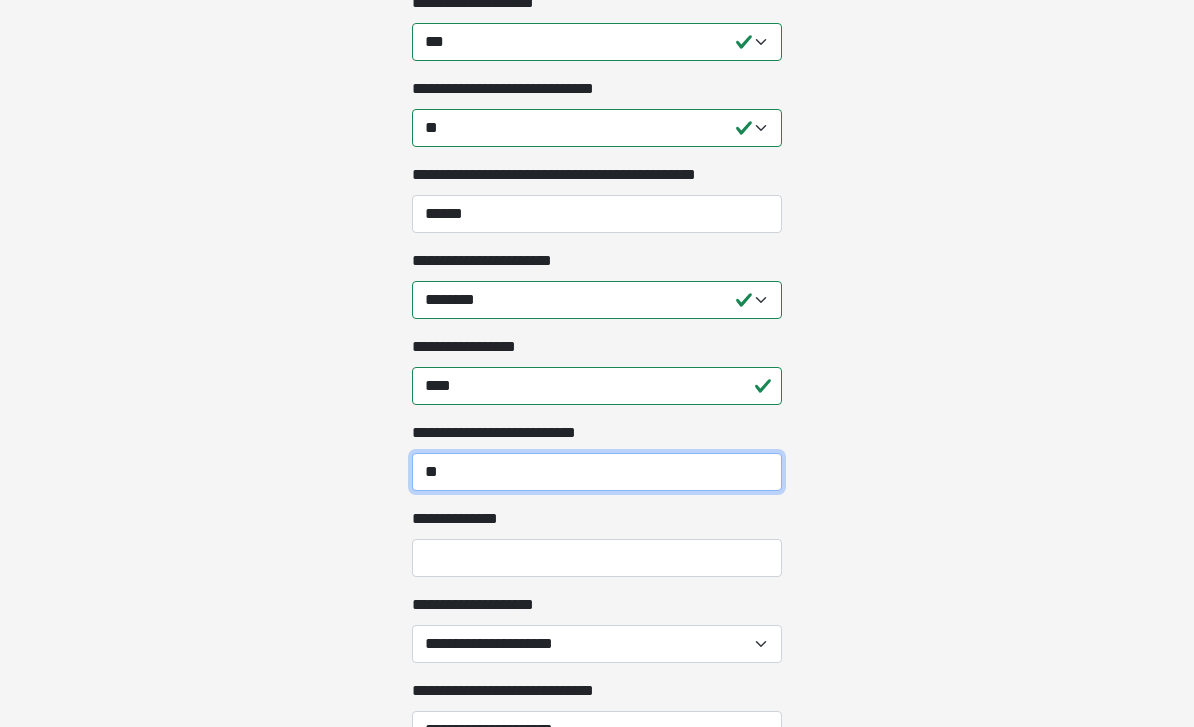 type on "**" 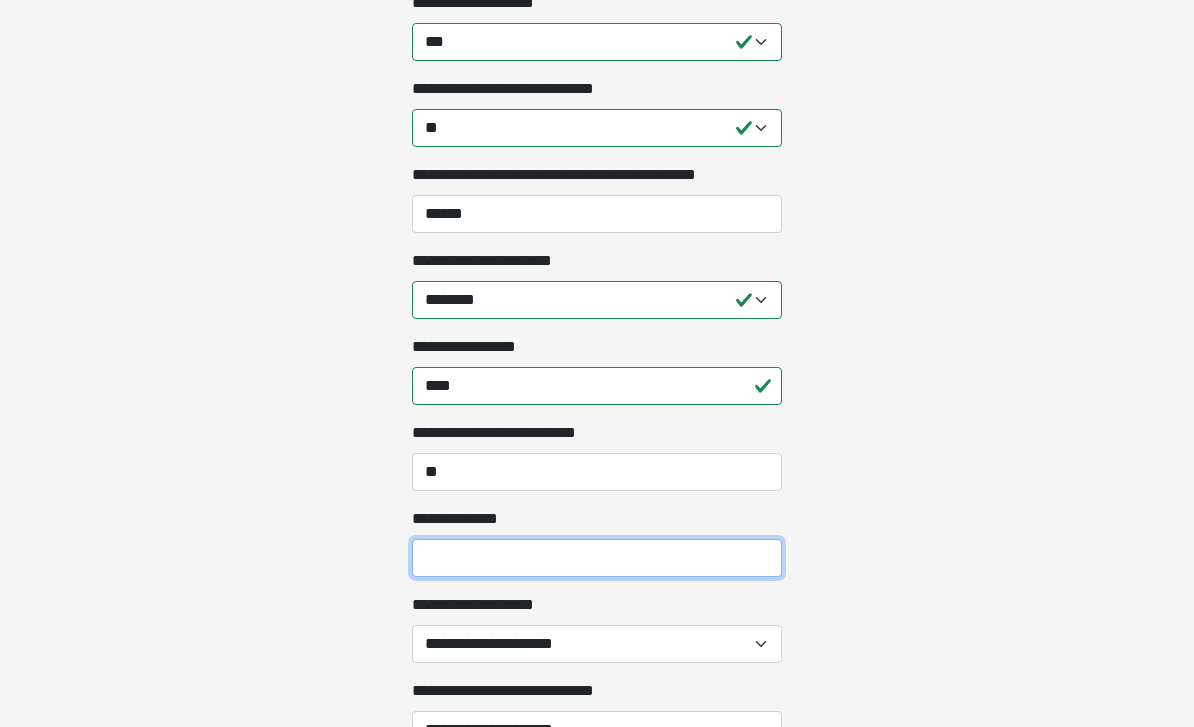 click on "**********" at bounding box center [597, 558] 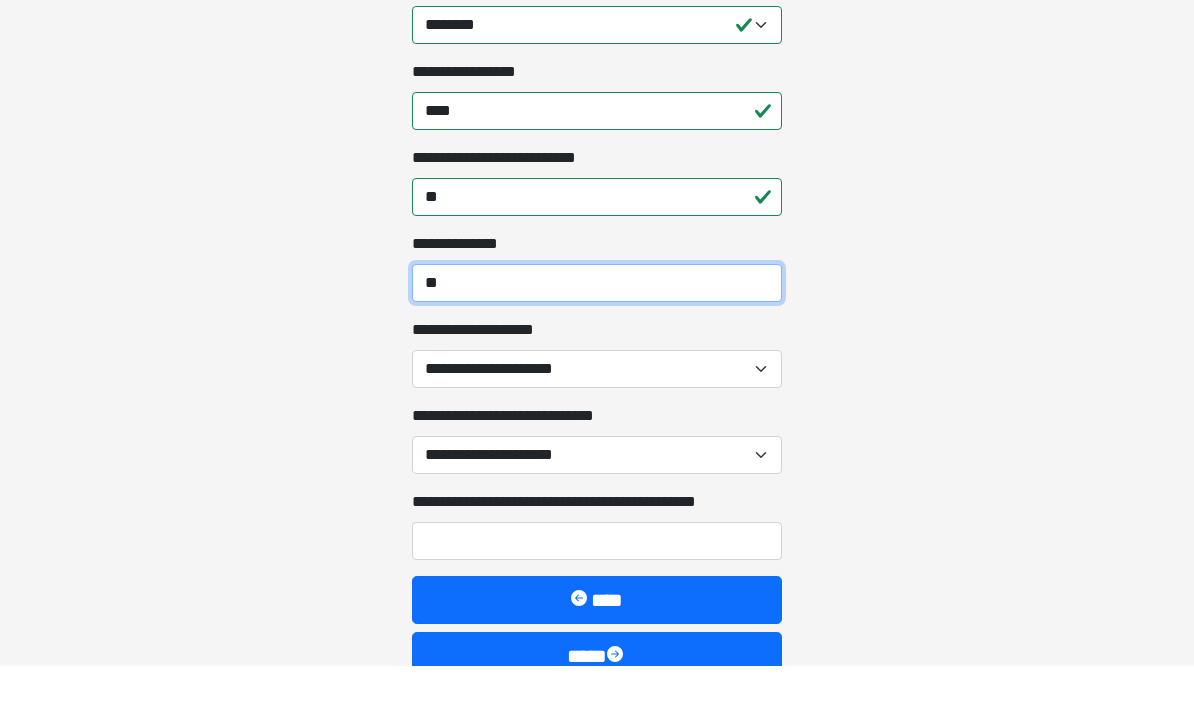 scroll, scrollTop: 4377, scrollLeft: 0, axis: vertical 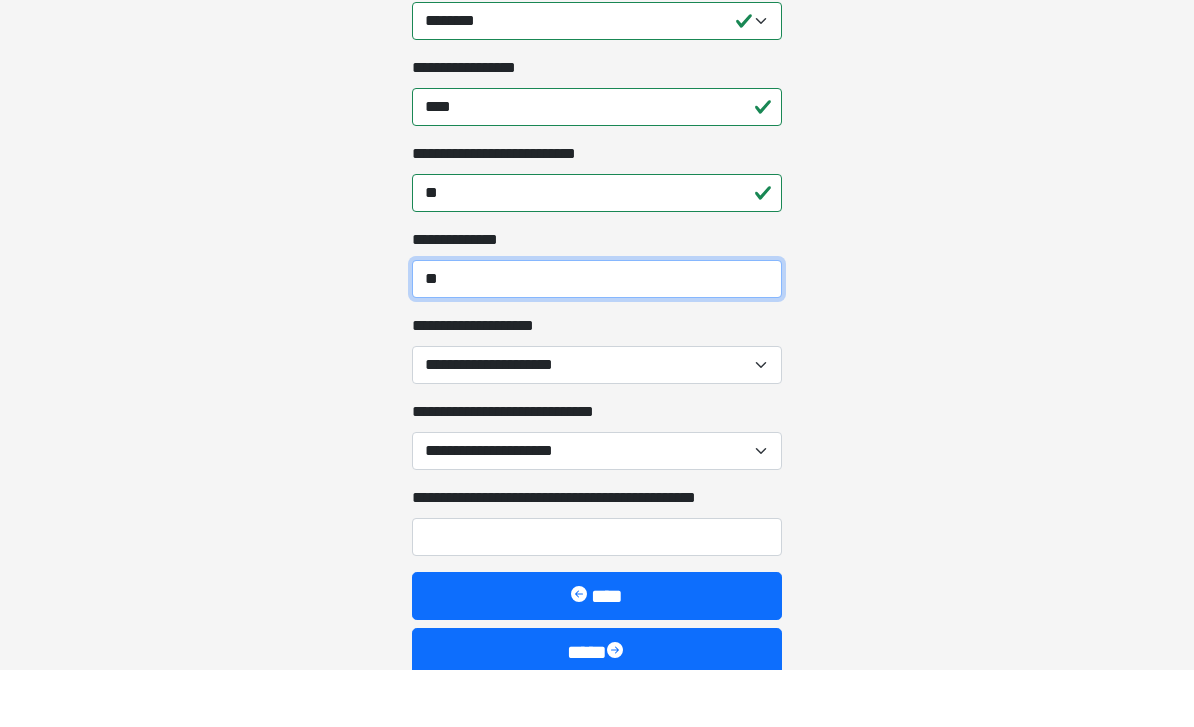 type on "**" 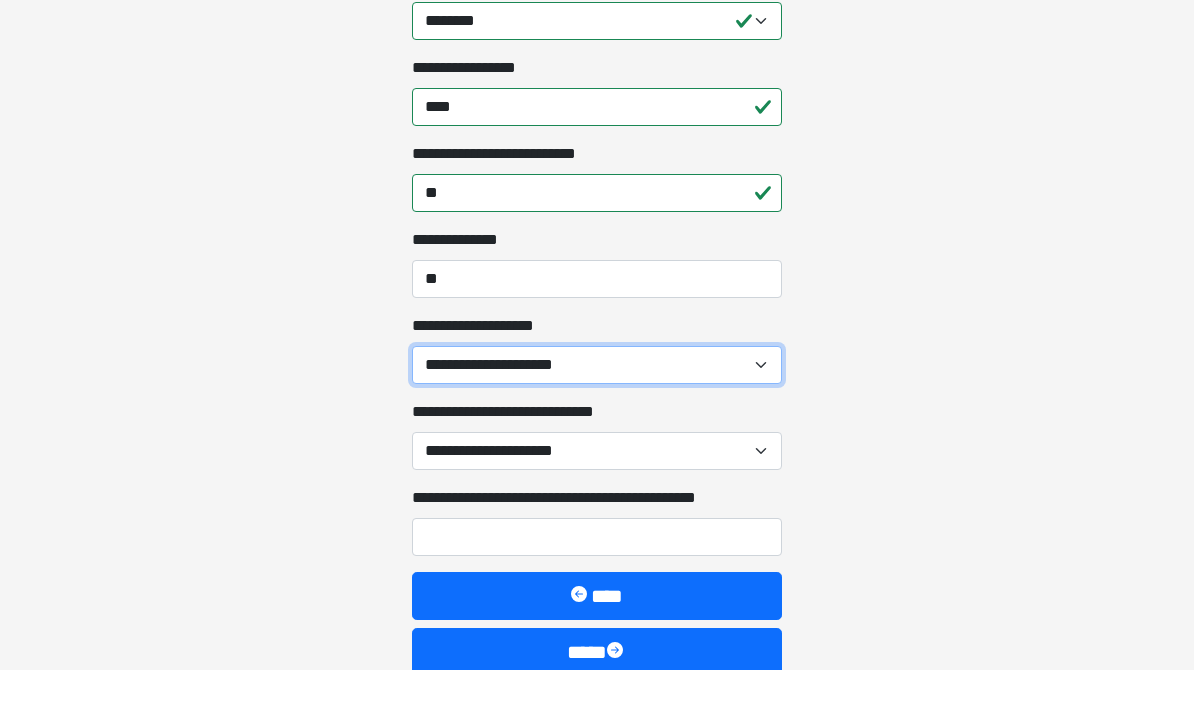click on "**********" at bounding box center [597, 422] 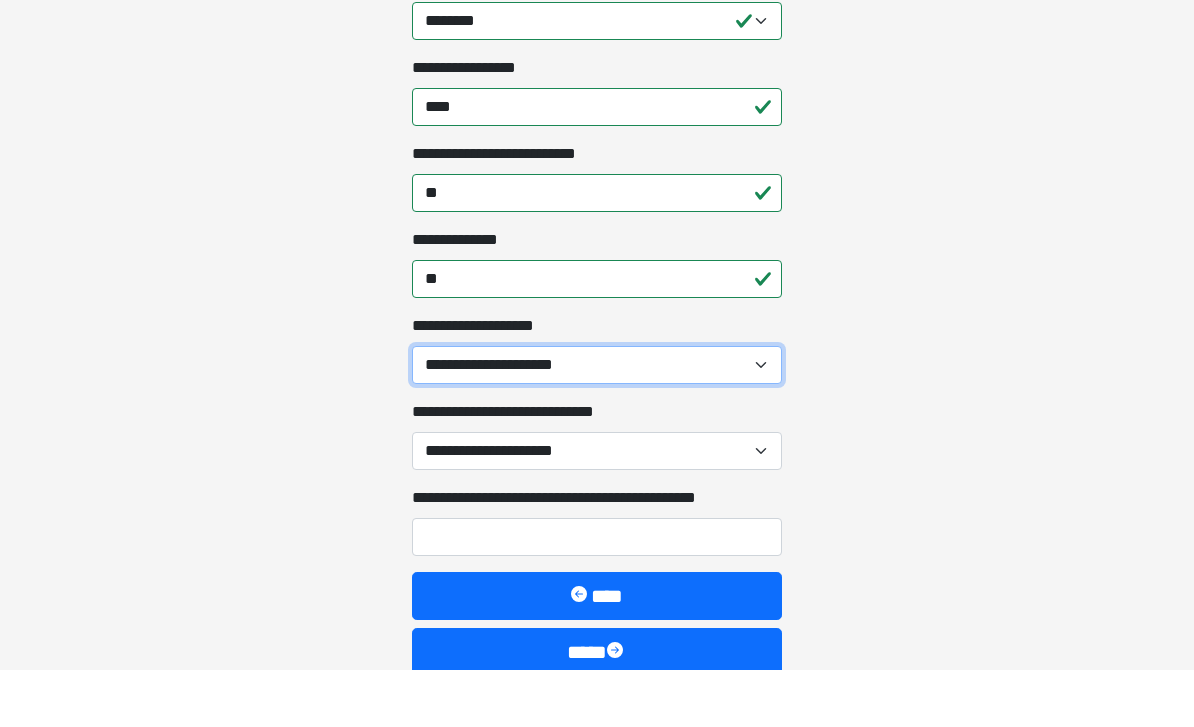 scroll, scrollTop: 4422, scrollLeft: 0, axis: vertical 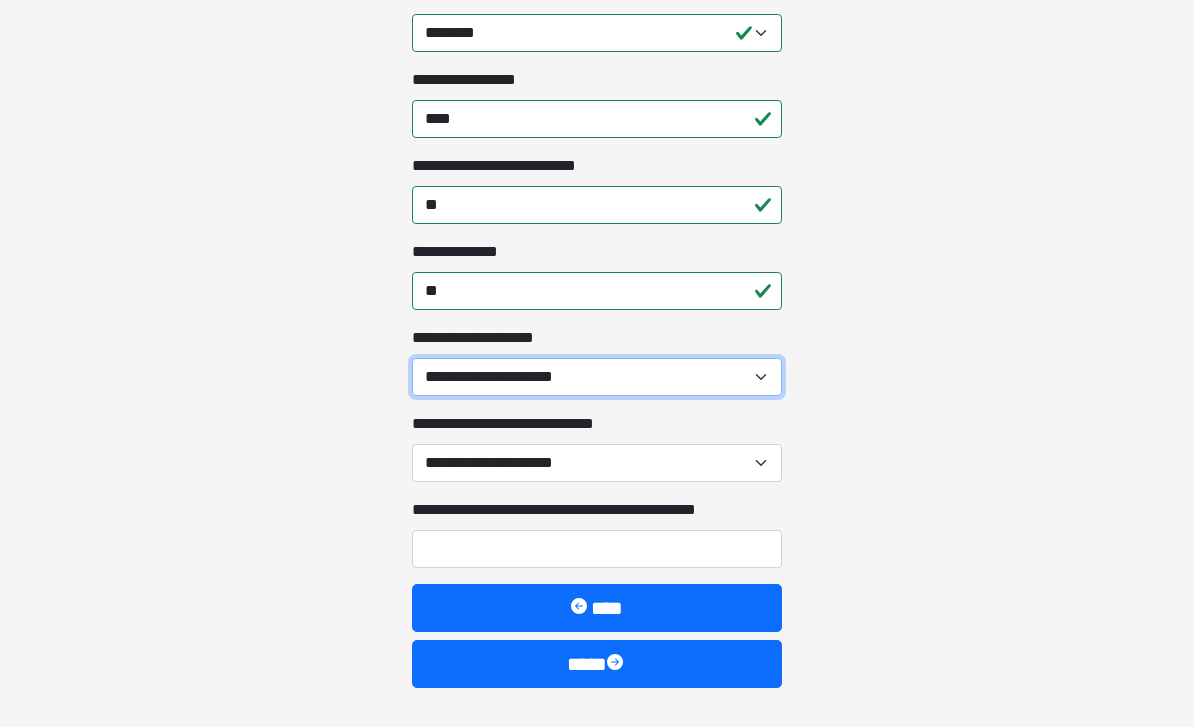 select on "**" 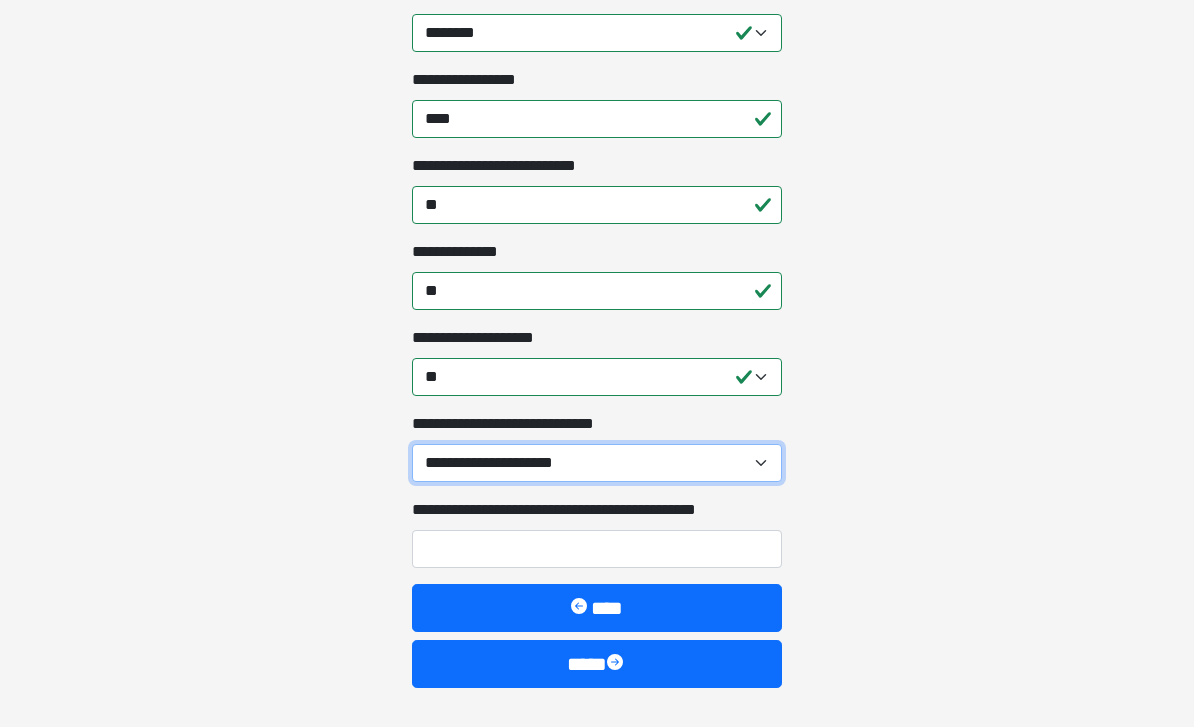 click on "**********" at bounding box center (597, 463) 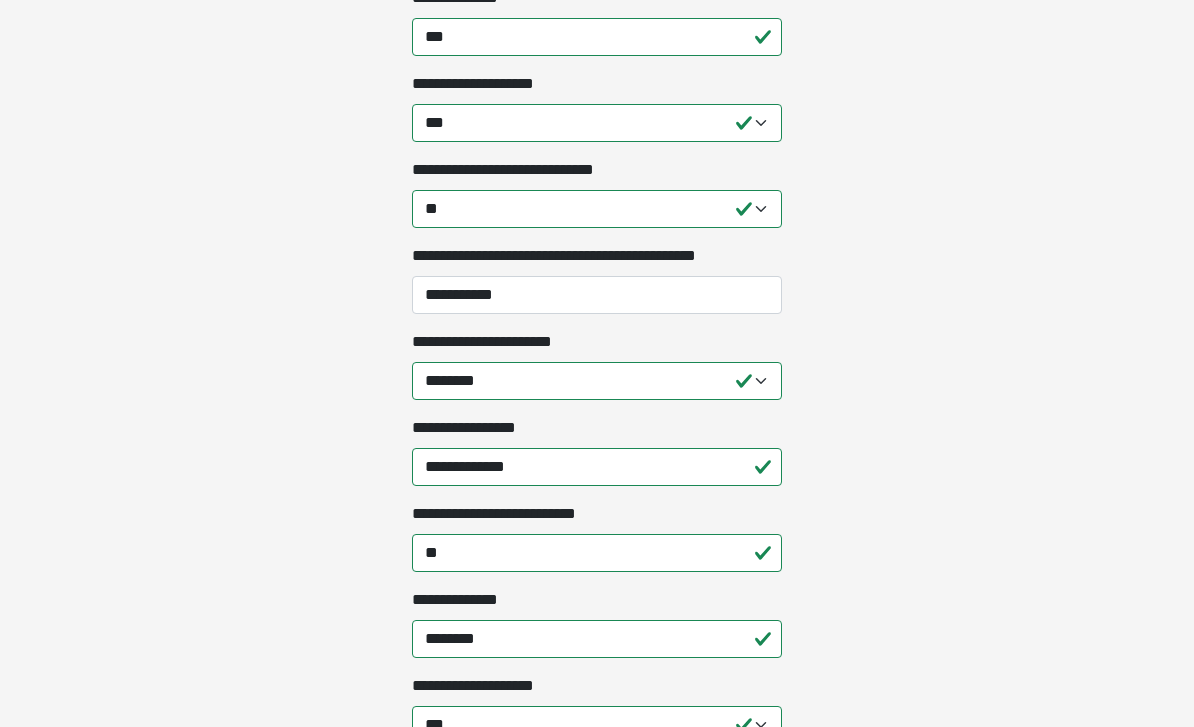 scroll, scrollTop: 3472, scrollLeft: 0, axis: vertical 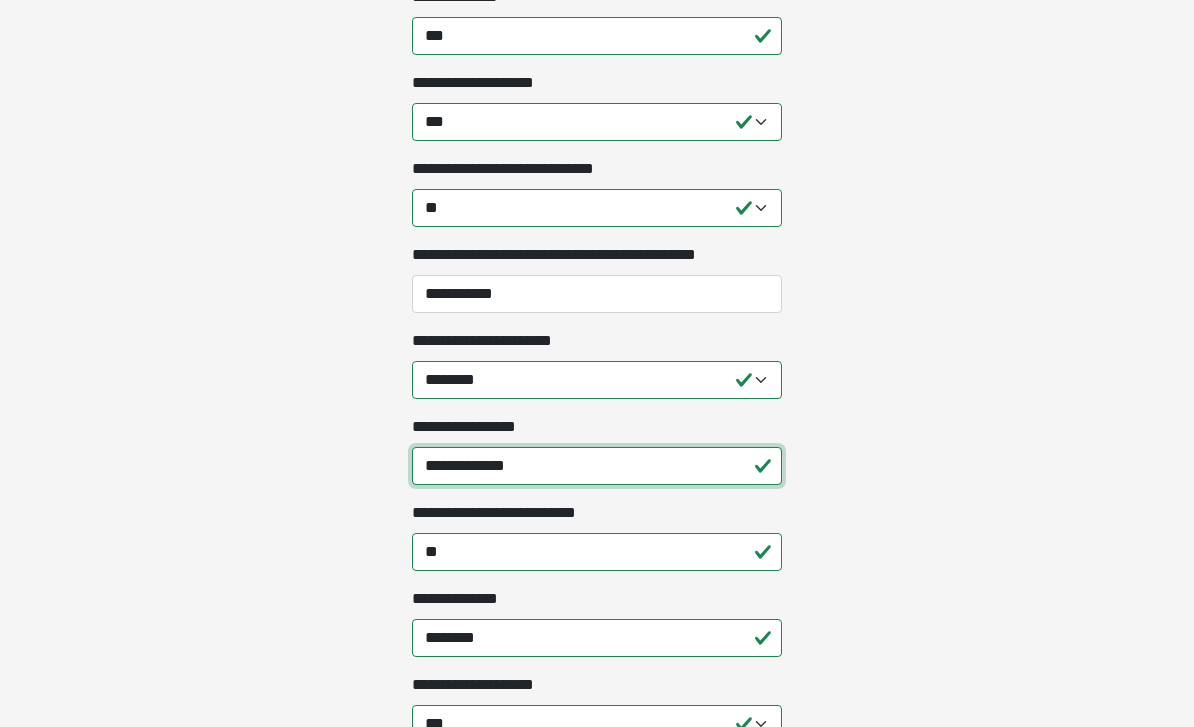 click on "**********" at bounding box center (597, 467) 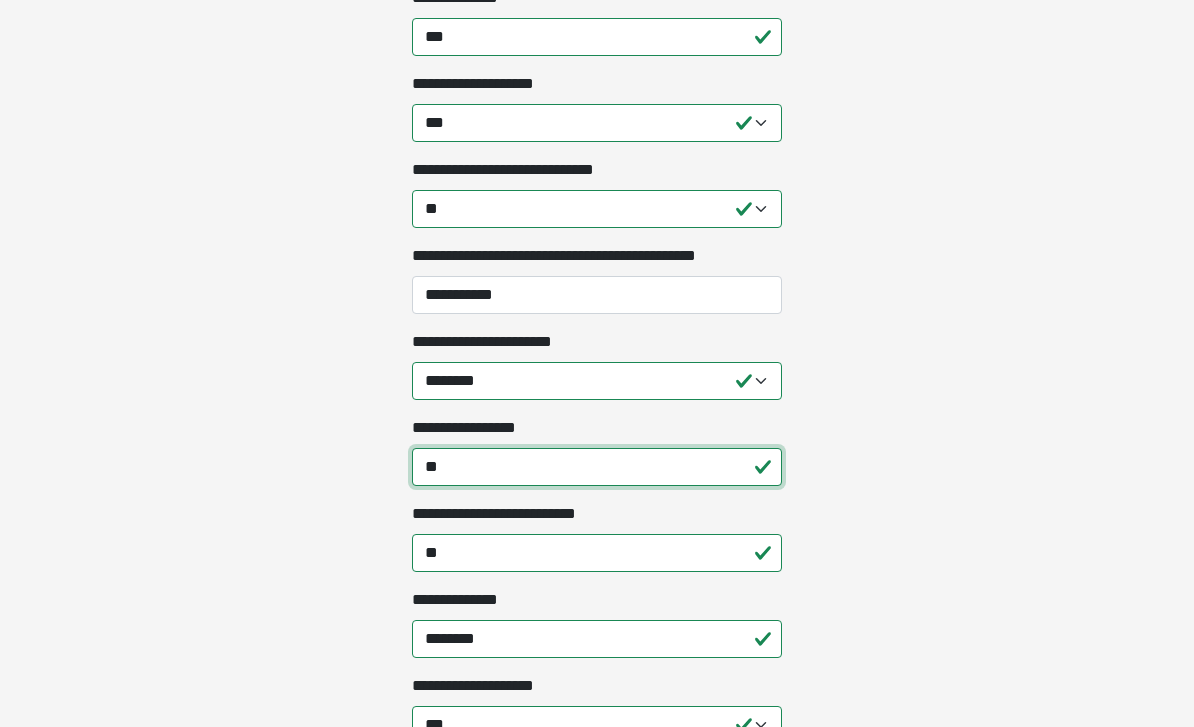 type on "*" 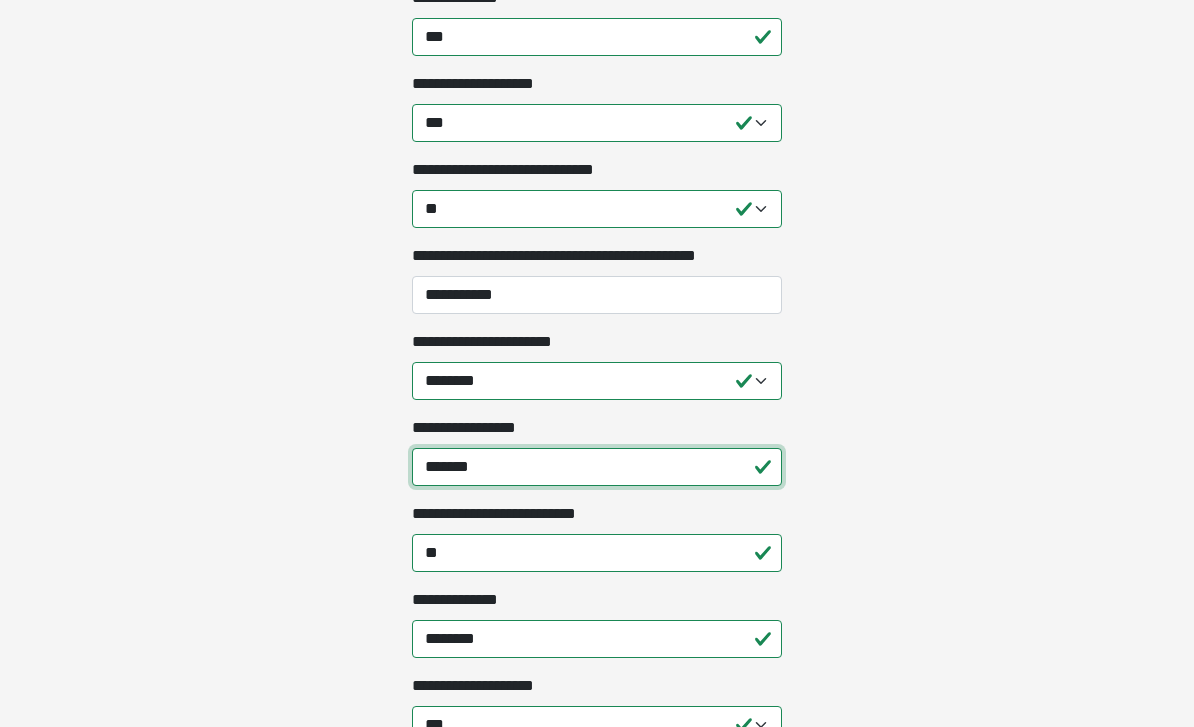 type on "********" 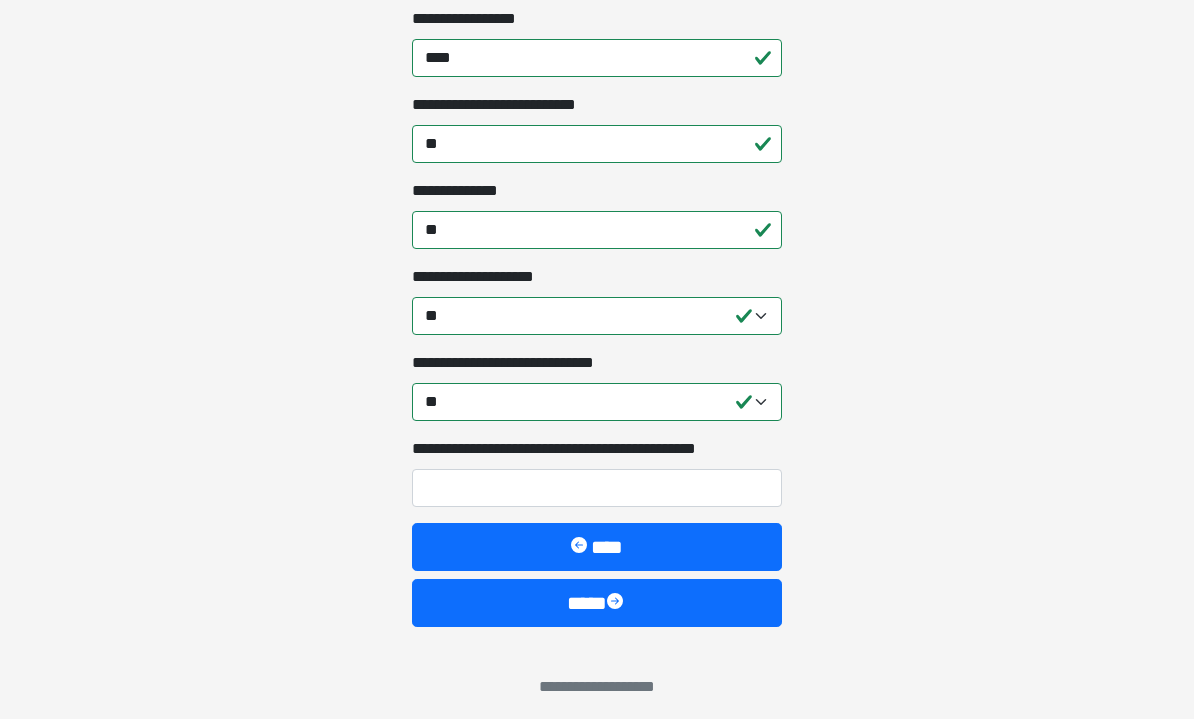 scroll, scrollTop: 4486, scrollLeft: 0, axis: vertical 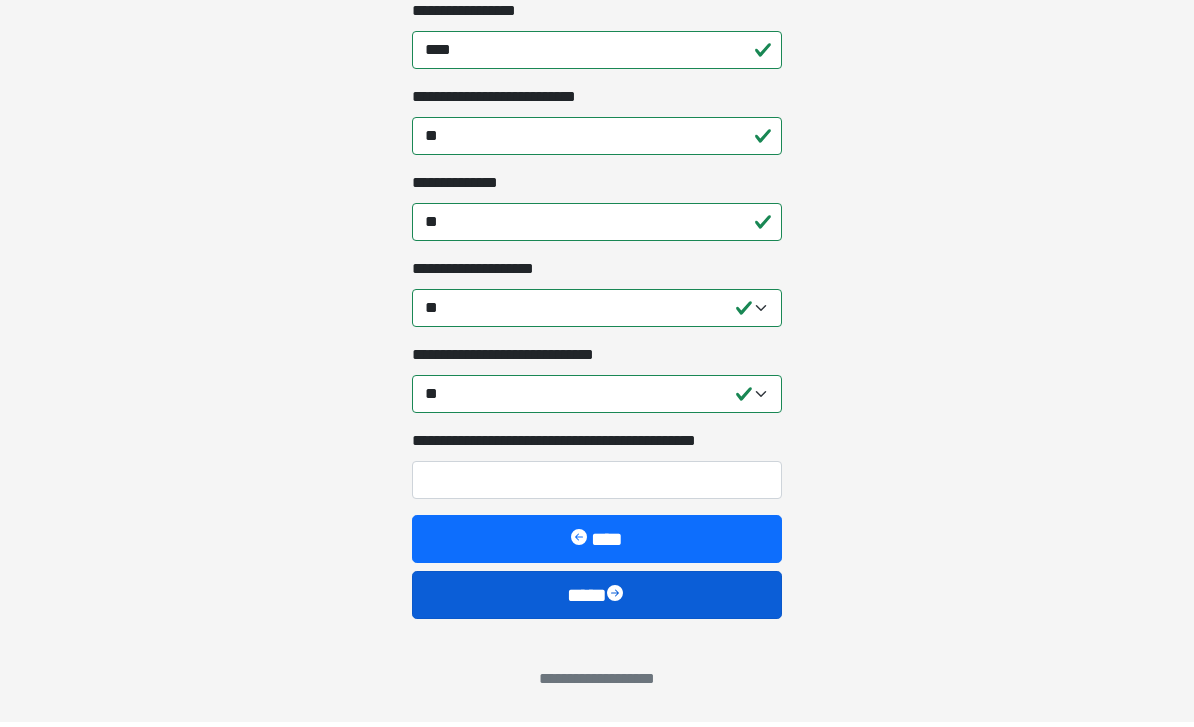 click on "****" at bounding box center (597, 600) 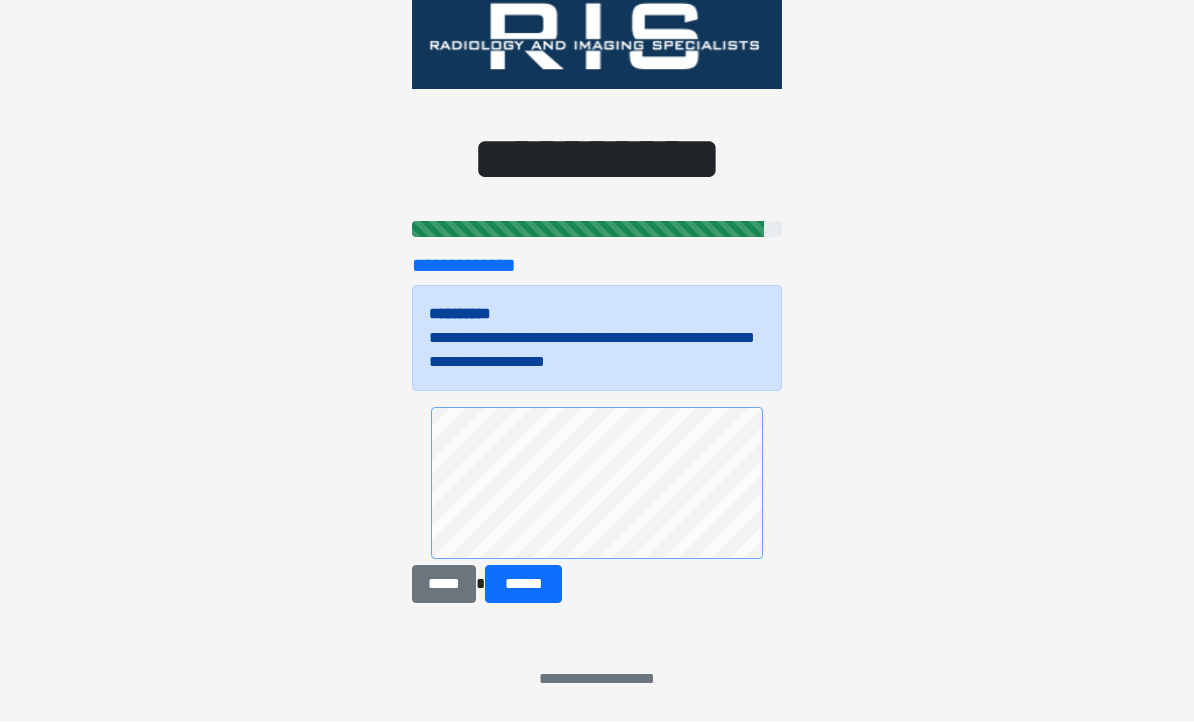 scroll, scrollTop: 2, scrollLeft: 0, axis: vertical 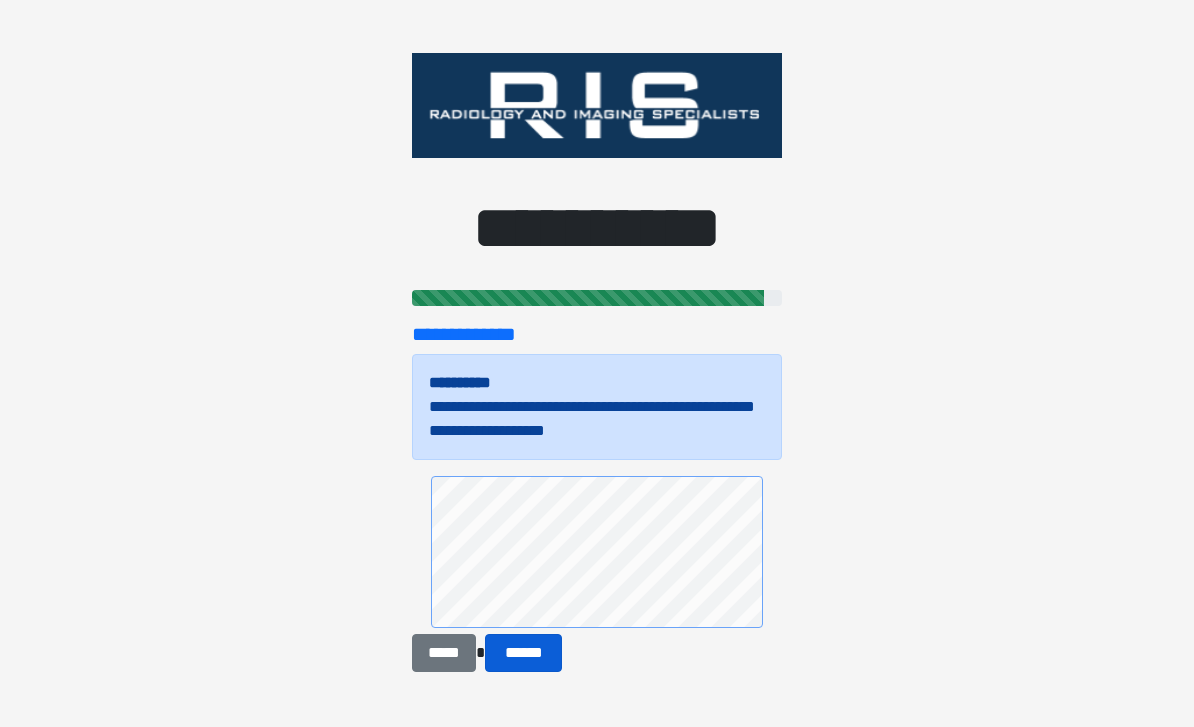 click on "******" at bounding box center (523, 653) 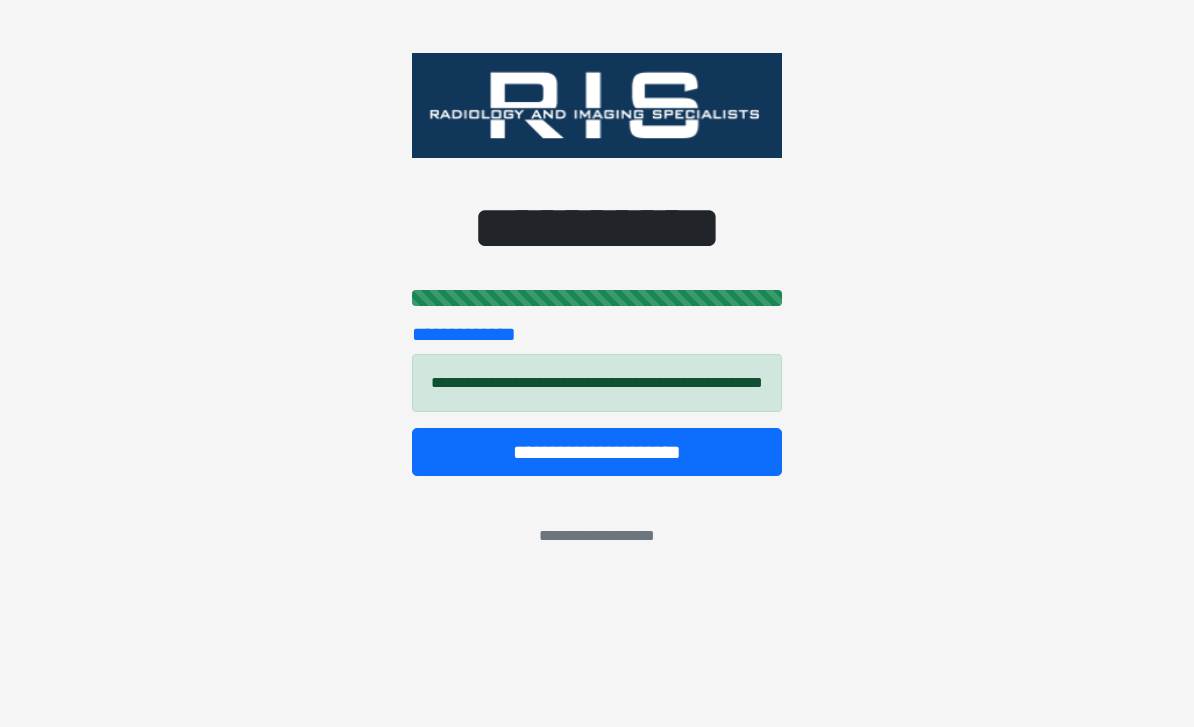 scroll, scrollTop: 0, scrollLeft: 0, axis: both 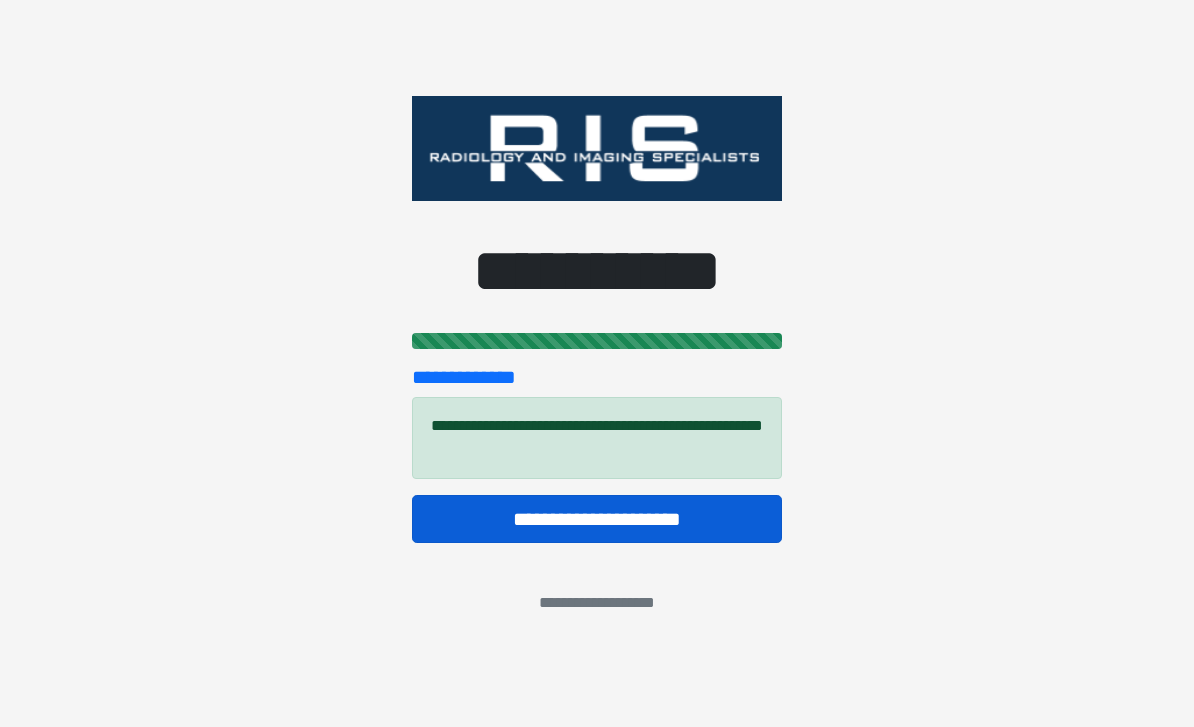 click on "**********" at bounding box center (597, 519) 